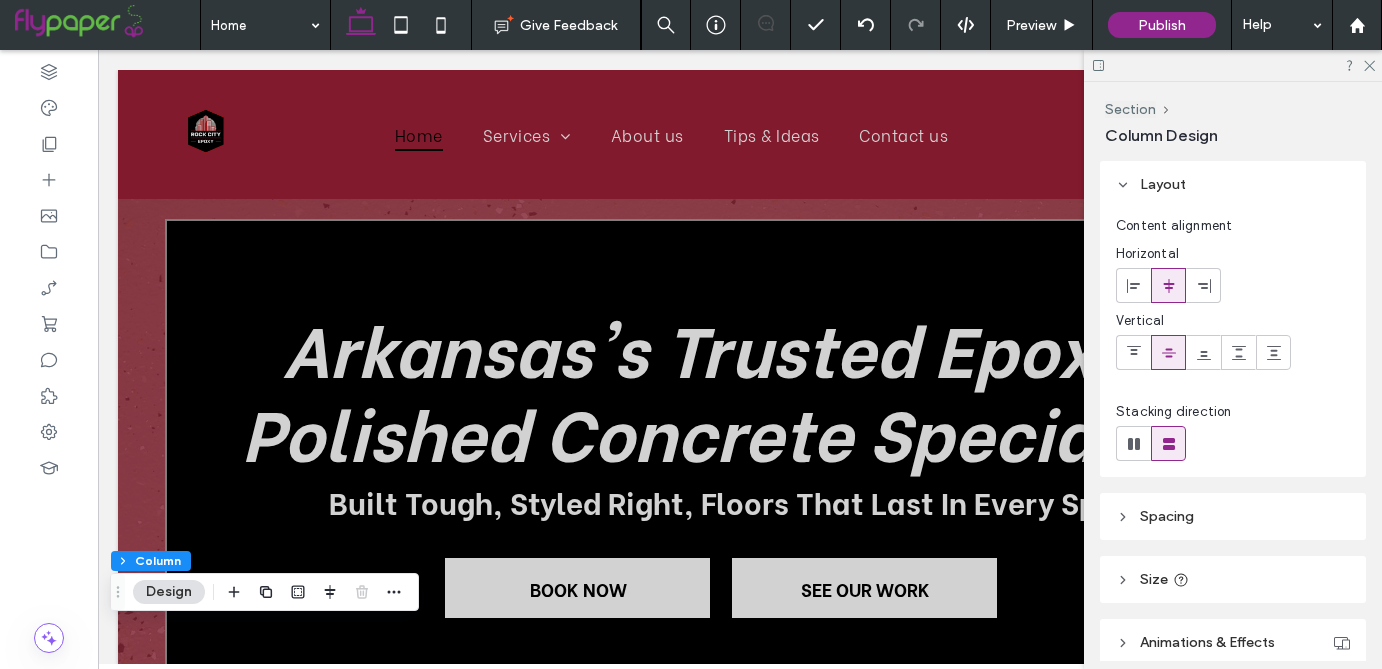 scroll, scrollTop: 565, scrollLeft: 0, axis: vertical 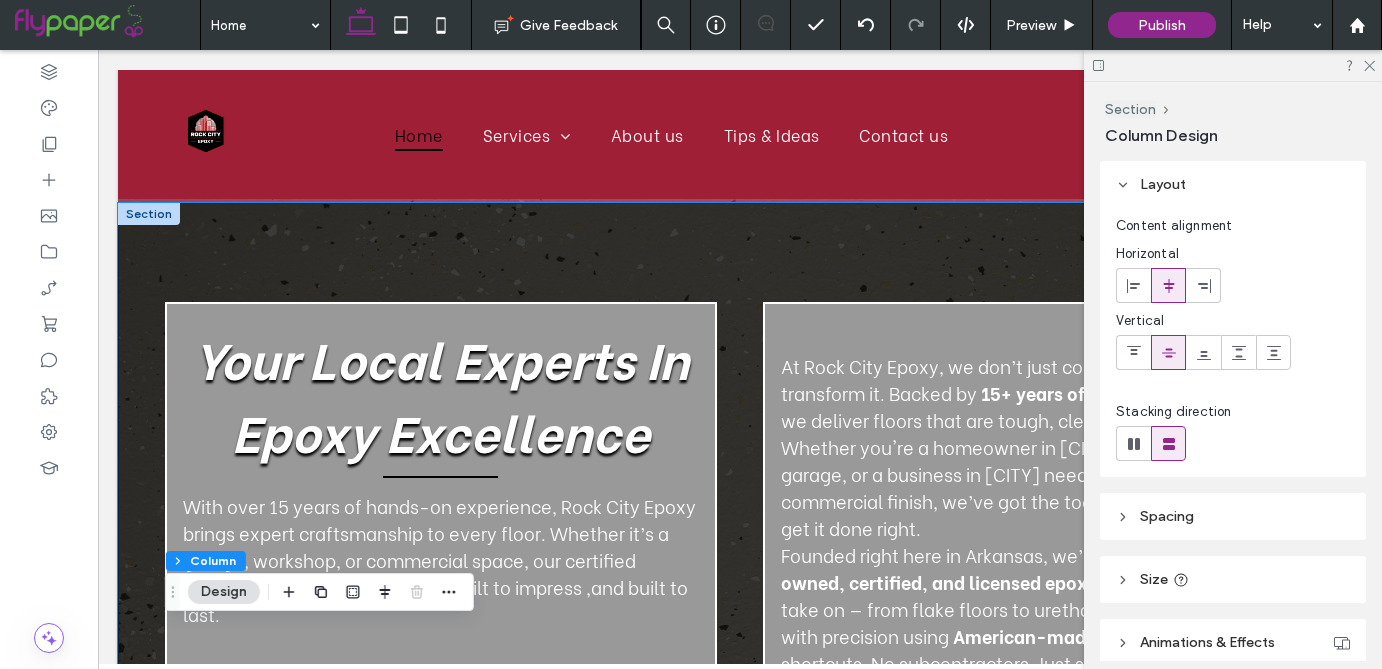 click on "Your Local Experts In Epoxy Excellence
With over 15 years of hands-on experience, Rock City Epoxy brings expert craftsmanship to every floor. Whether it’s a garage, workshop, or commercial space, our certified installers deliver flooring that’s built to impress ,and built to last.
At Rock City Epoxy, we don’t just coat concrete — we transform it. Backed by
15+ years of hands-on experience , we deliver floors that are tough, clean, and built to impress. Whether you're a homeowner in [CITY] upgrading your garage, or a business in [CITY] needing a polished commercial finish, we’ve got the tools, skills, and passion to get it done right. Founded right here in Arkansas, we’re proud to be a
locally owned, certified, and licensed epoxy installer . Every job we take on — from flake floors to urethane cement — is crafted with precision using
American-made materials . No shortcuts. No subcontractors. Just solid work and floors you’ll love." at bounding box center [740, 512] 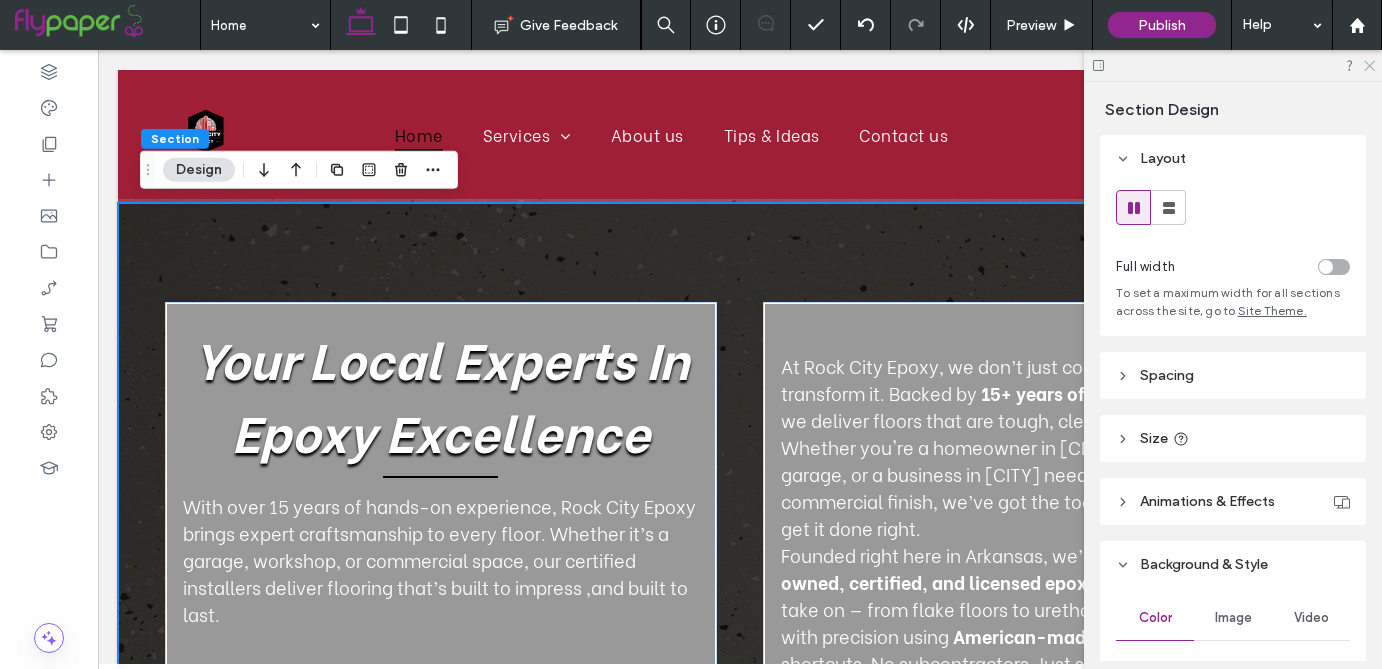 click 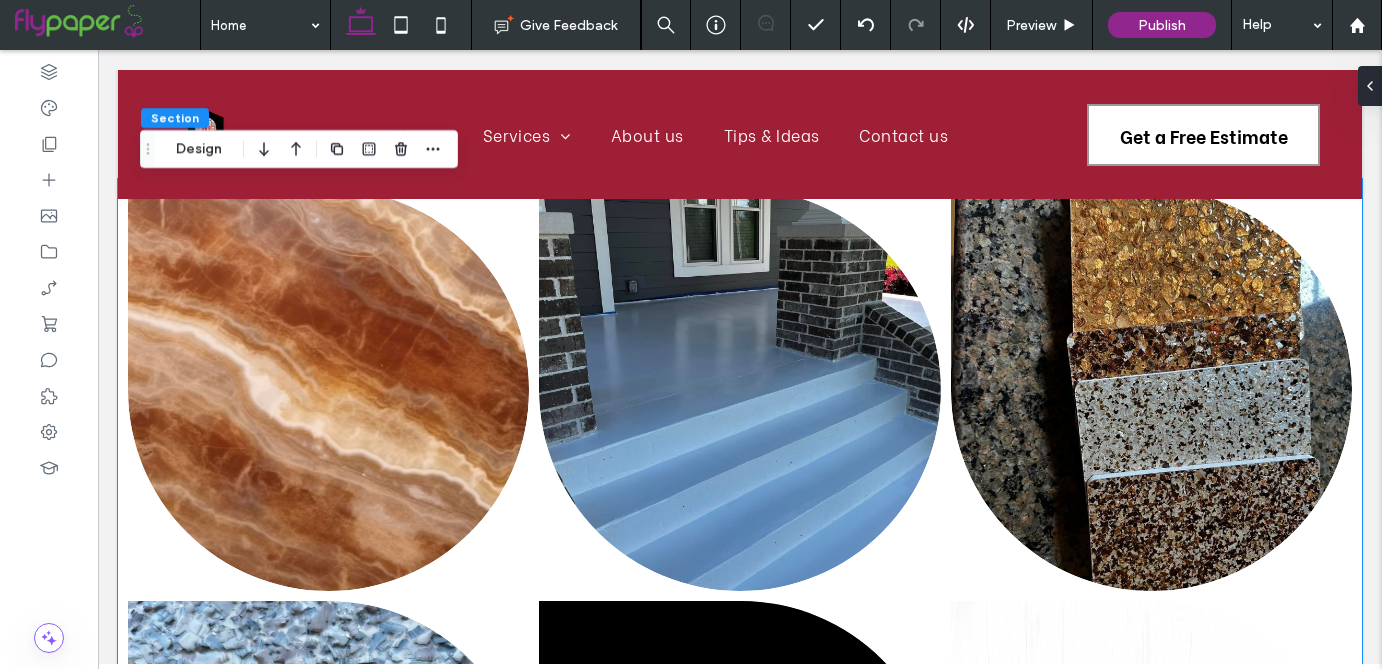 scroll, scrollTop: 1511, scrollLeft: 0, axis: vertical 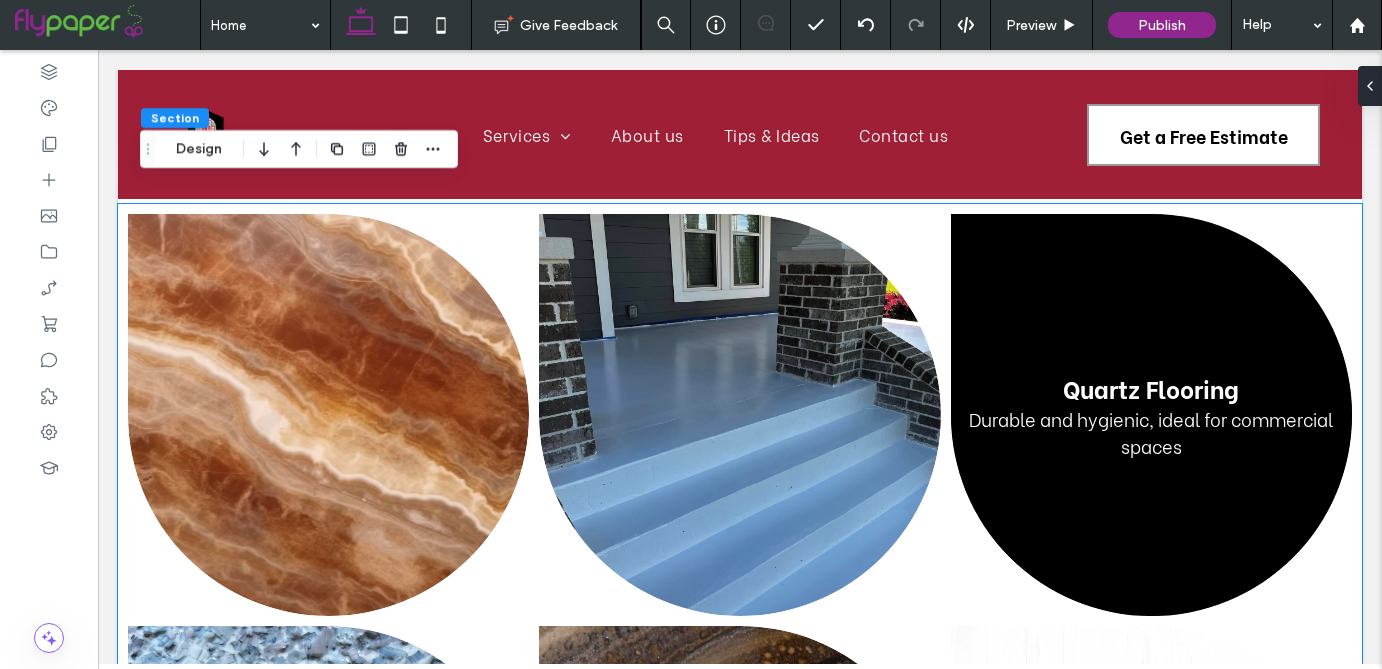 click at bounding box center (1151, 414) 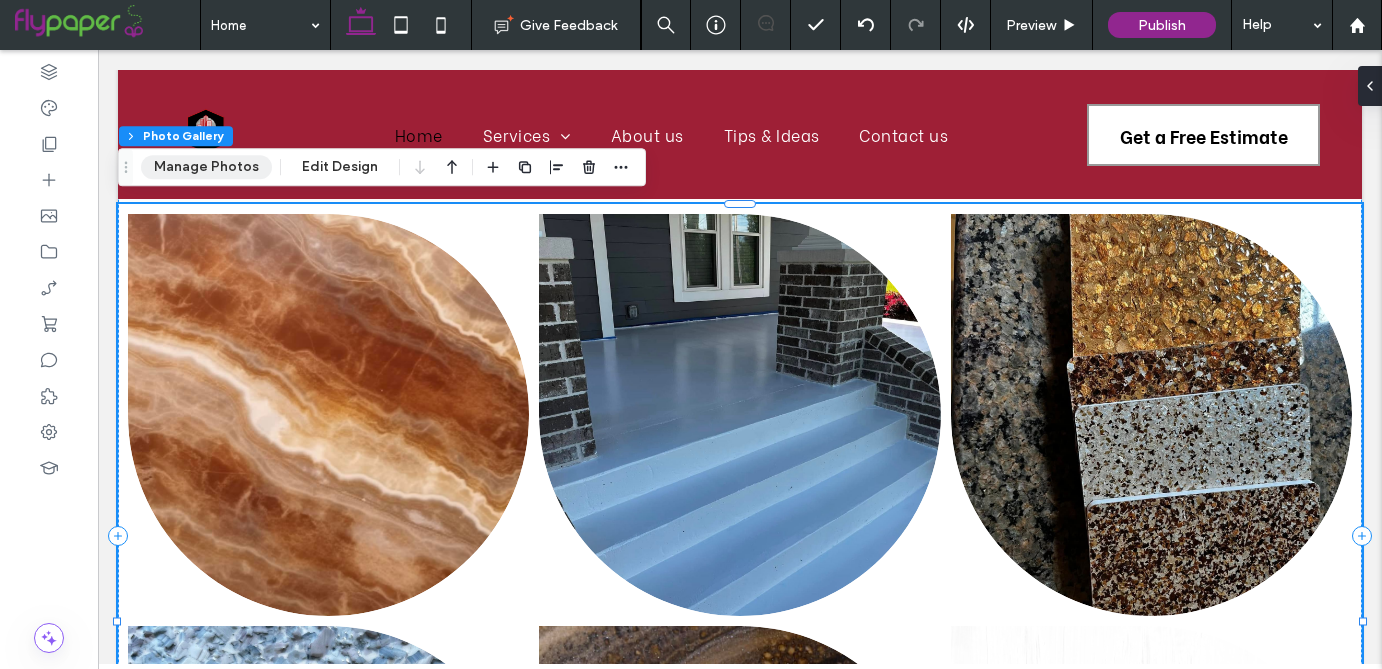 click on "Manage Photos" at bounding box center [206, 167] 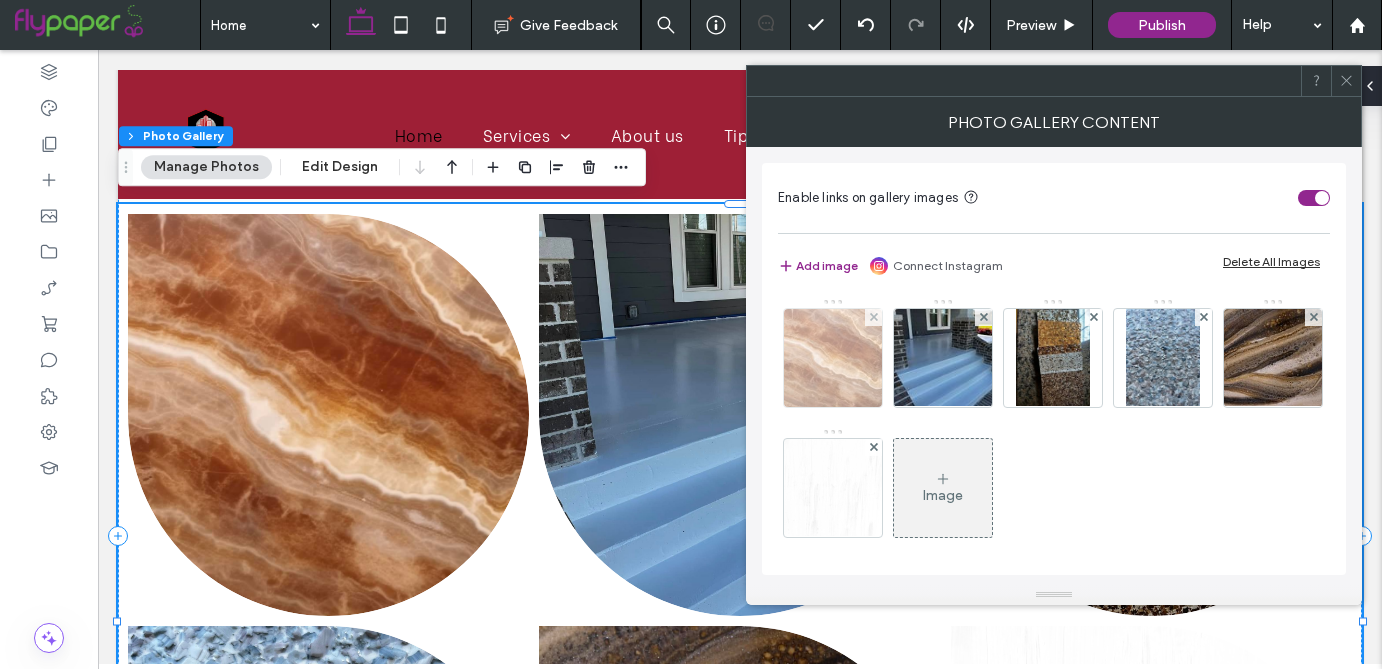 scroll, scrollTop: 5, scrollLeft: 0, axis: vertical 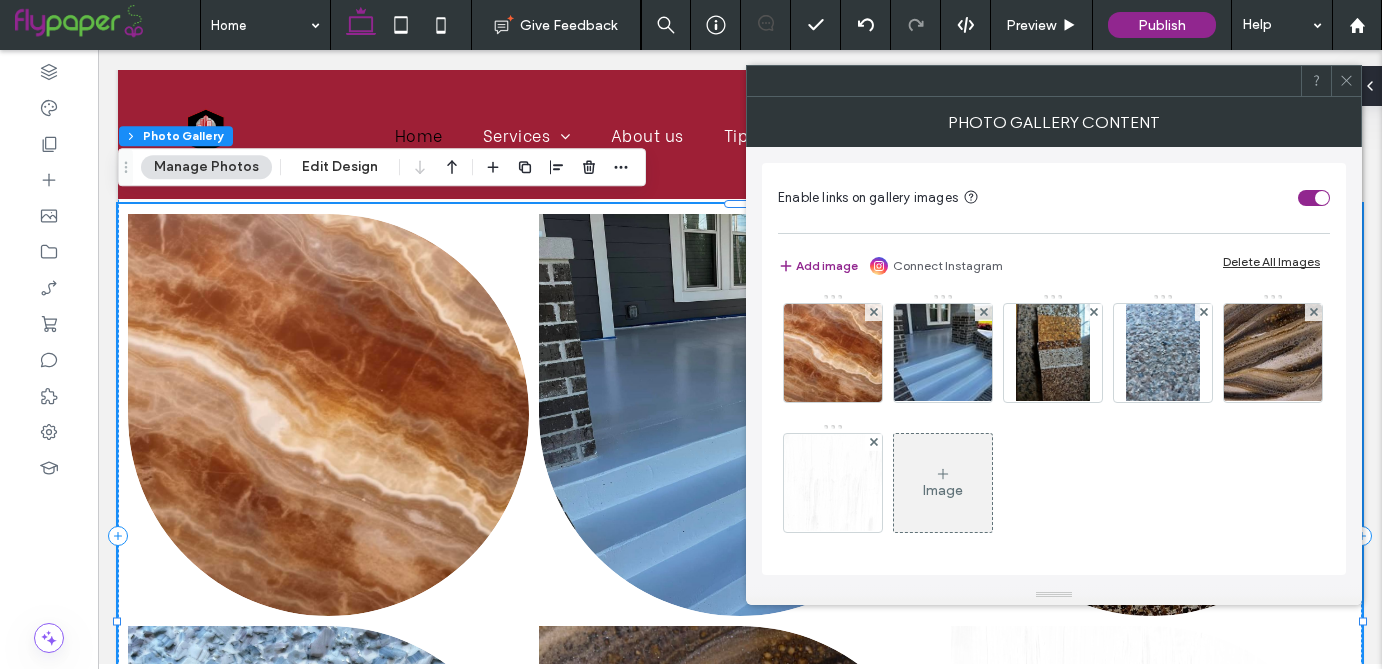 click 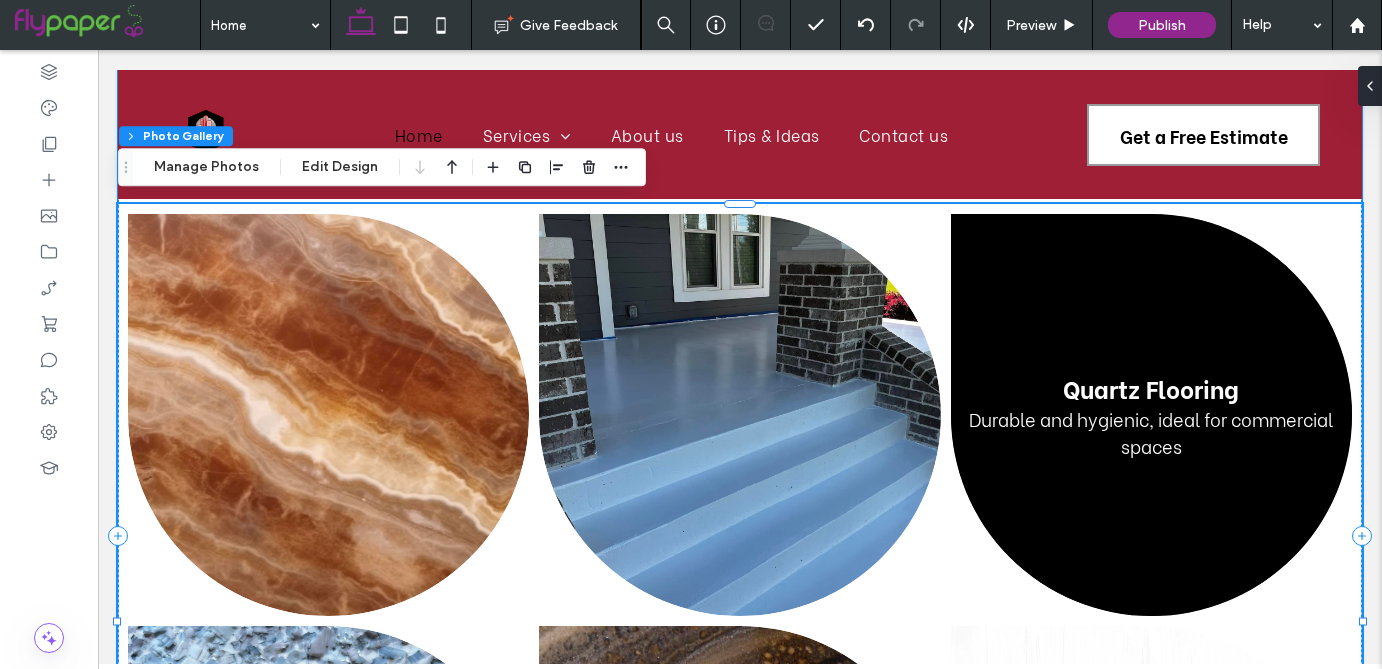 click at bounding box center (1151, 414) 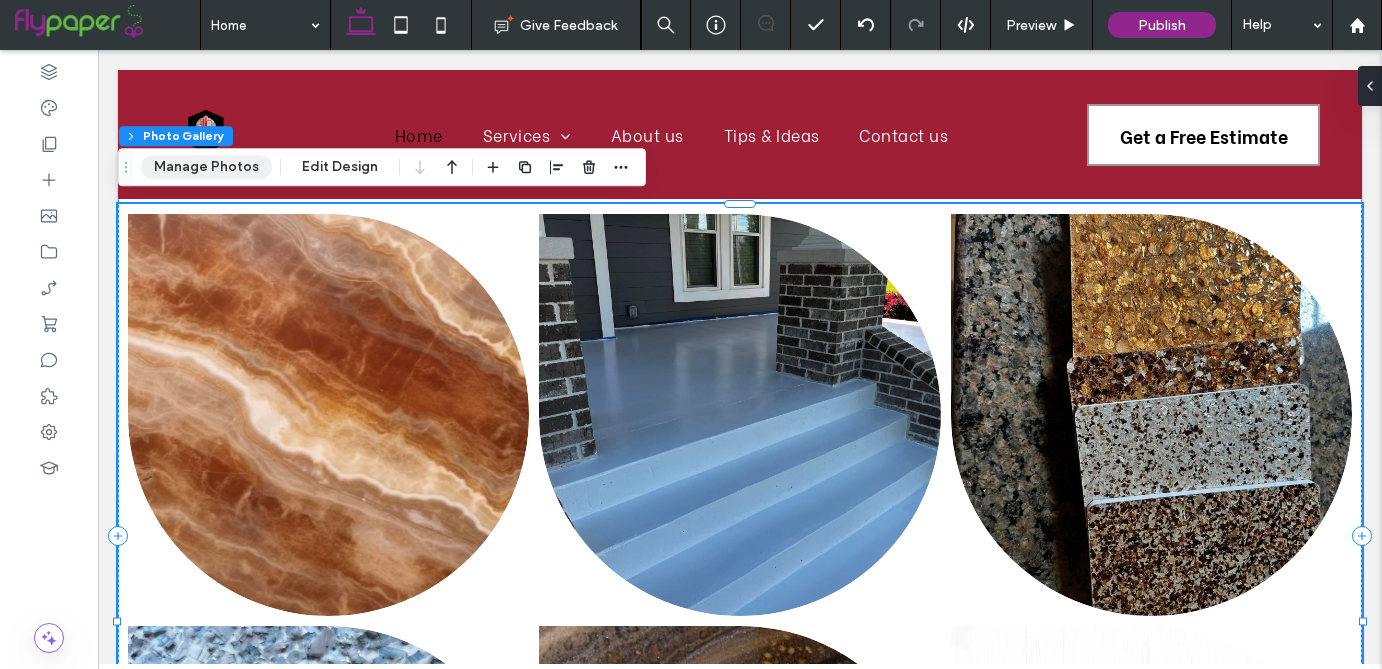 click on "Manage Photos" at bounding box center (206, 167) 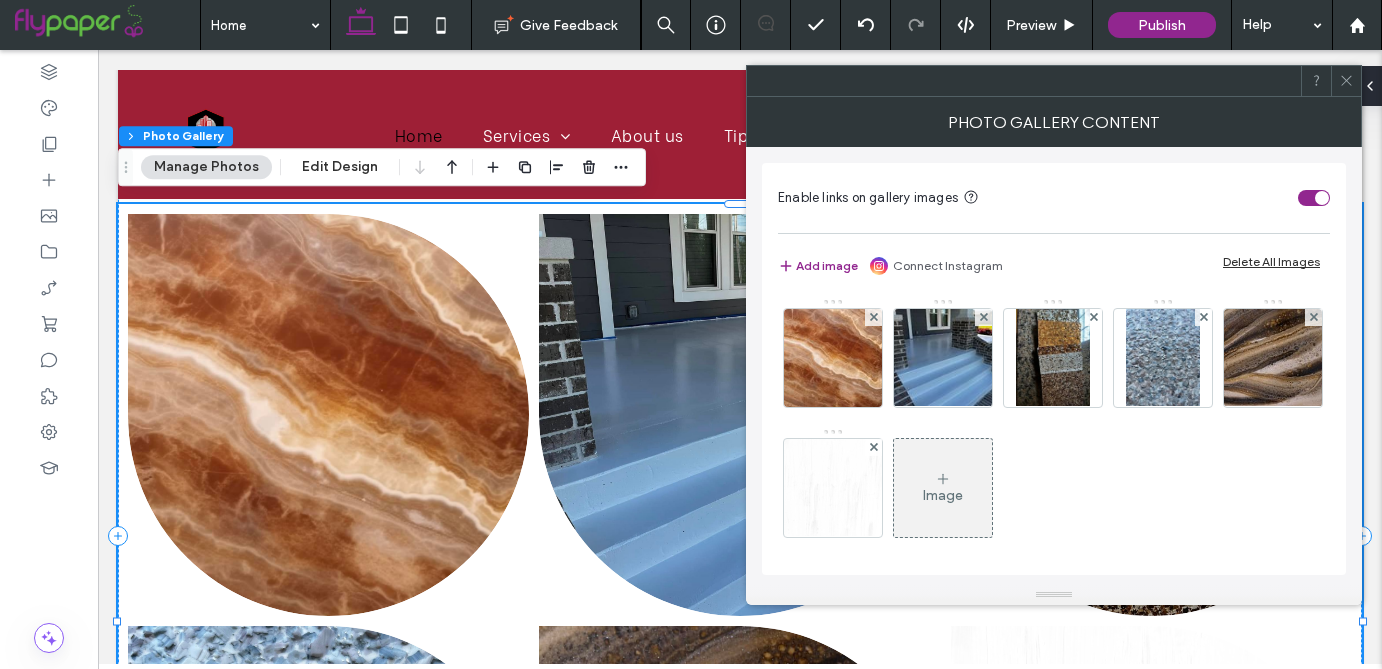 scroll, scrollTop: 5, scrollLeft: 0, axis: vertical 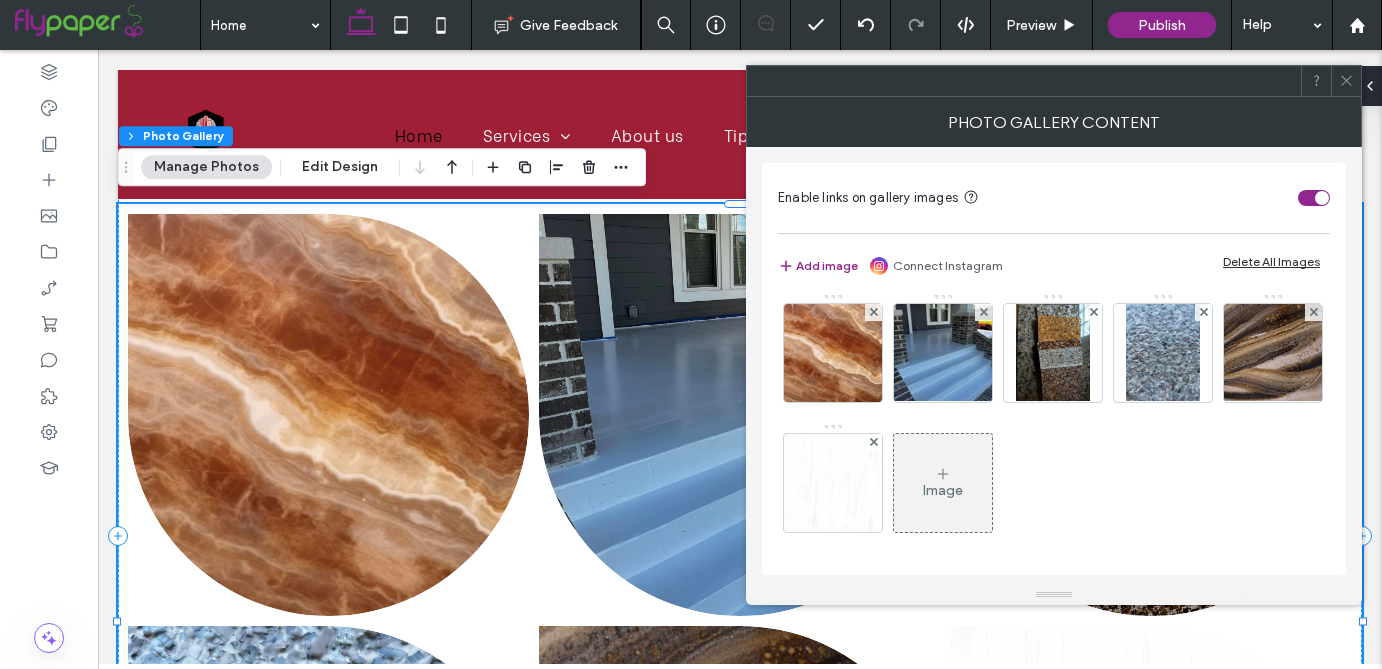 click 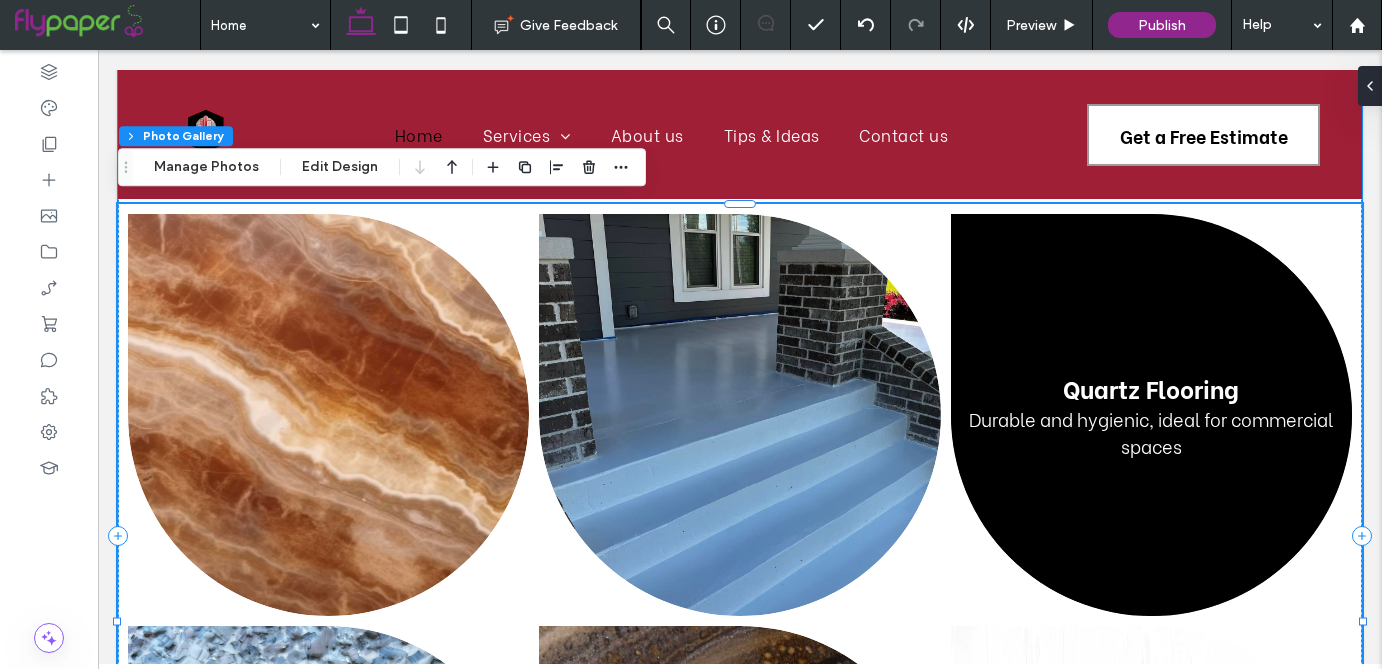 click at bounding box center [1151, 414] 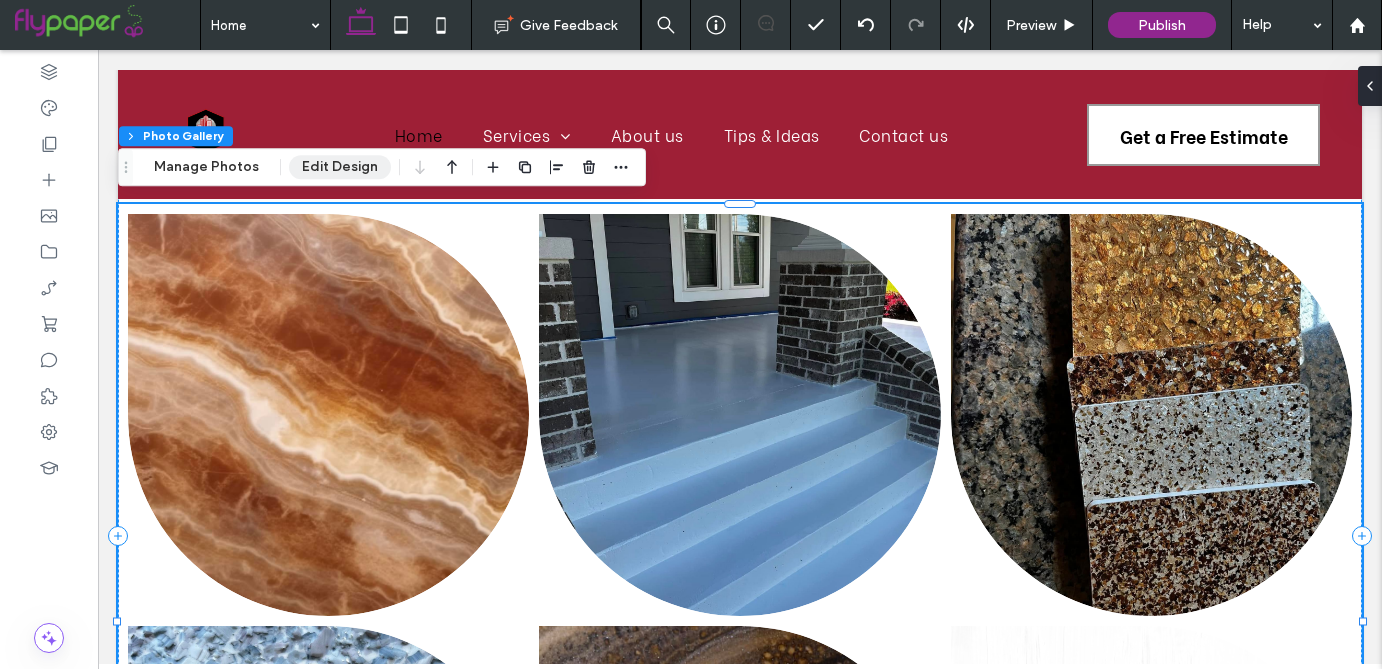 click on "Edit Design" at bounding box center (340, 167) 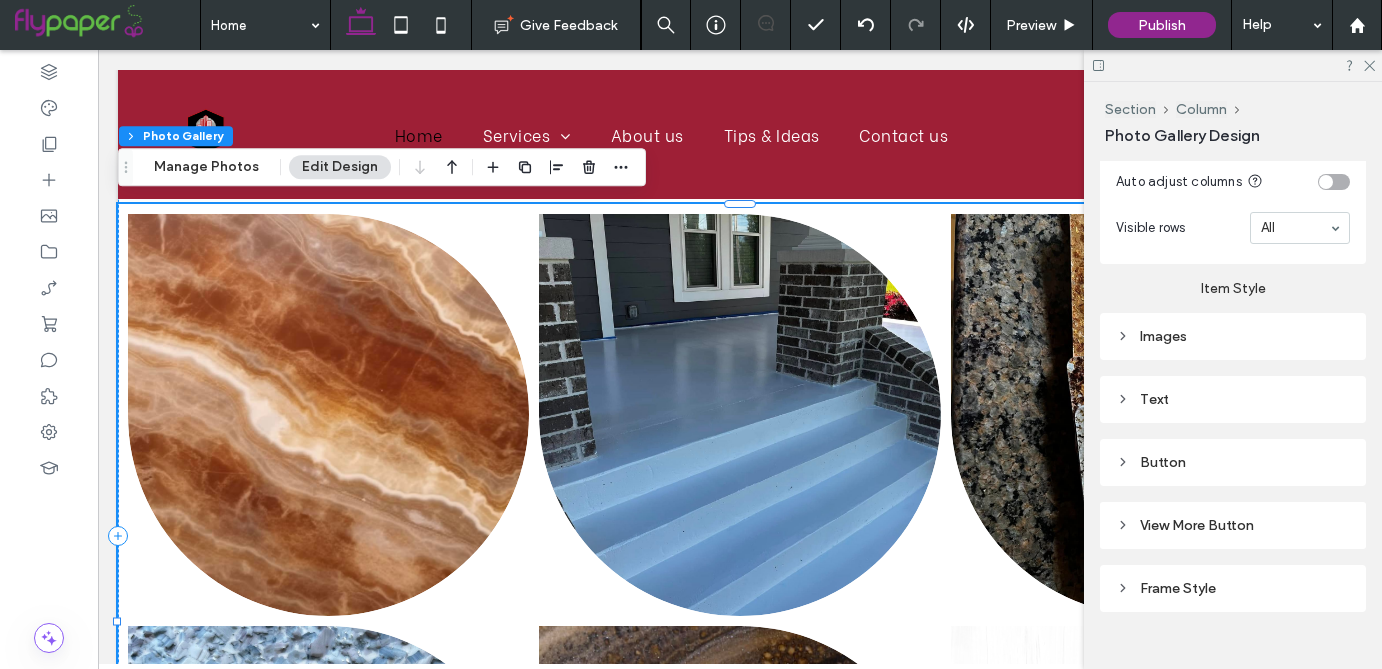 scroll, scrollTop: 944, scrollLeft: 0, axis: vertical 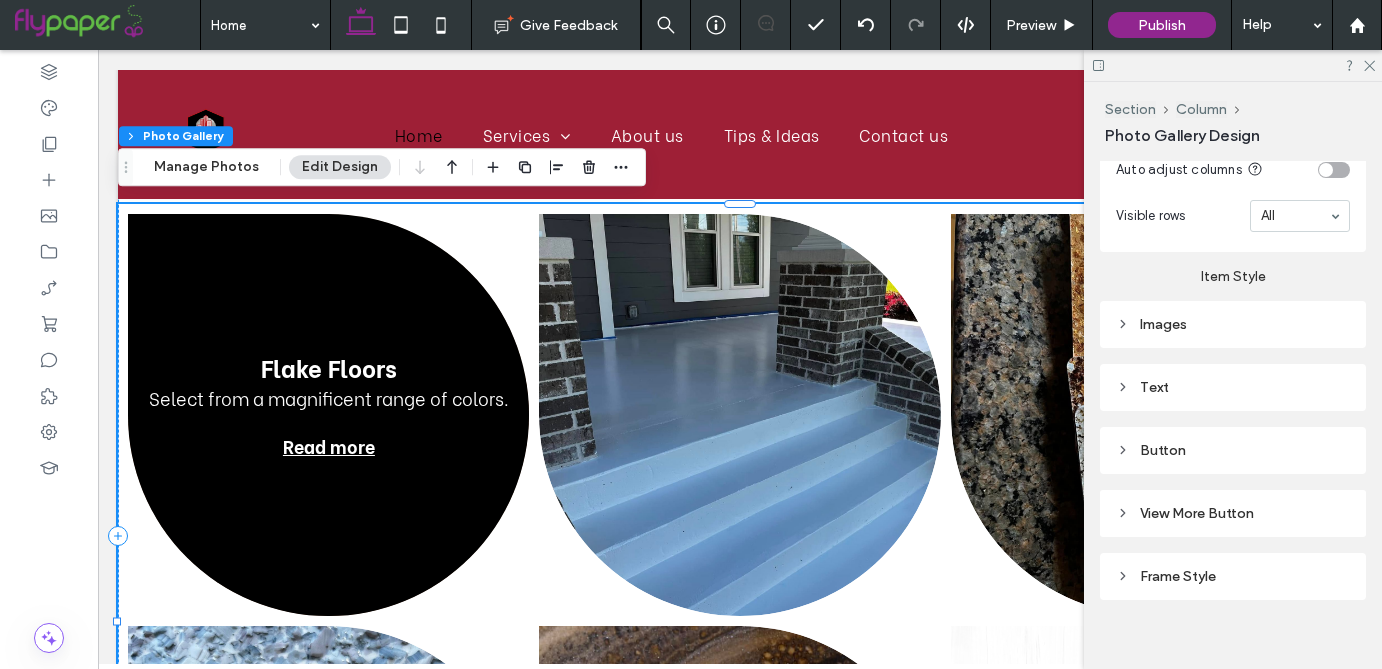click on "Button" at bounding box center [1233, 450] 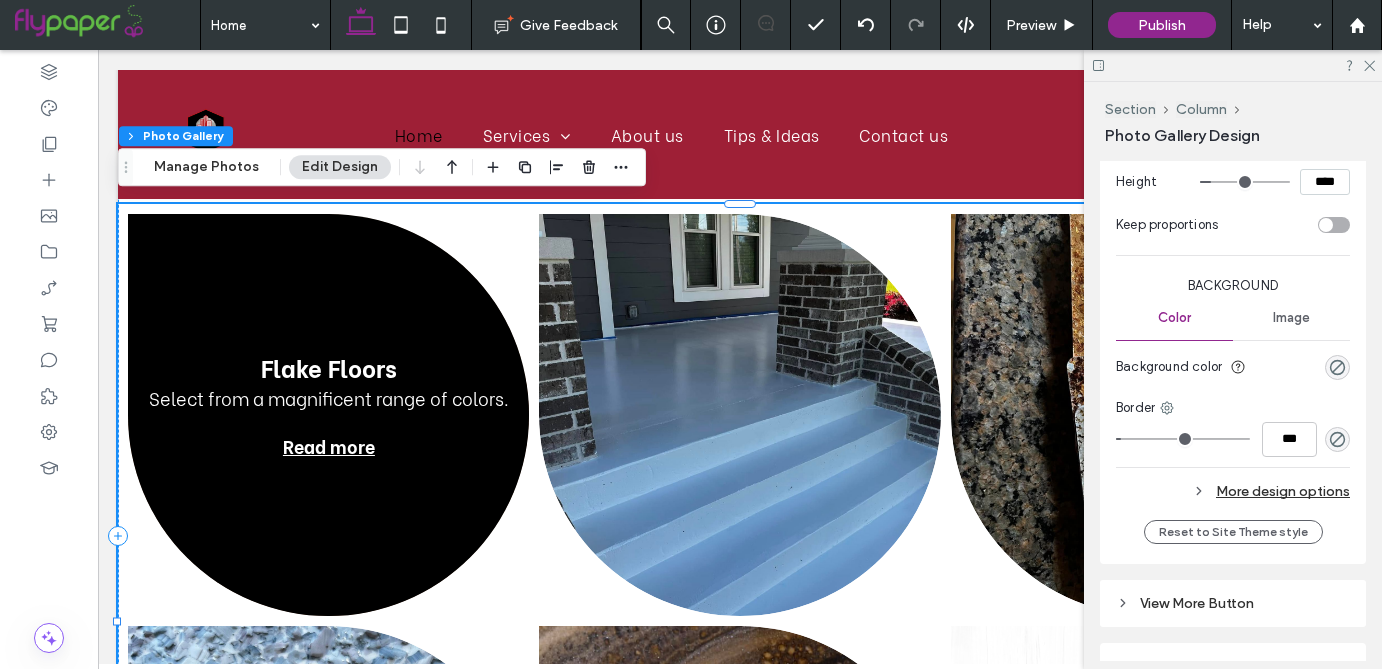 scroll, scrollTop: 1523, scrollLeft: 0, axis: vertical 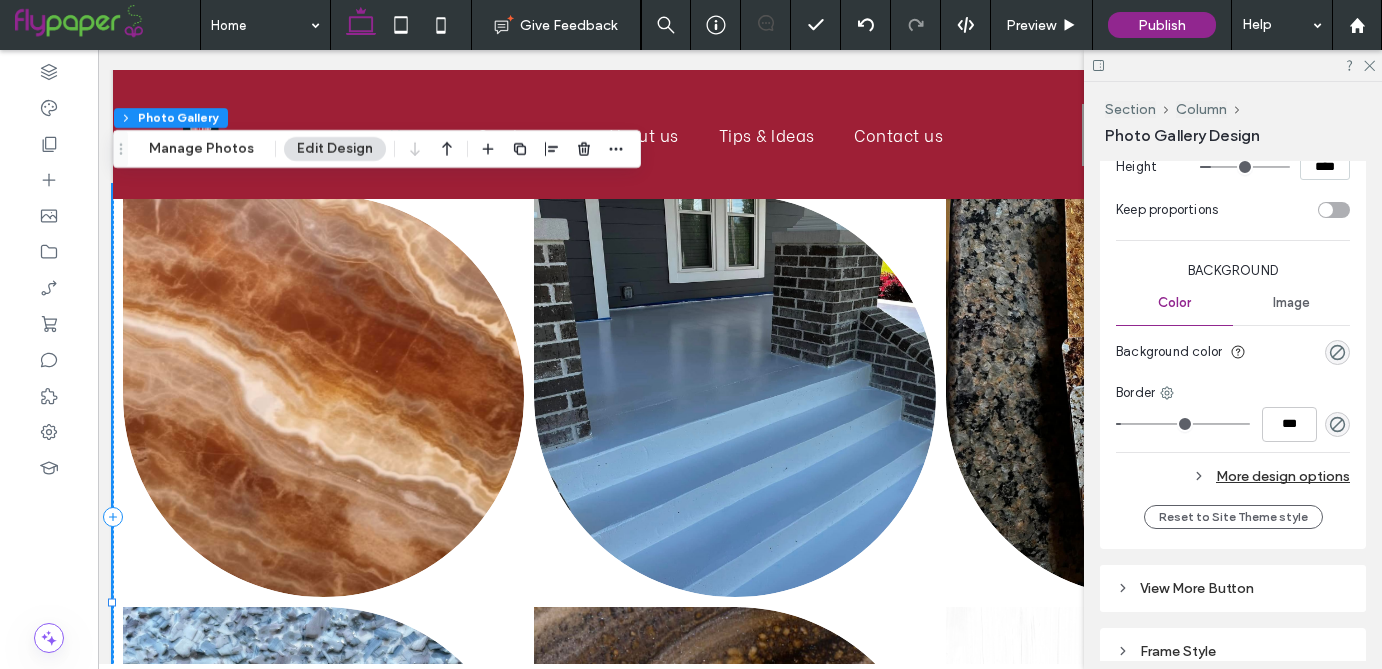 click at bounding box center [1233, 65] 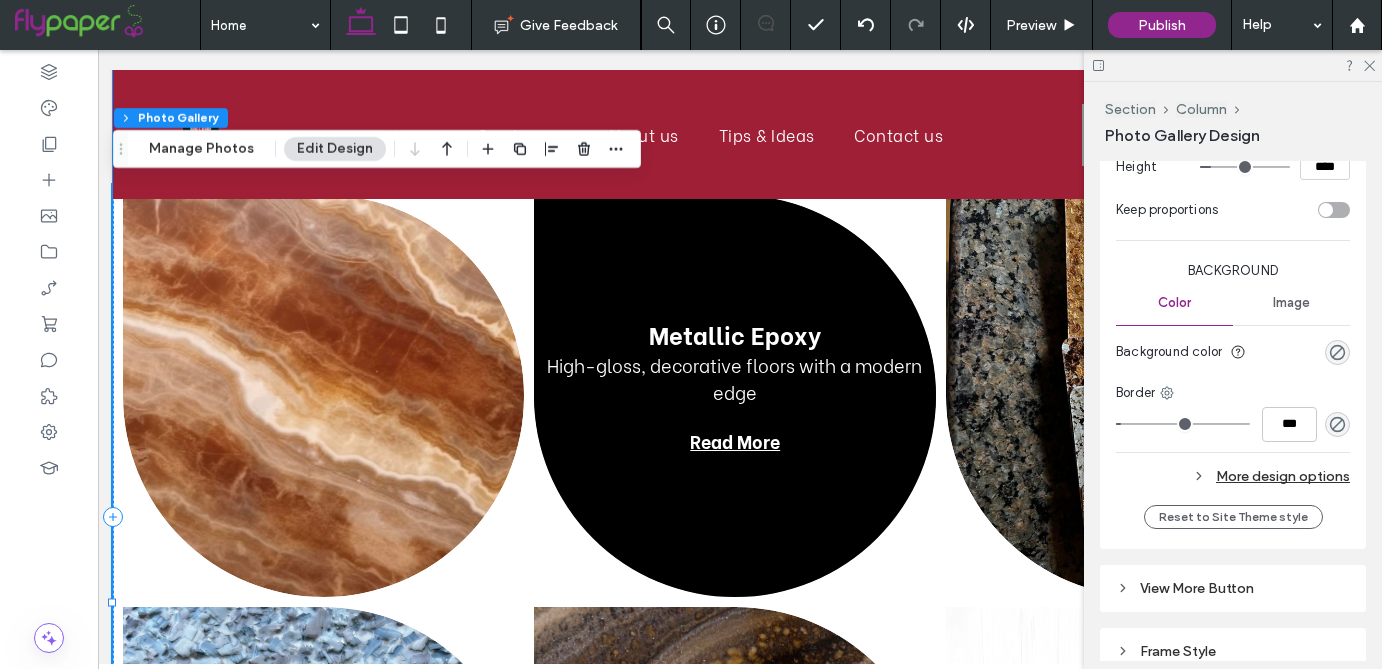click at bounding box center (734, 395) 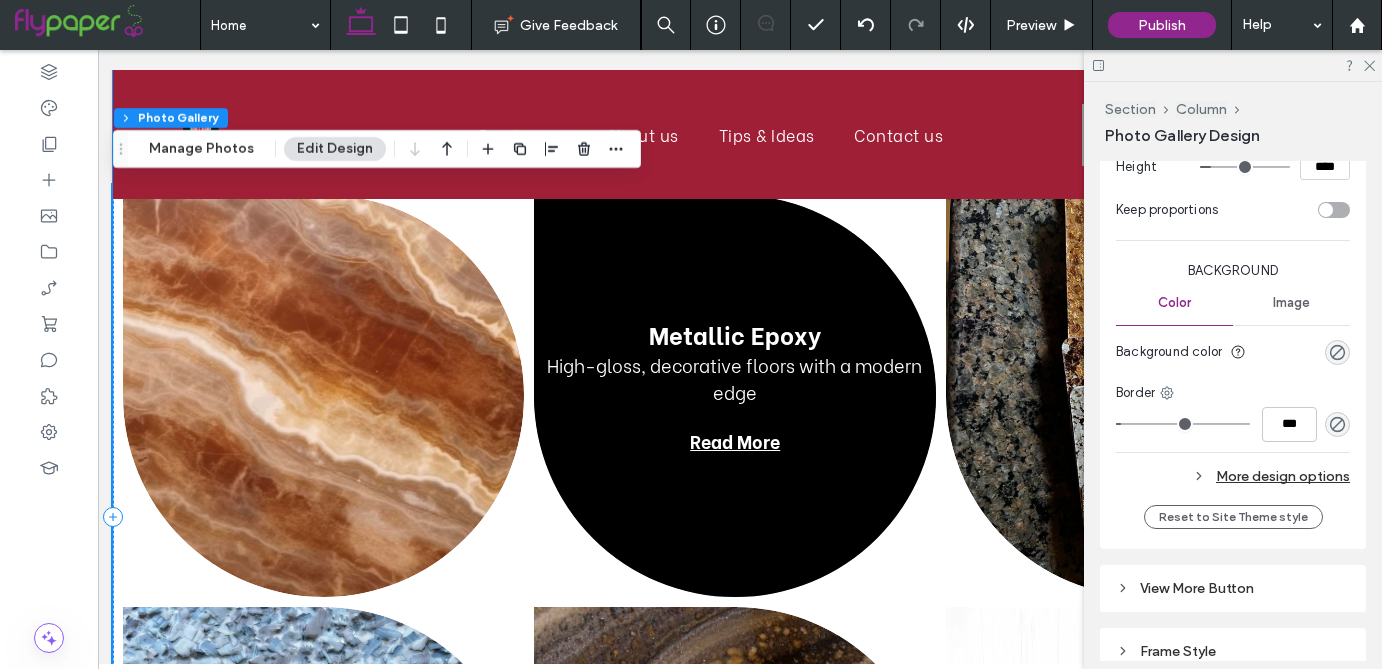 scroll, scrollTop: 1680, scrollLeft: 0, axis: vertical 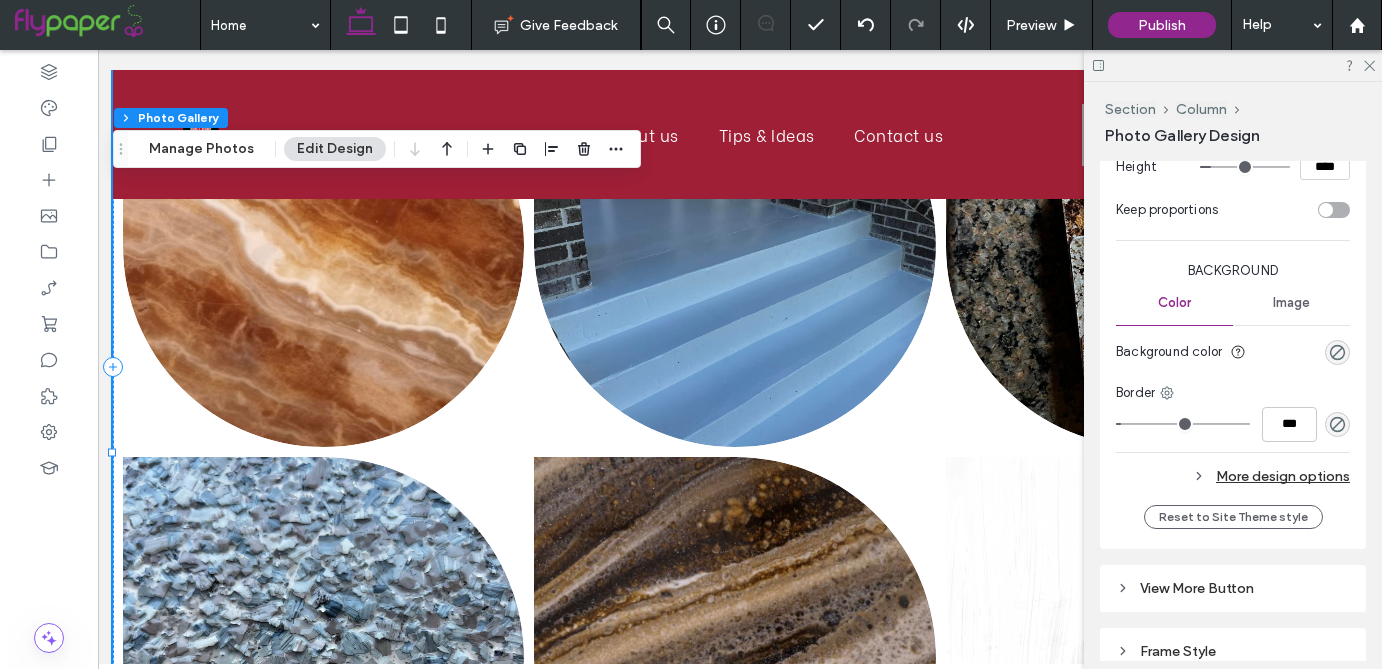 click on "View More Button" at bounding box center (1233, 588) 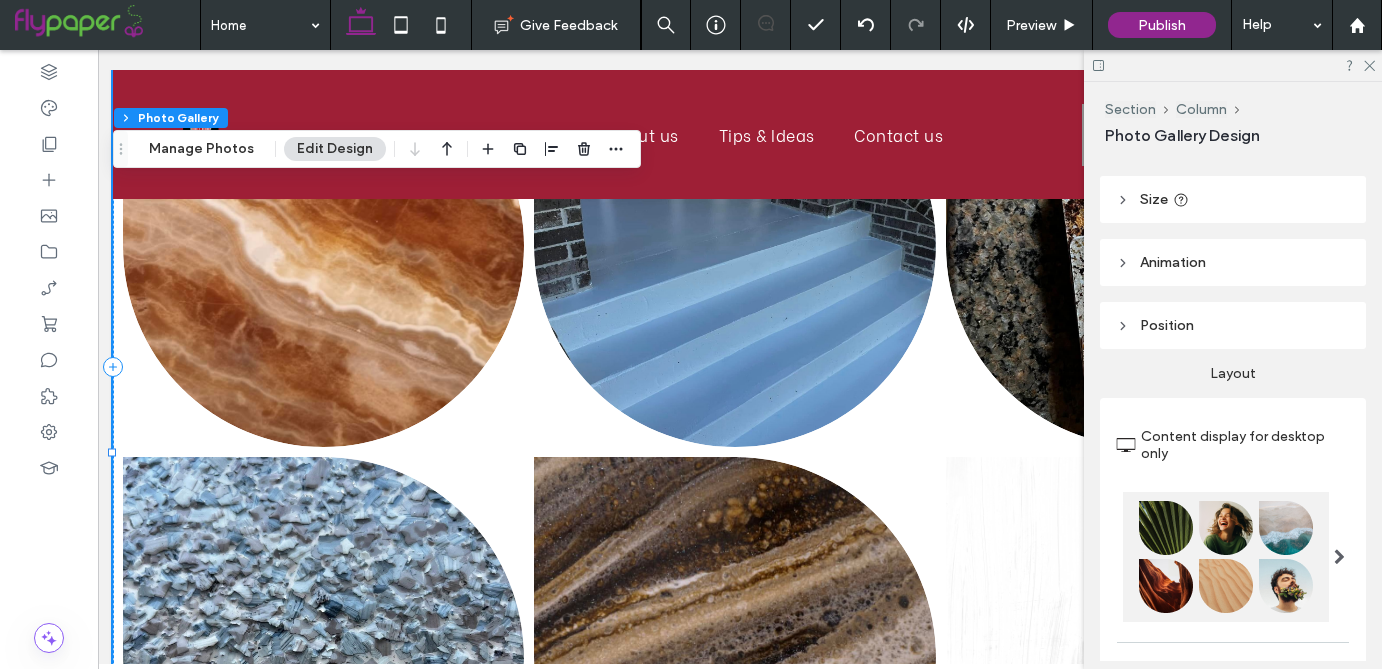 scroll, scrollTop: 0, scrollLeft: 0, axis: both 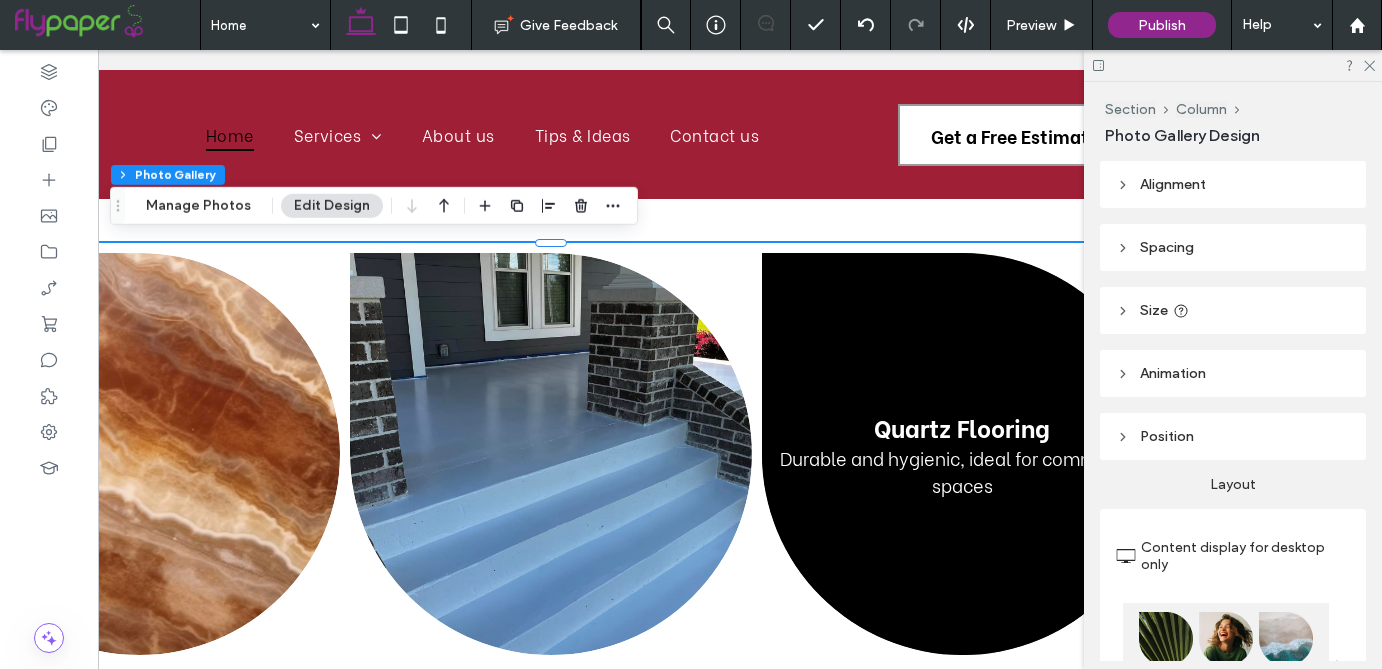 click at bounding box center (962, 453) 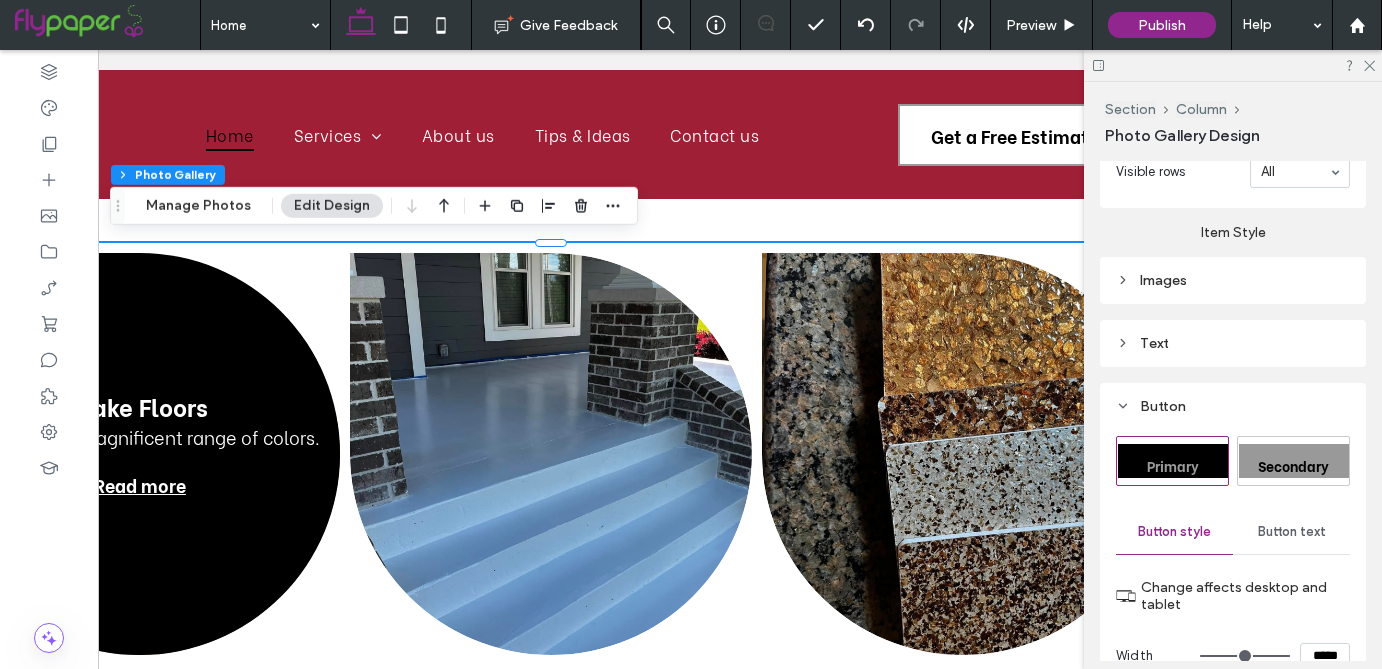scroll, scrollTop: 992, scrollLeft: 0, axis: vertical 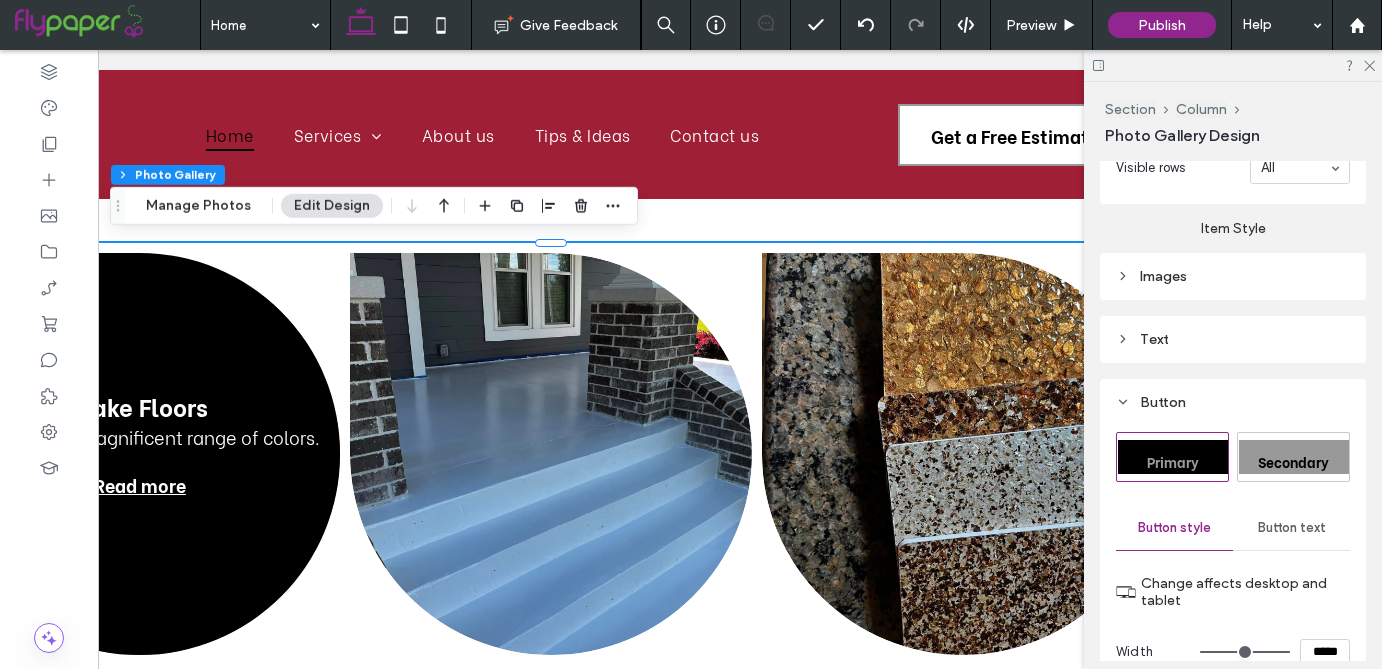 click on "Text" at bounding box center (1233, 339) 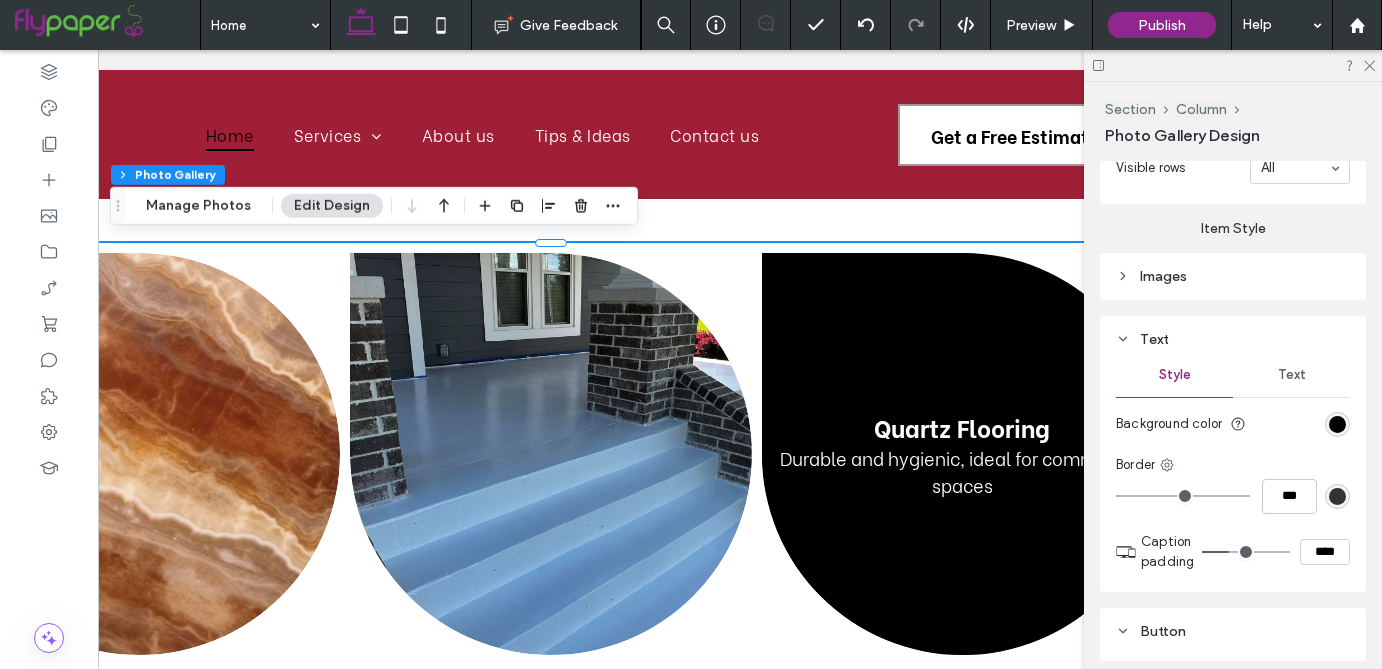 click at bounding box center [962, 453] 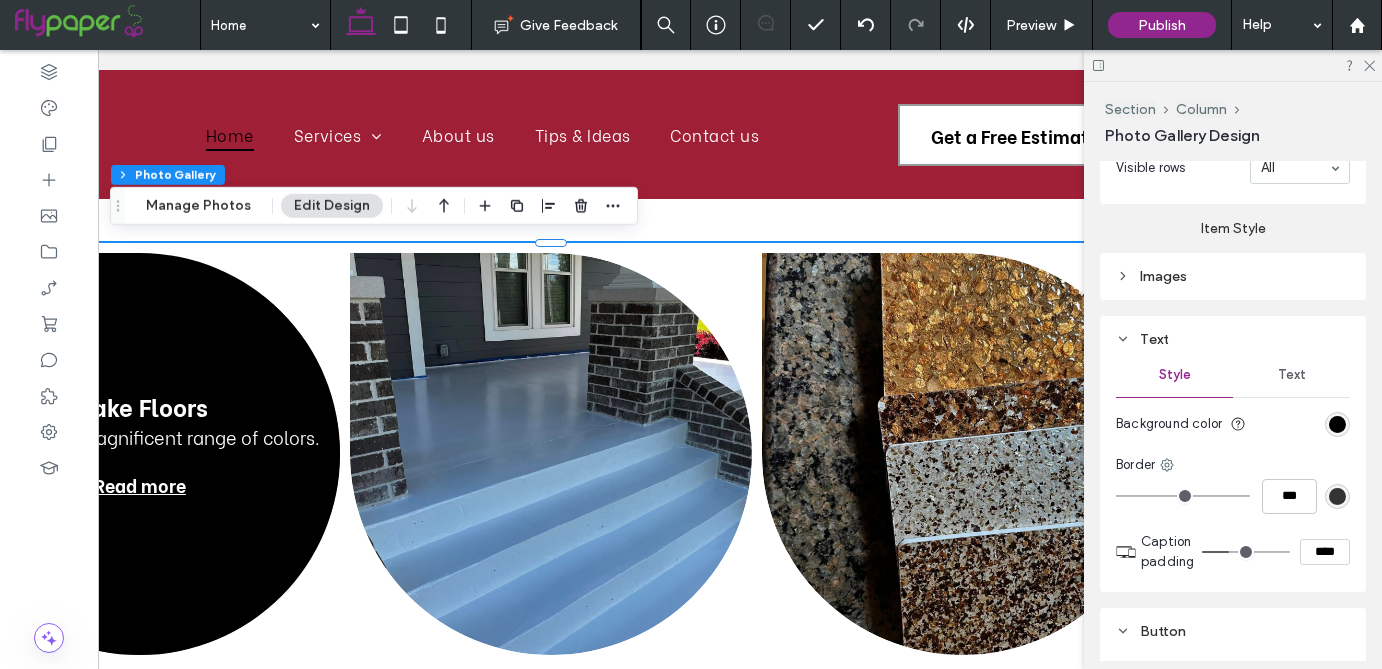 click on "Text" at bounding box center (1291, 375) 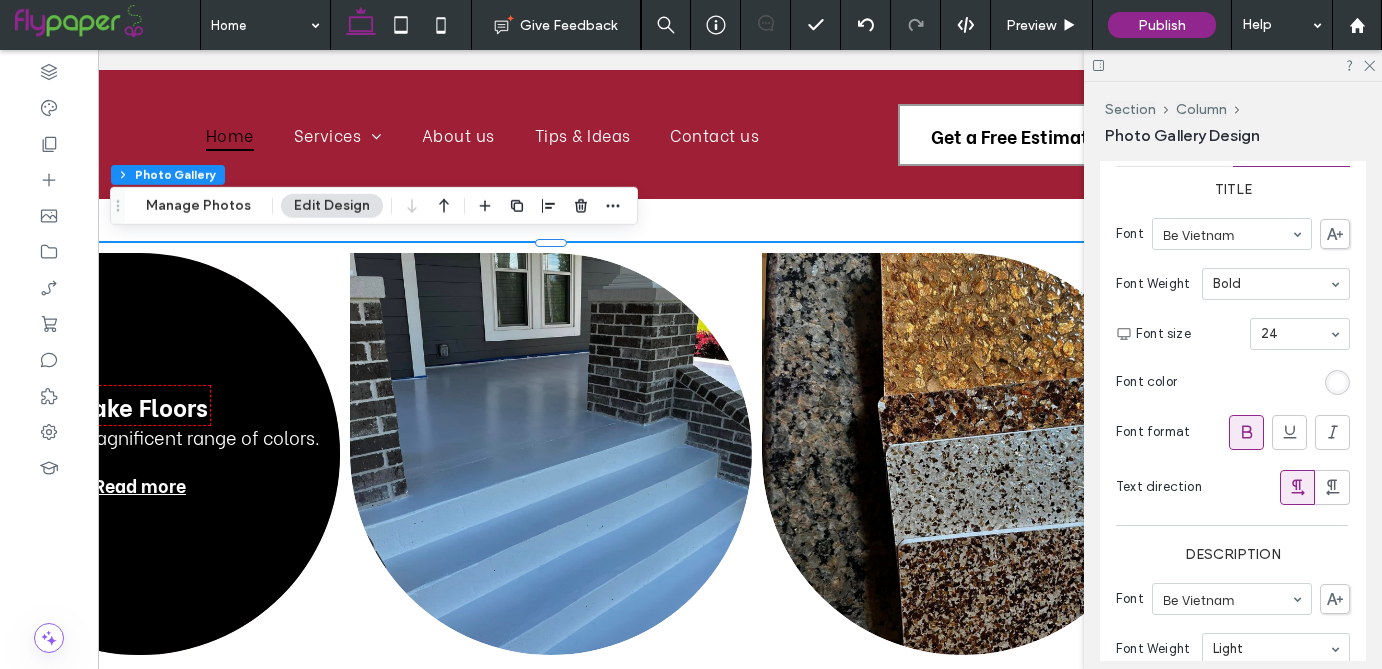 scroll, scrollTop: 1226, scrollLeft: 0, axis: vertical 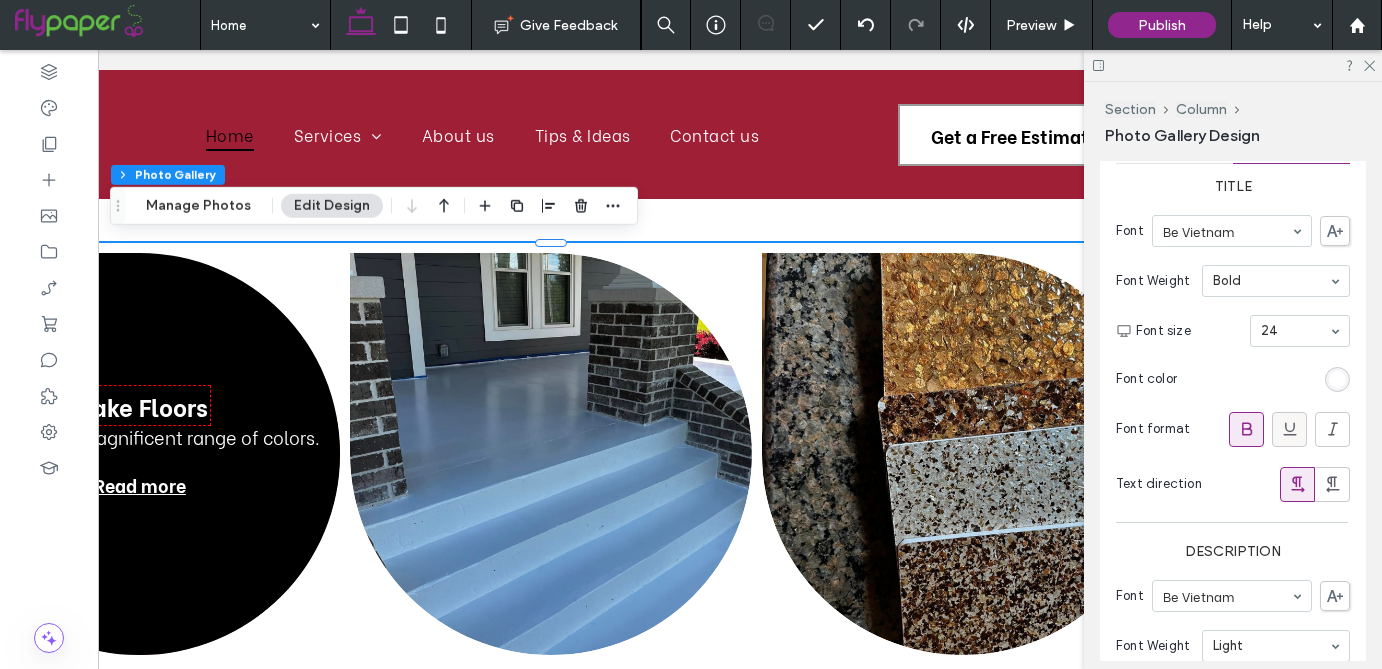click at bounding box center [1289, 429] 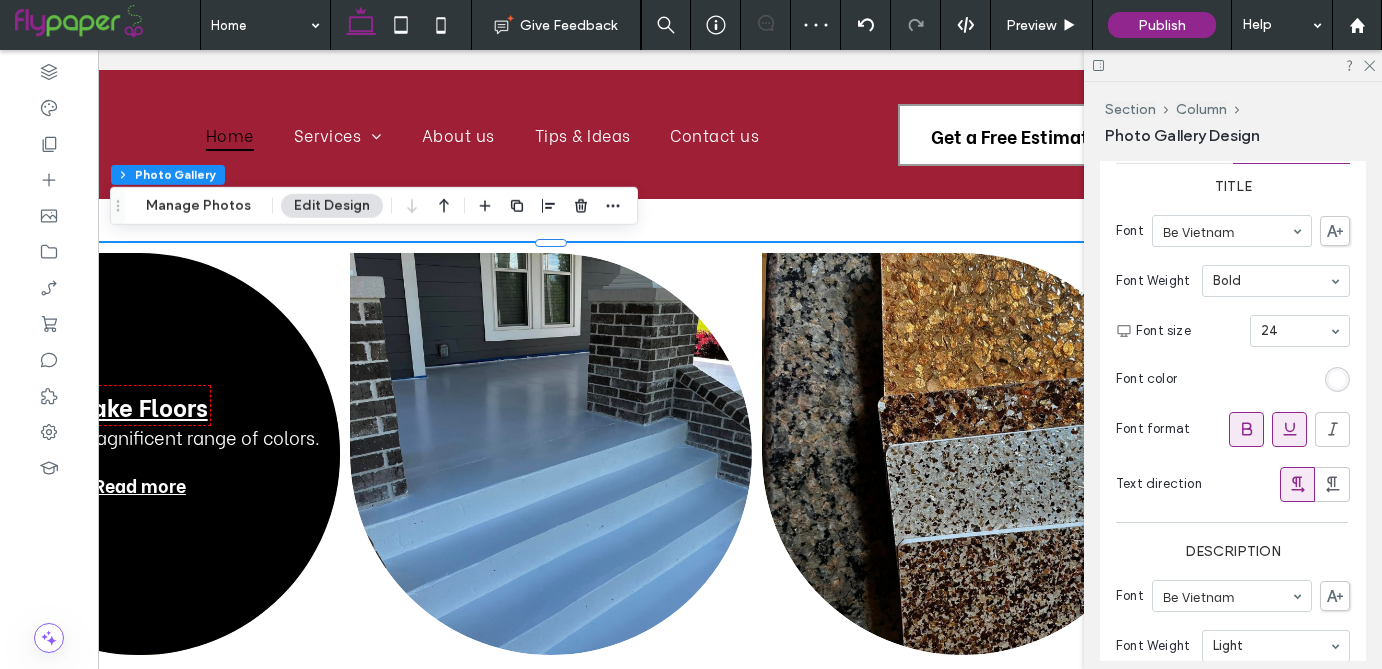 click 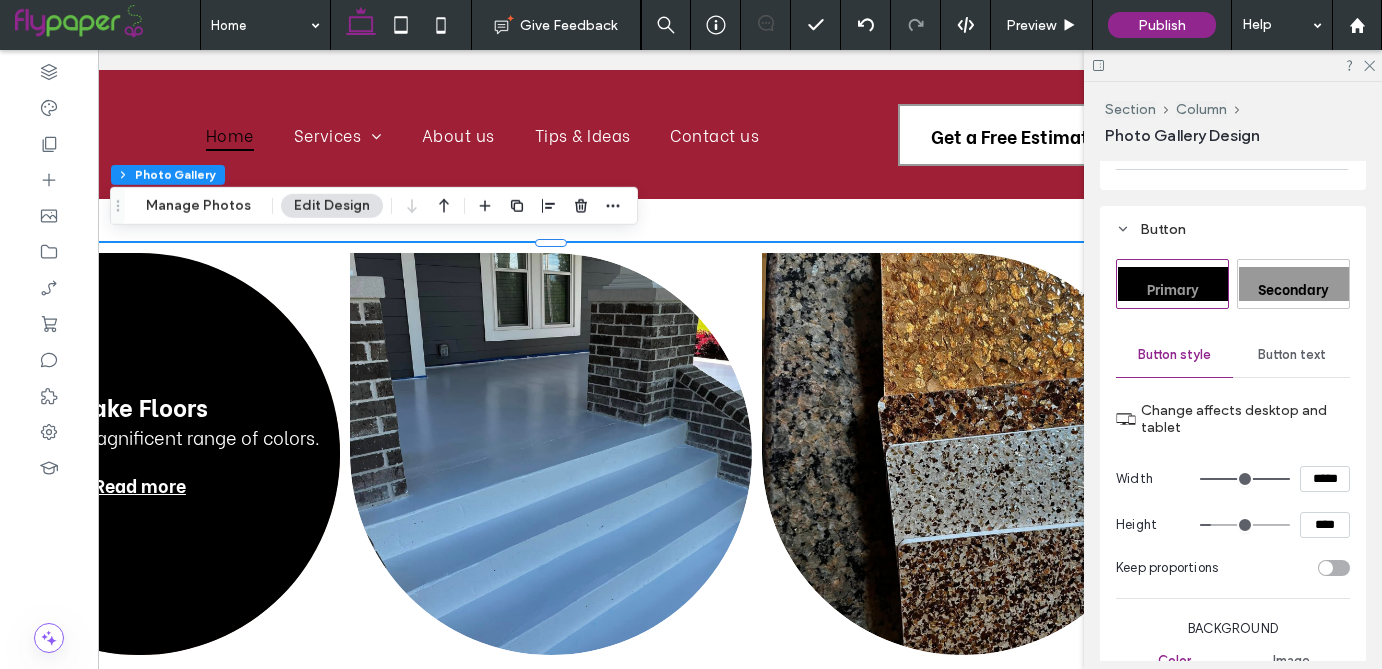 scroll, scrollTop: 1945, scrollLeft: 0, axis: vertical 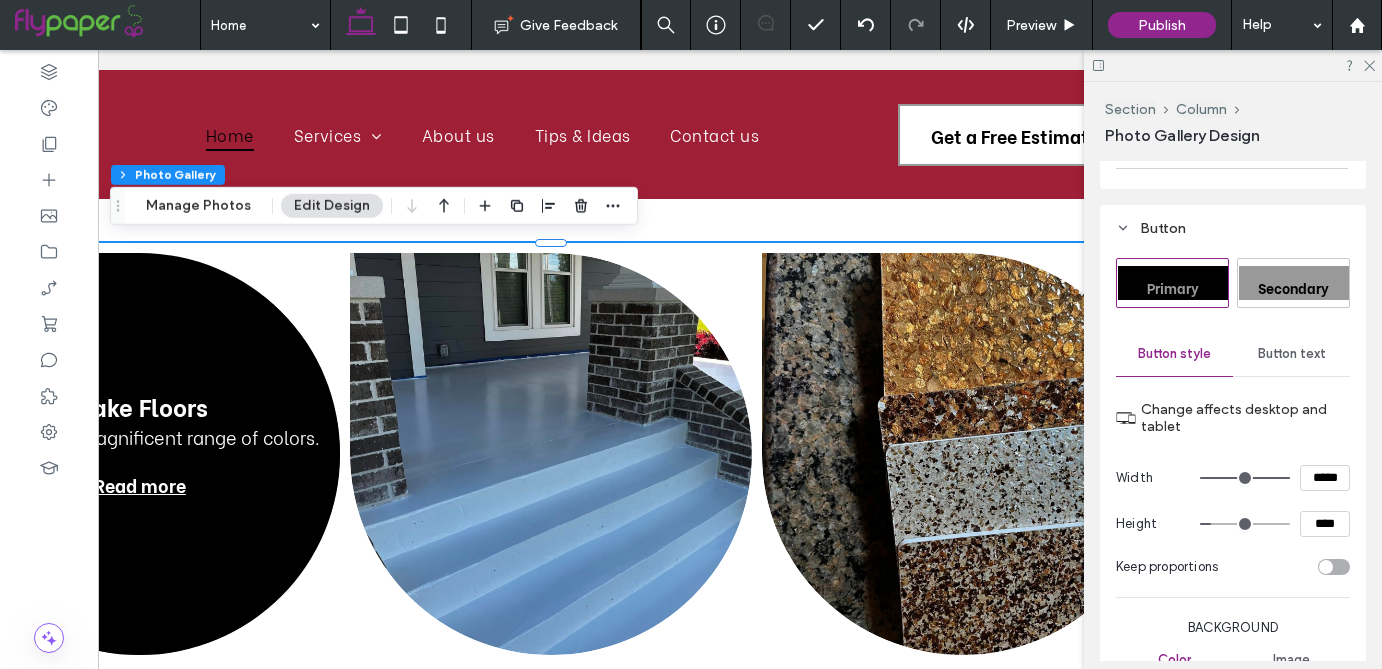 click on "Button text" at bounding box center [1292, 354] 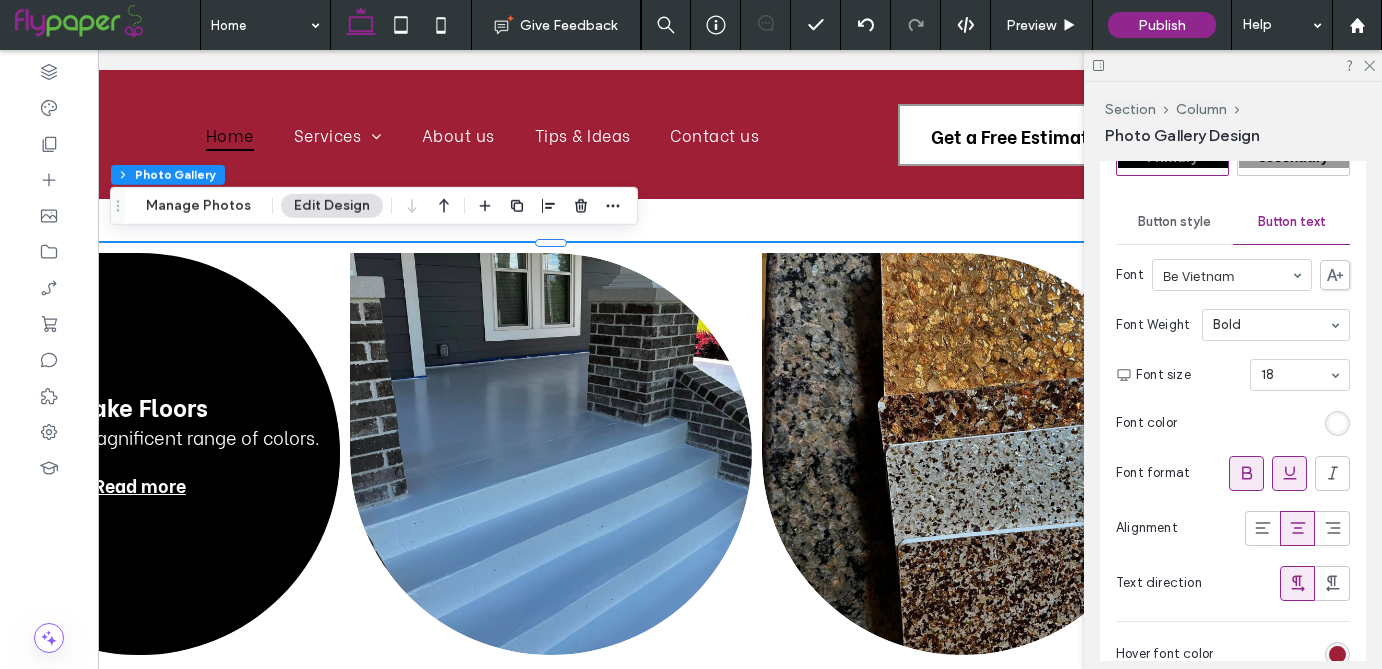 scroll, scrollTop: 2078, scrollLeft: 0, axis: vertical 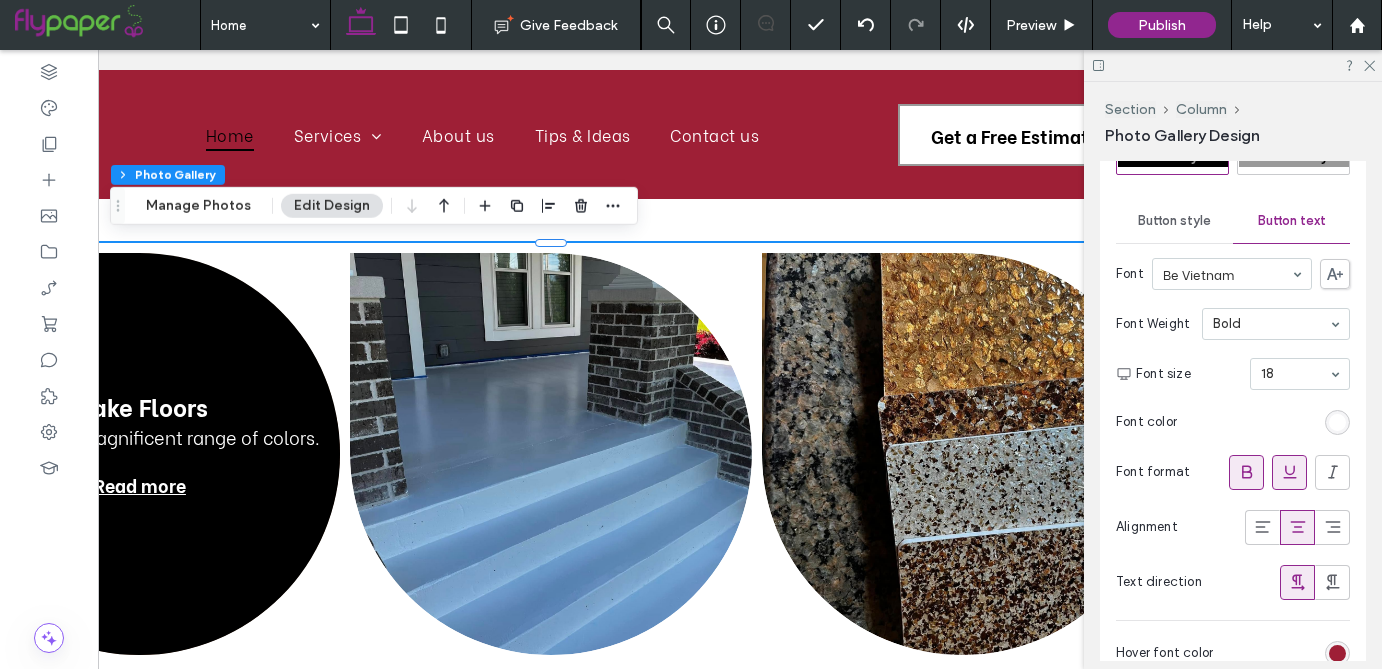 click at bounding box center (1337, 422) 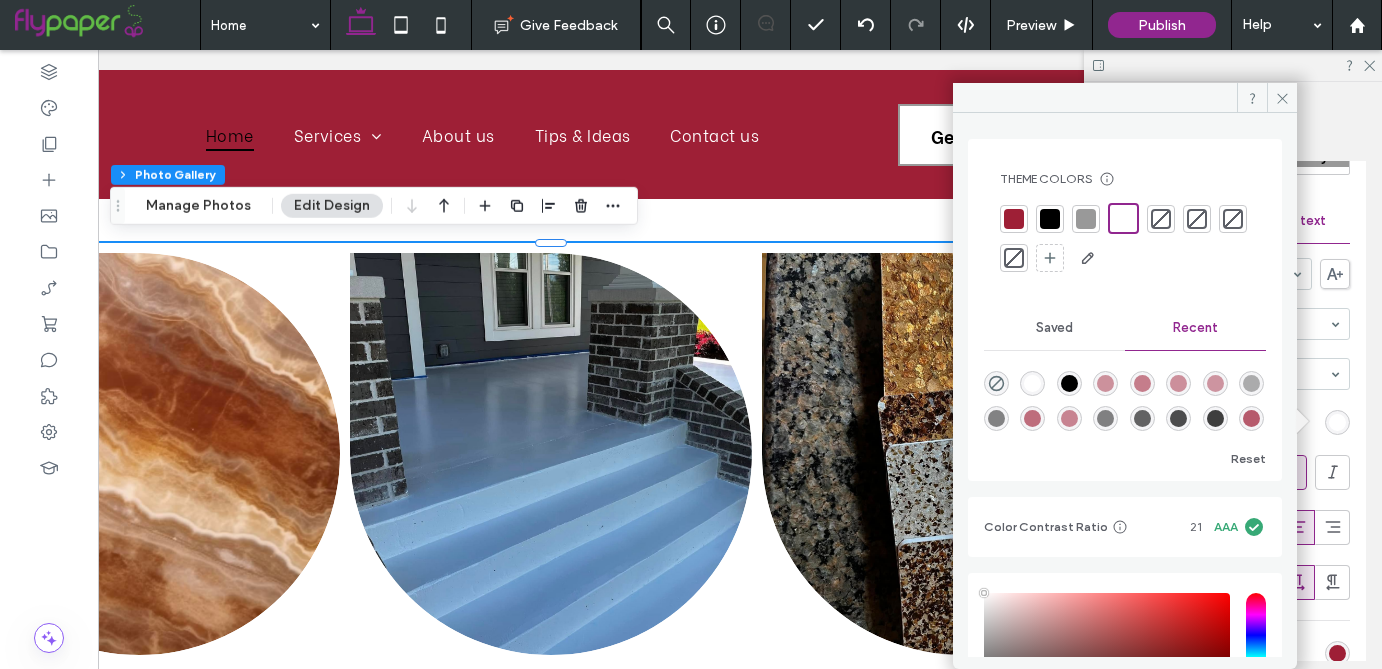 click at bounding box center (1086, 219) 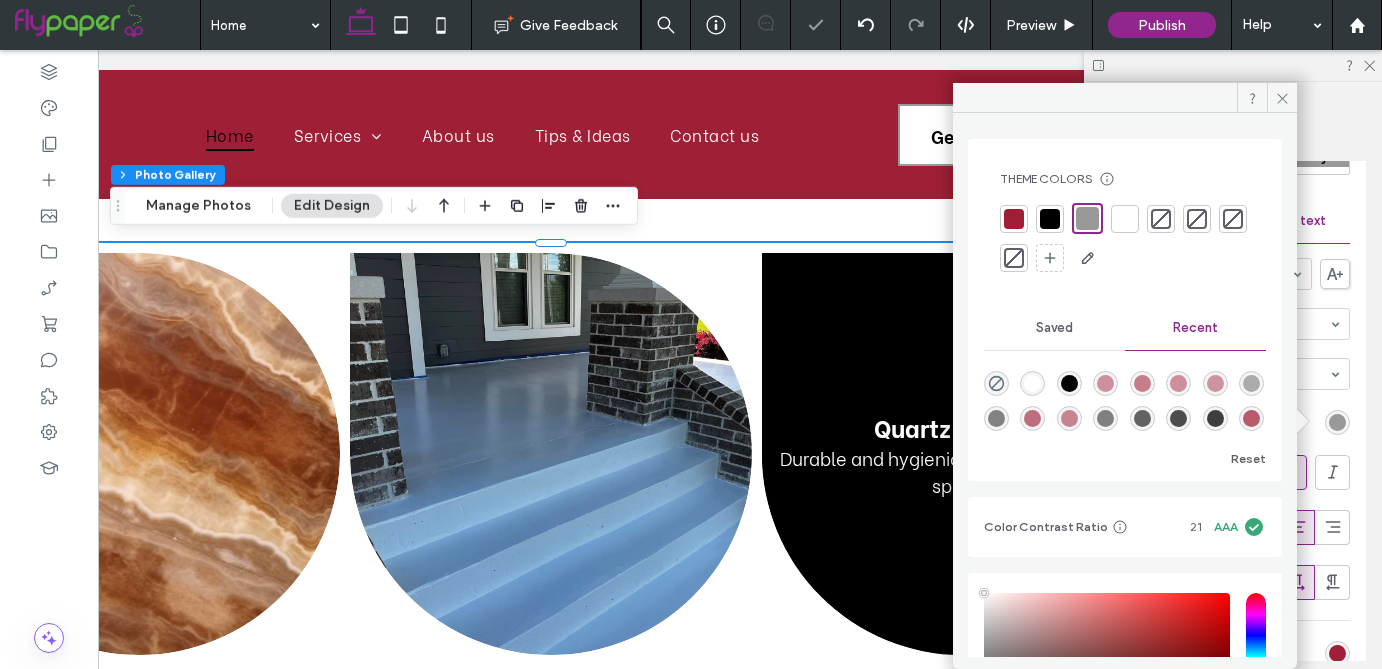 click at bounding box center [962, 453] 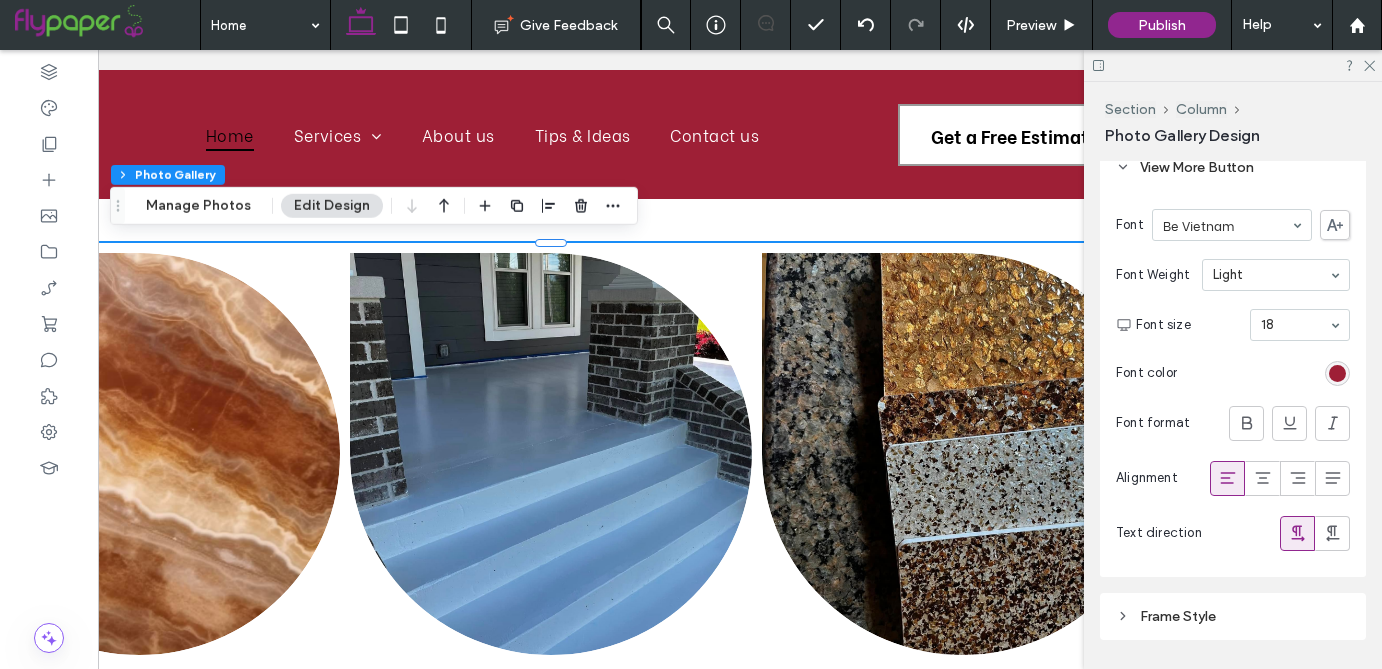 scroll, scrollTop: 2814, scrollLeft: 0, axis: vertical 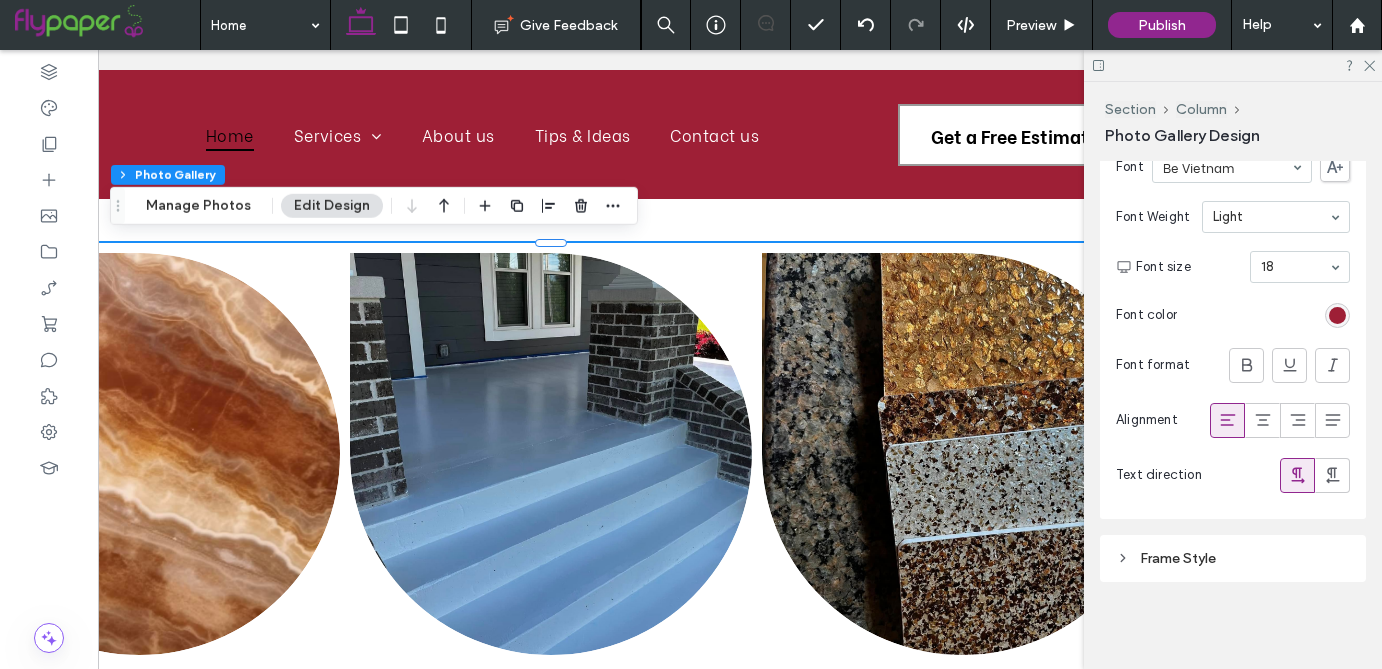 click on "Frame Style" at bounding box center [1233, 558] 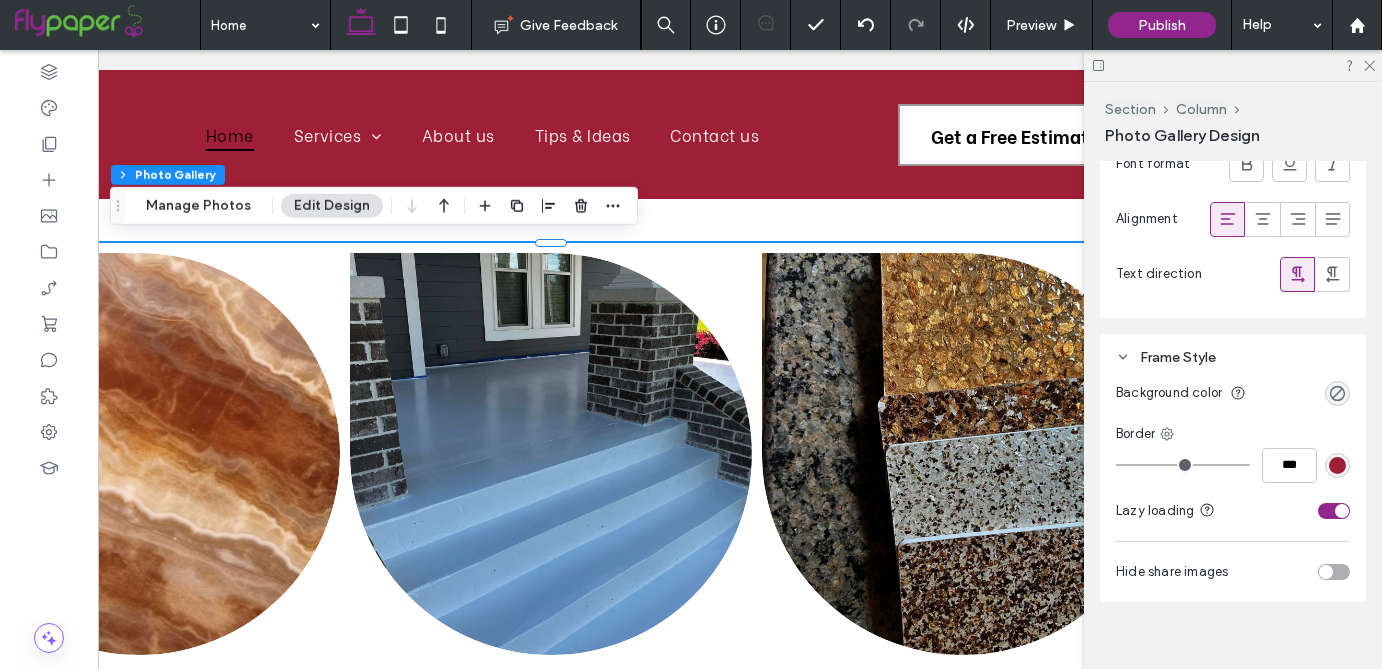 scroll, scrollTop: 3035, scrollLeft: 0, axis: vertical 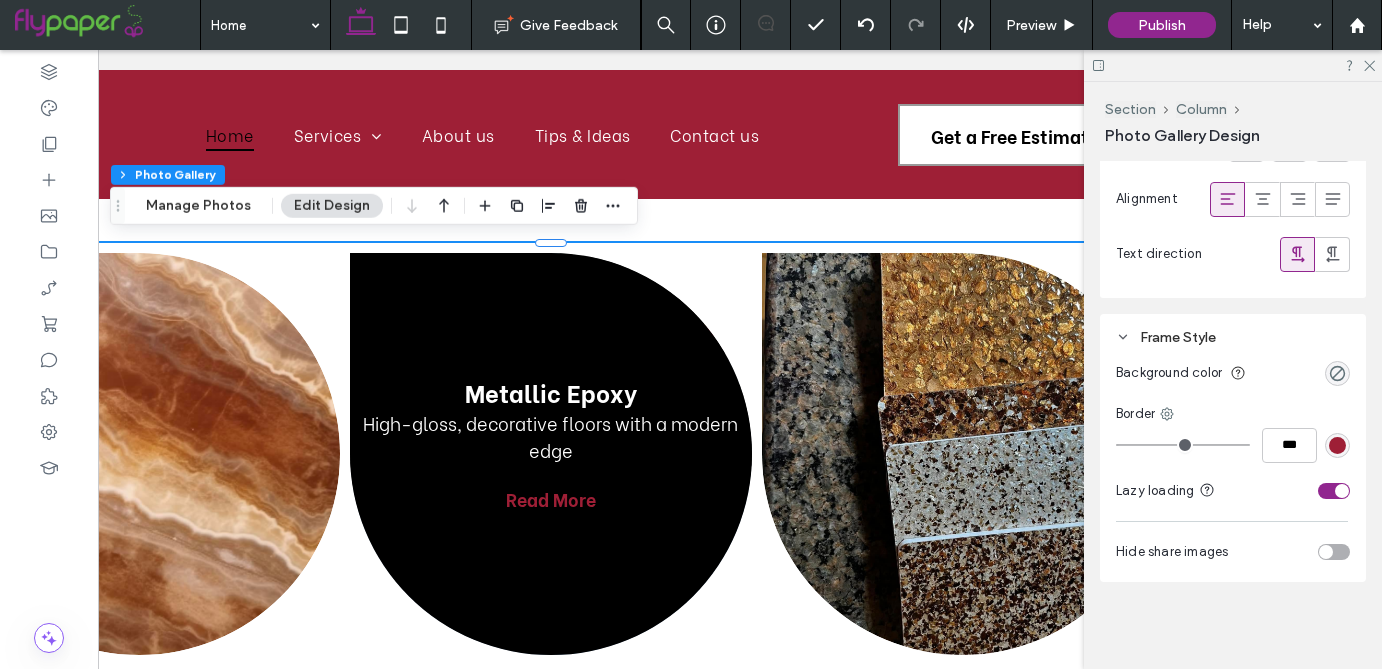 click on "Read More" at bounding box center (551, 498) 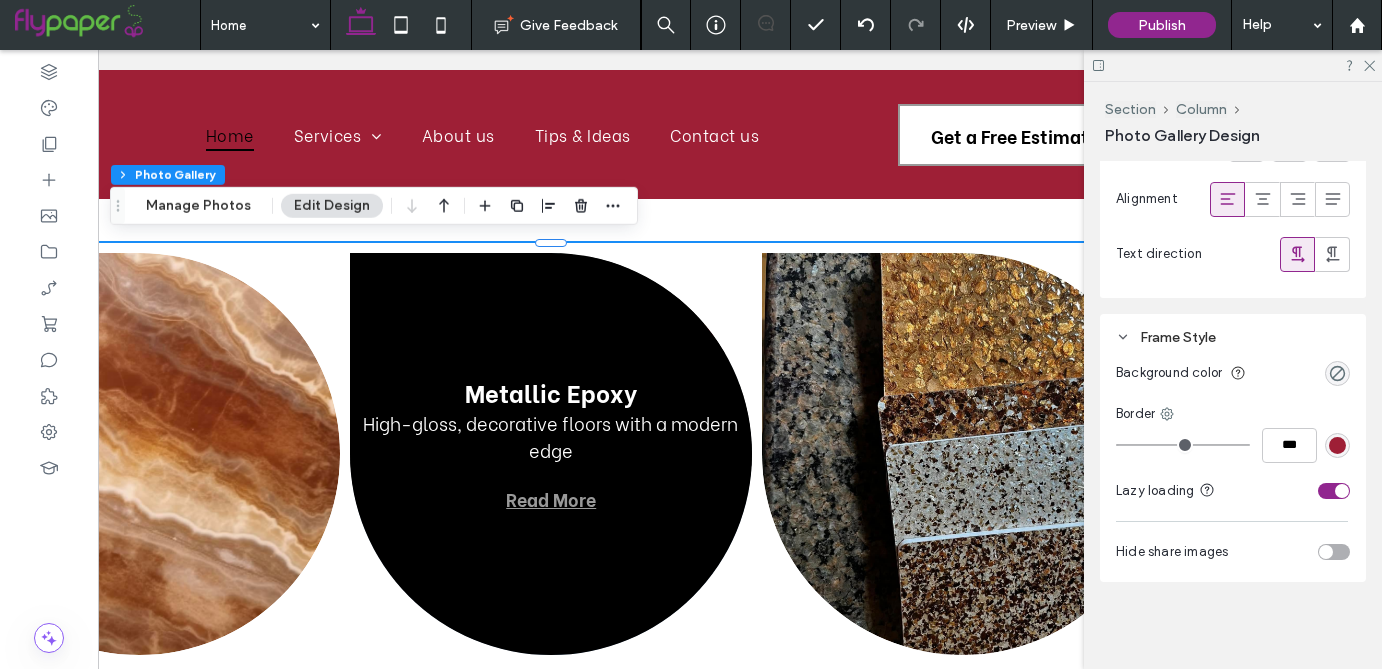 click at bounding box center [550, 453] 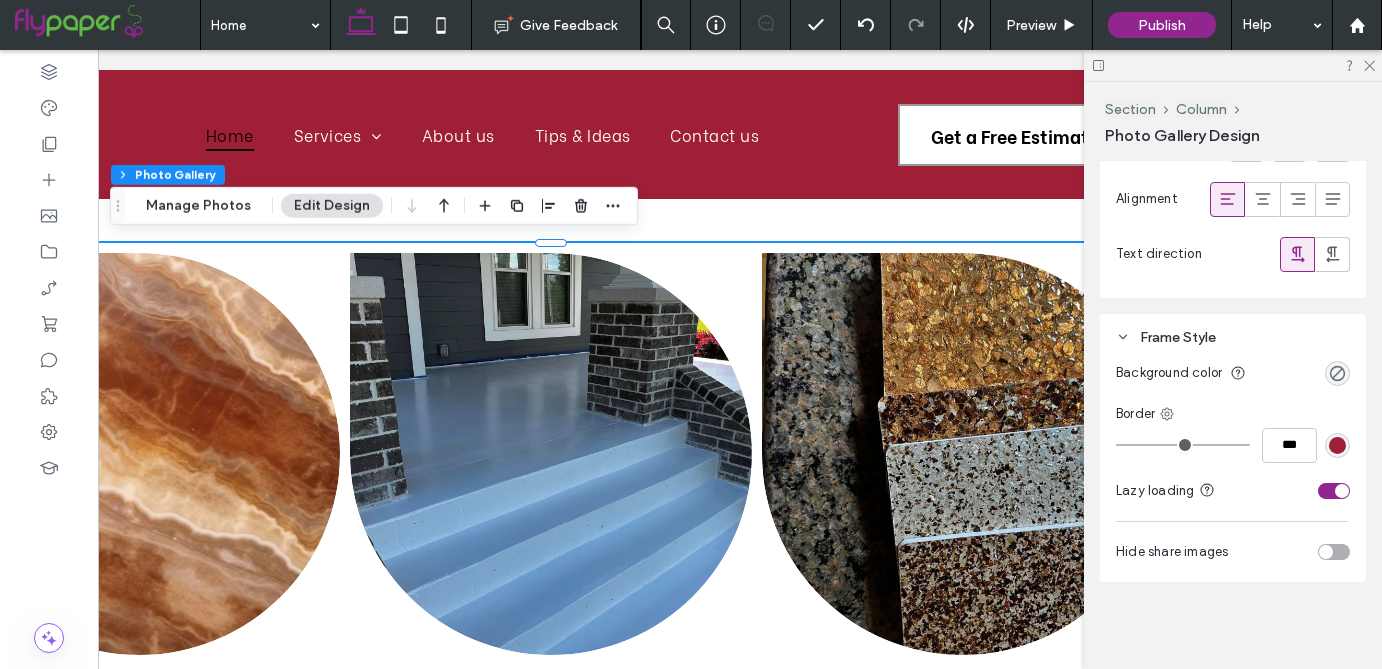 click on "Edit Design" at bounding box center (332, 206) 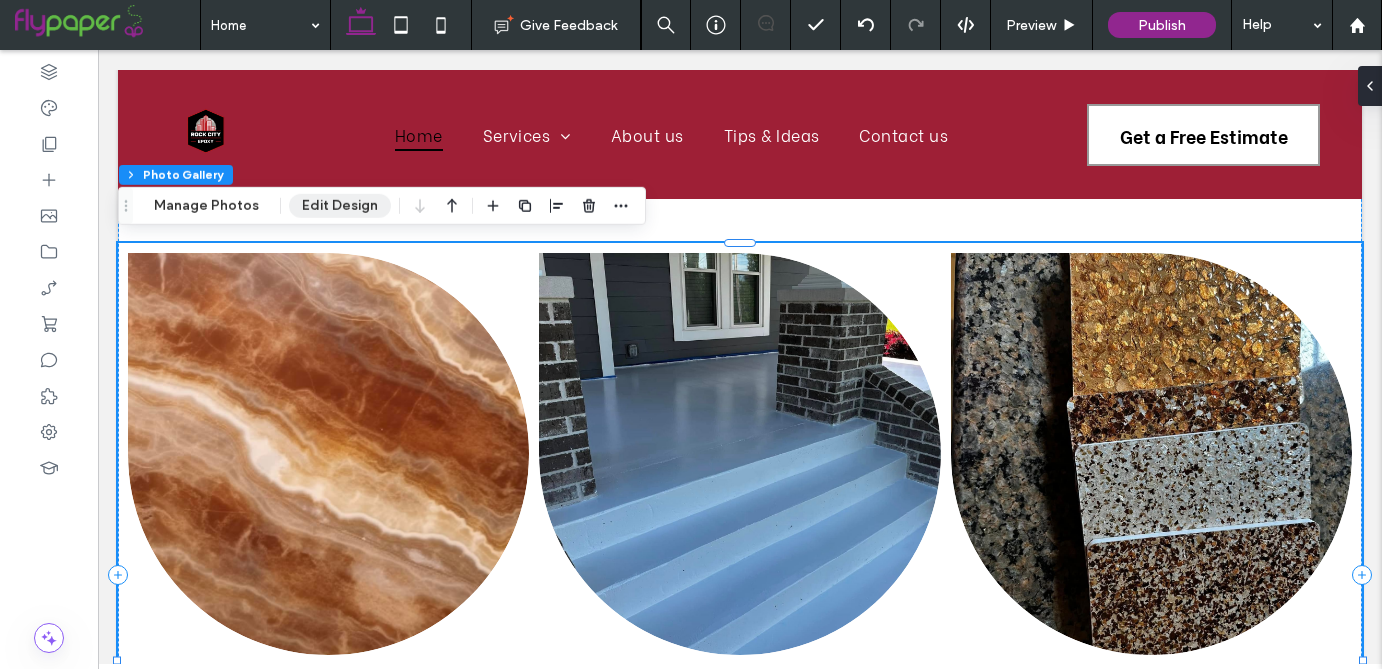 click on "Edit Design" at bounding box center [340, 206] 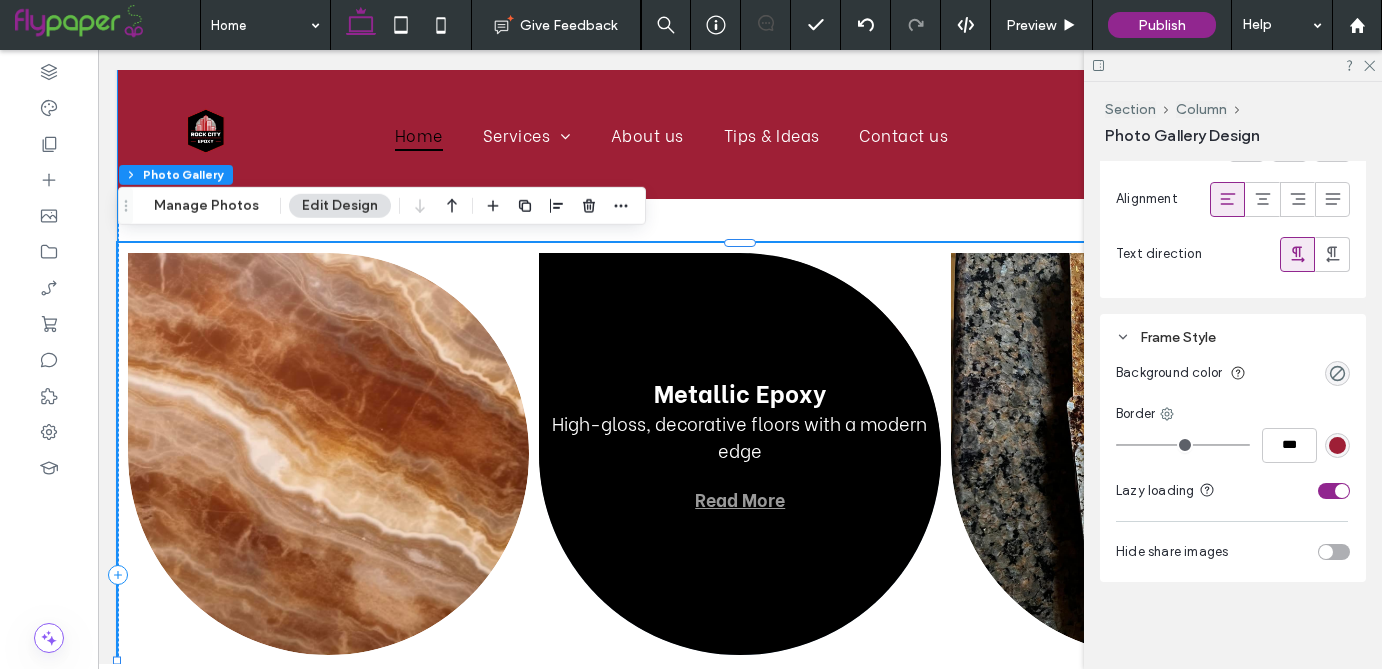 click at bounding box center [739, 453] 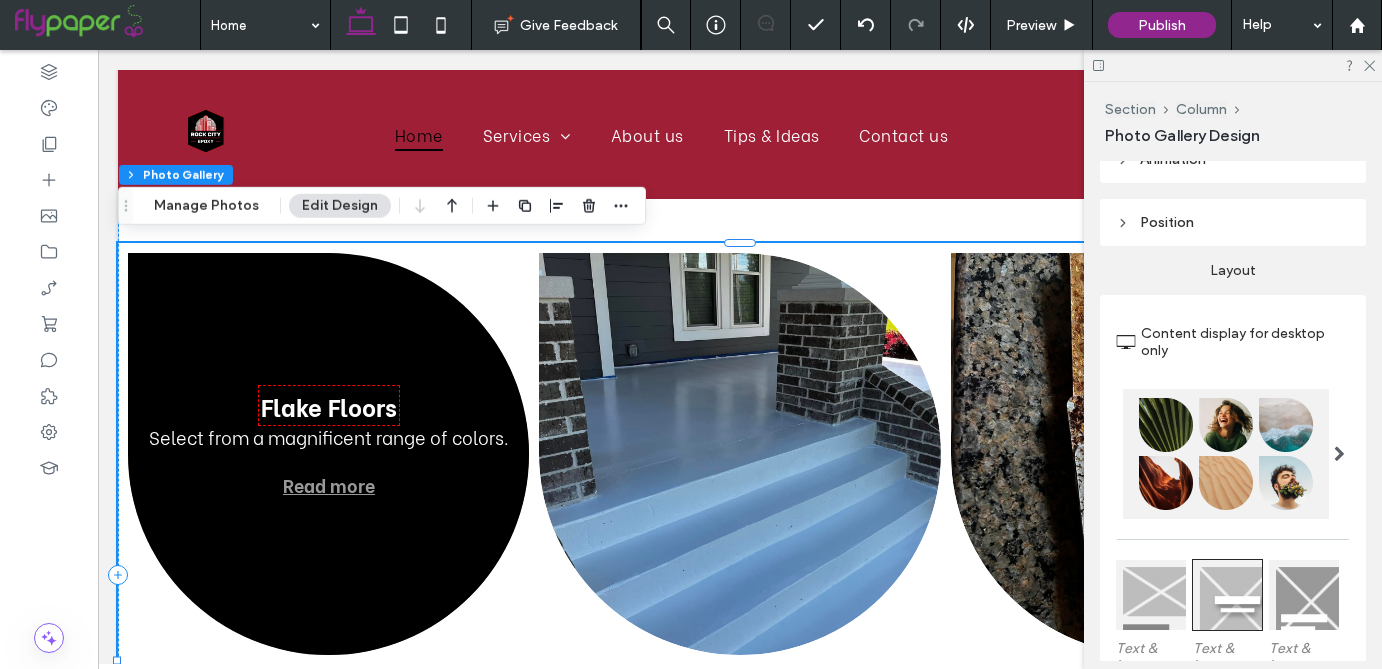 scroll, scrollTop: 0, scrollLeft: 0, axis: both 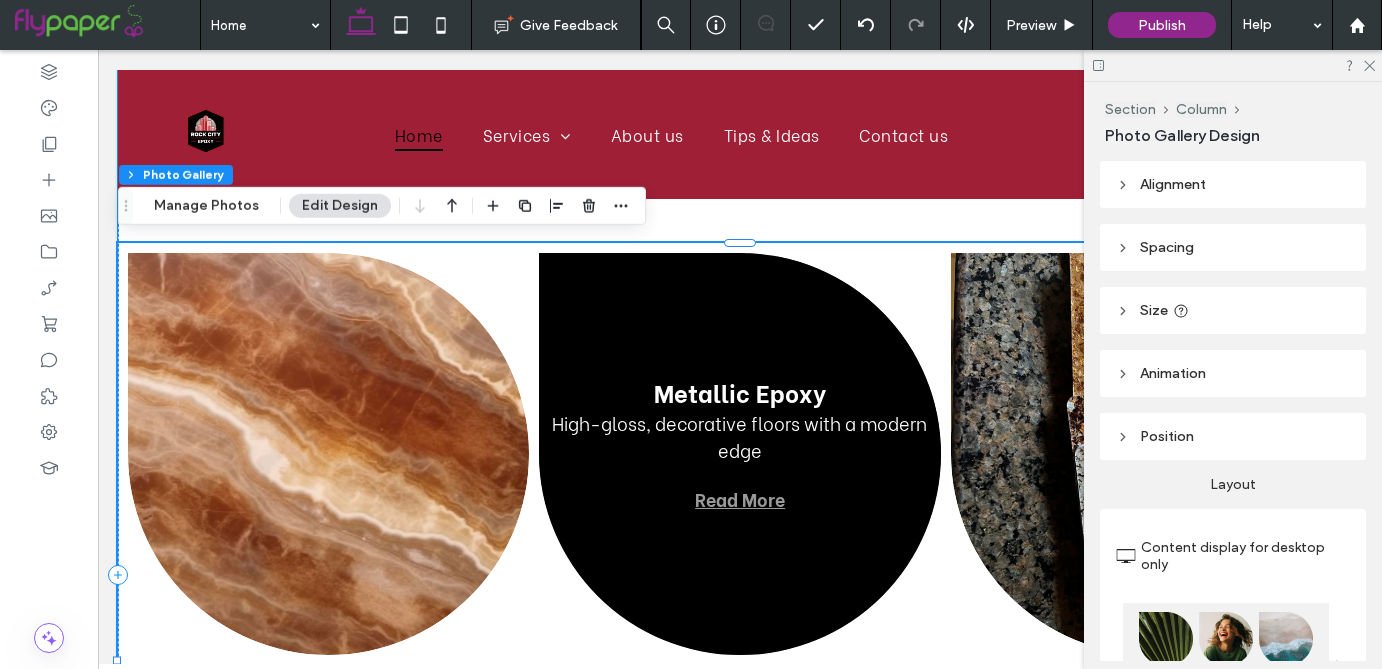 click at bounding box center (739, 453) 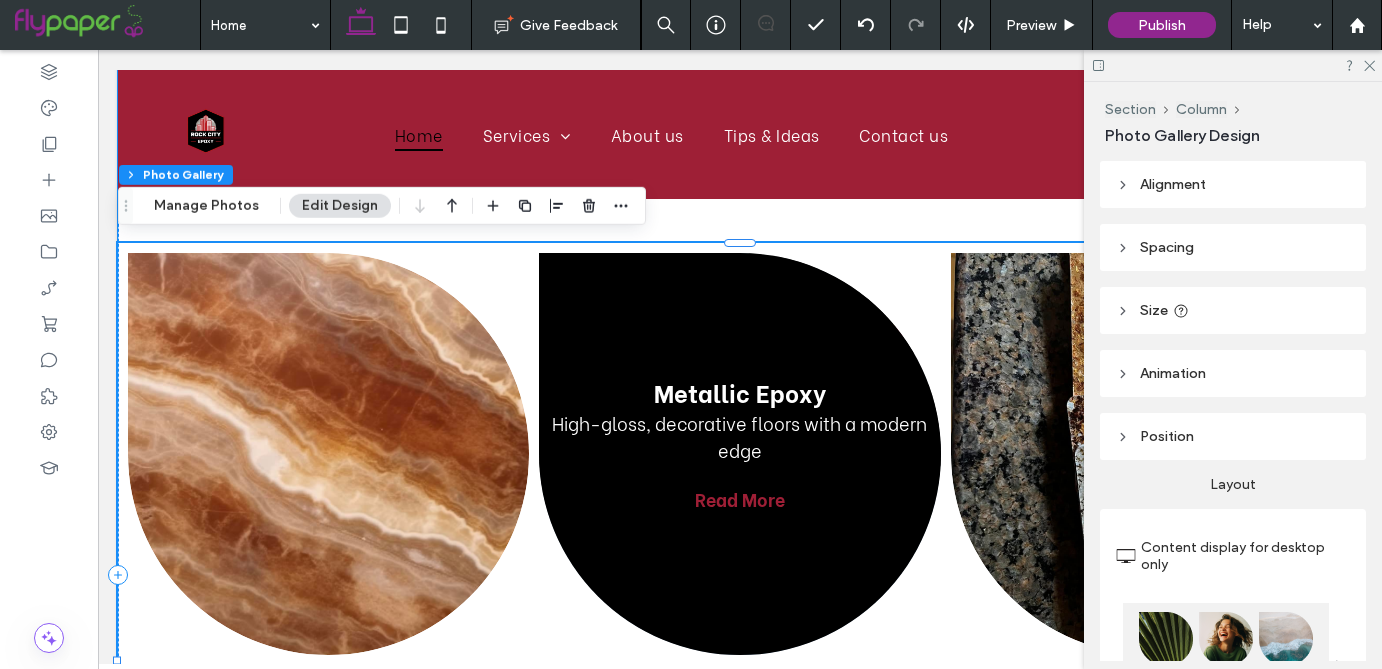 click on "Read More" at bounding box center [740, 498] 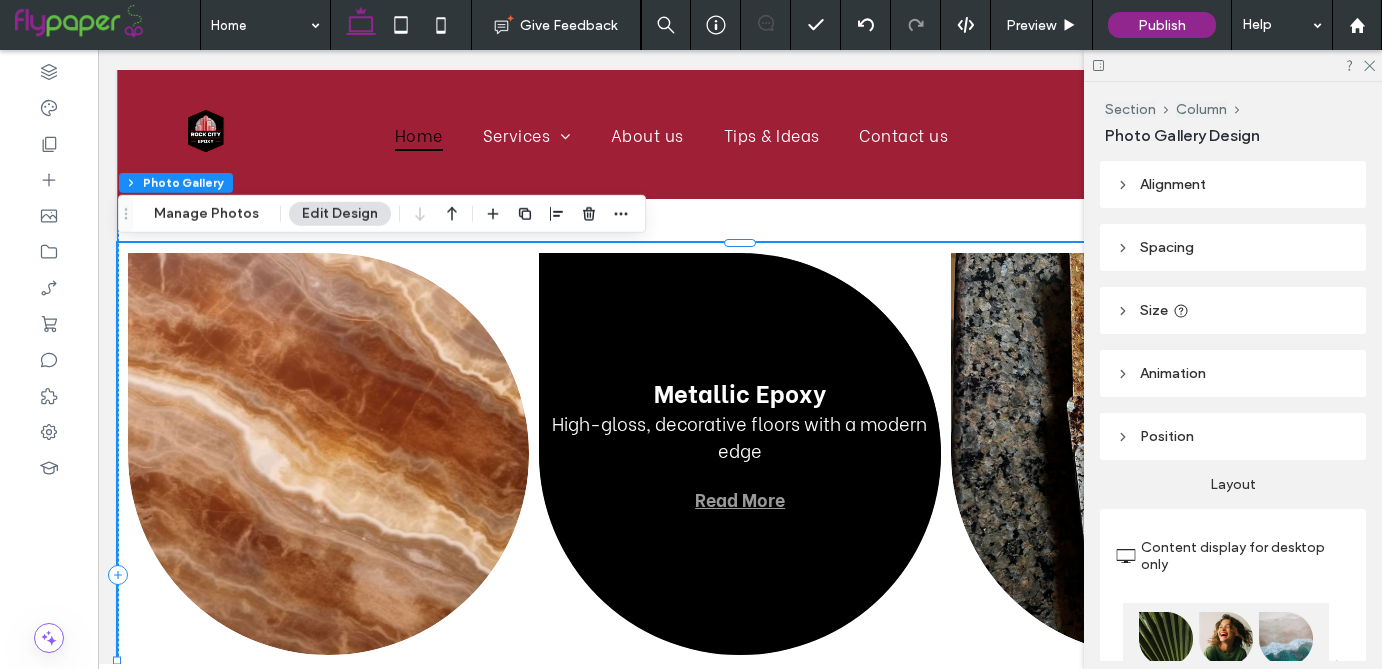 scroll, scrollTop: 1454, scrollLeft: 0, axis: vertical 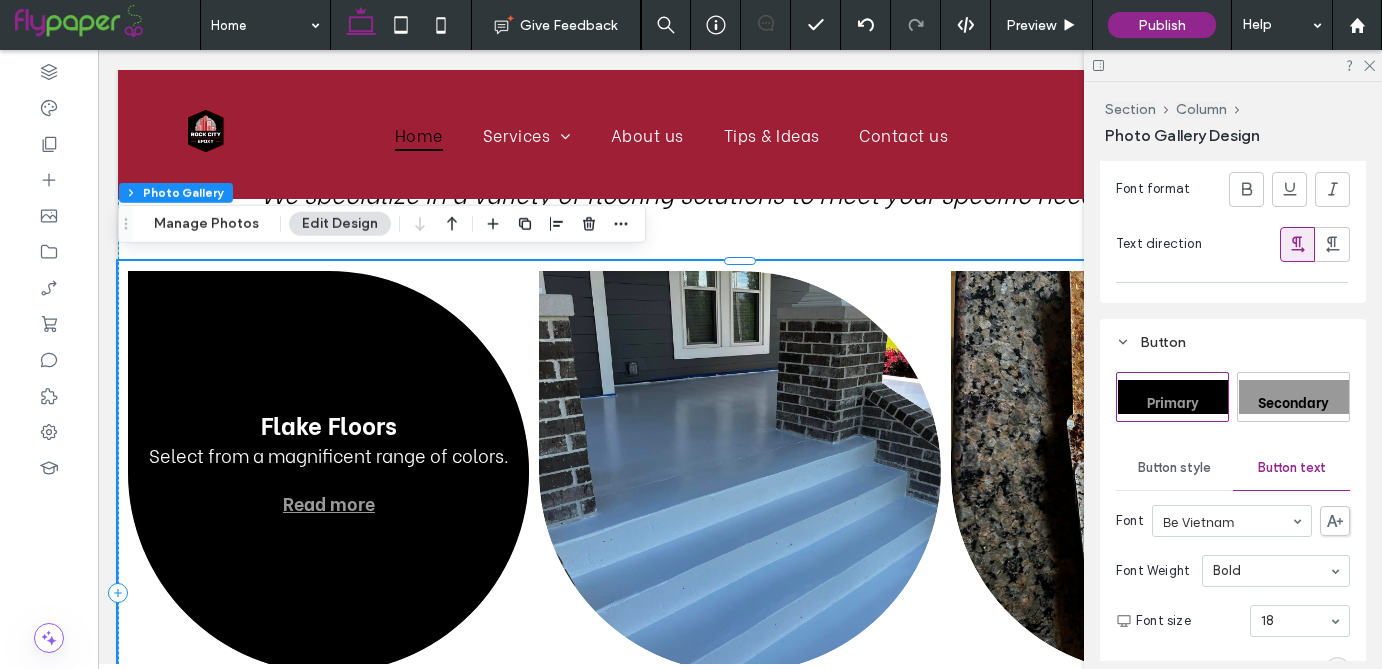 click on "Secondary" at bounding box center [1293, 400] 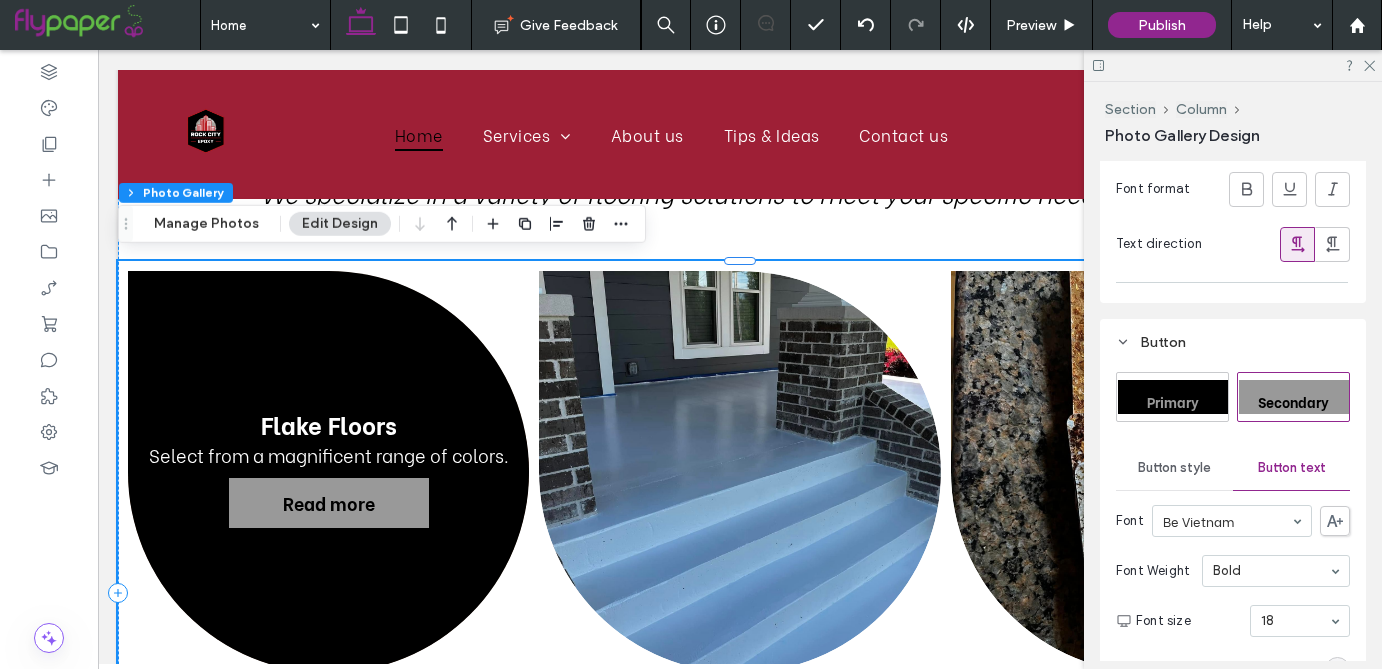 click on "Primary" at bounding box center (1173, 397) 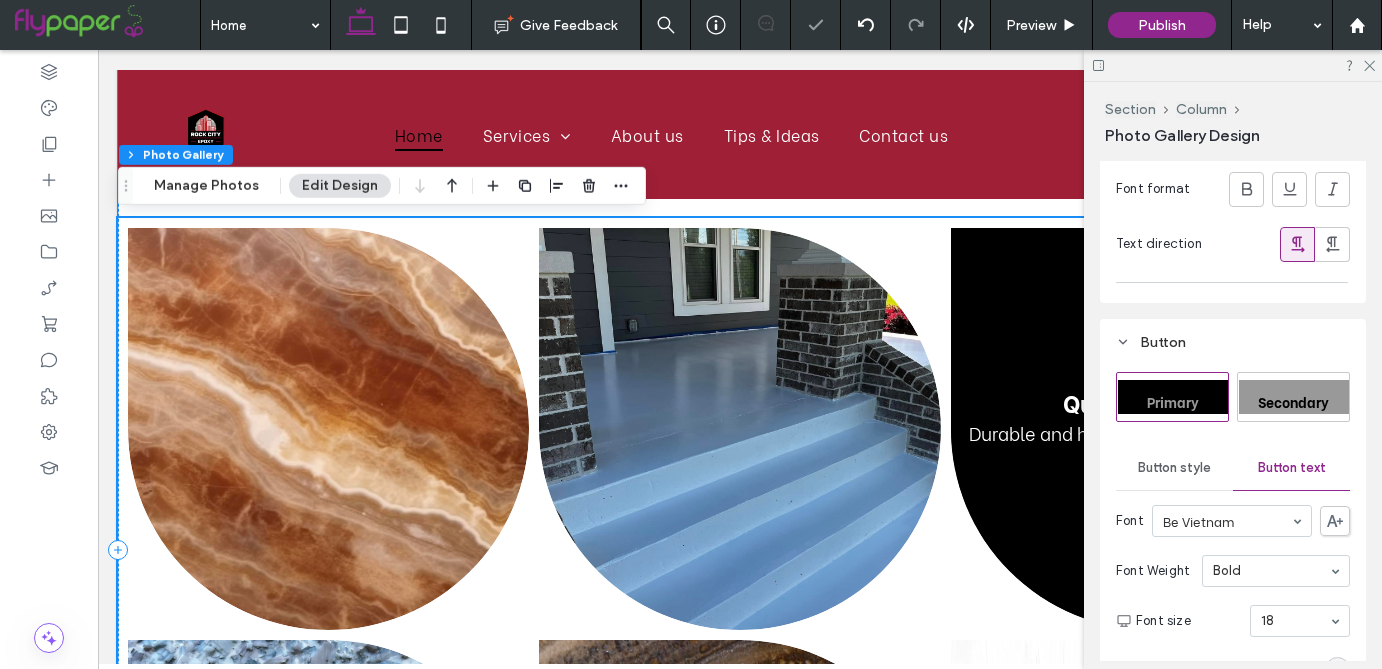 scroll, scrollTop: 1507, scrollLeft: 0, axis: vertical 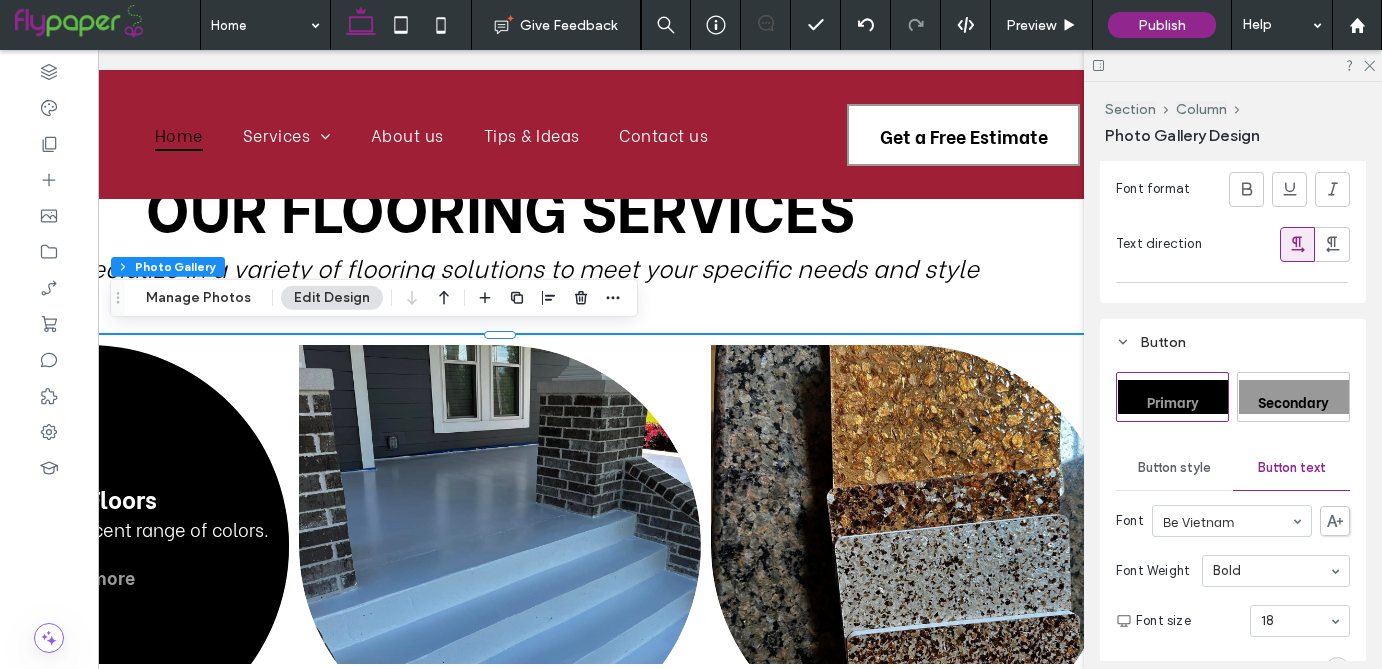 click on "Primary" at bounding box center (1173, 400) 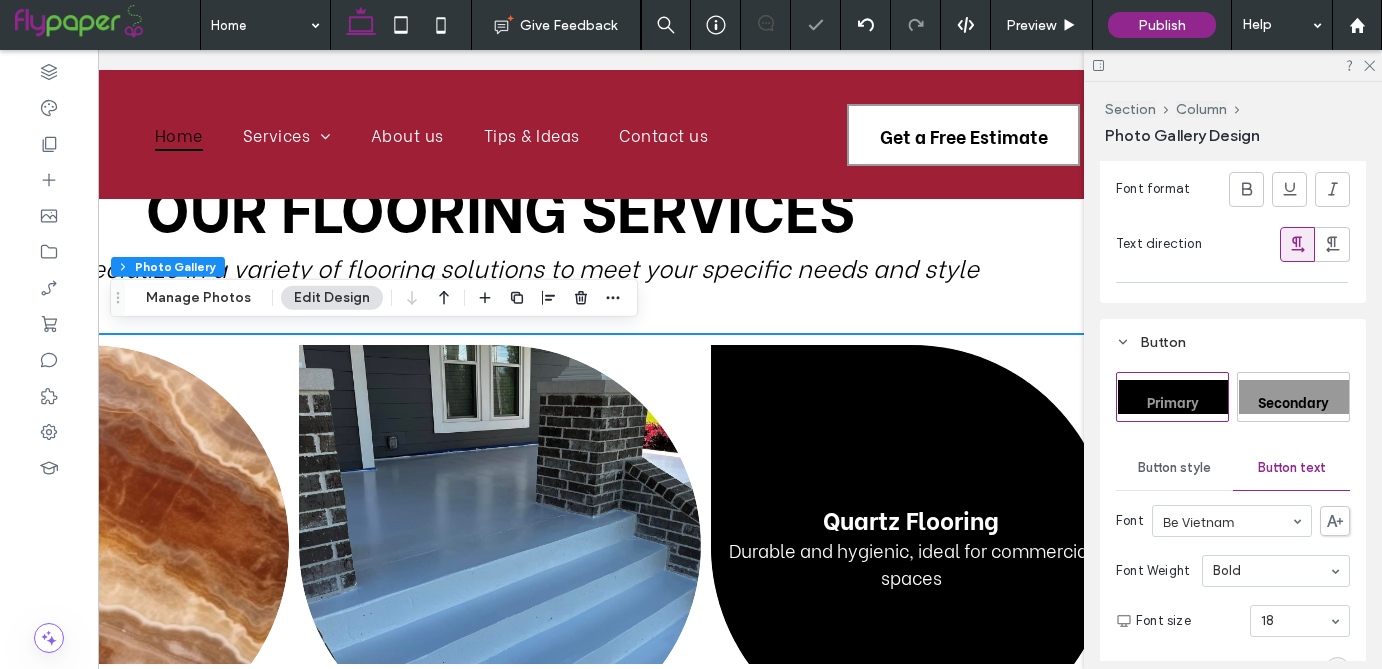 scroll, scrollTop: 1629, scrollLeft: 0, axis: vertical 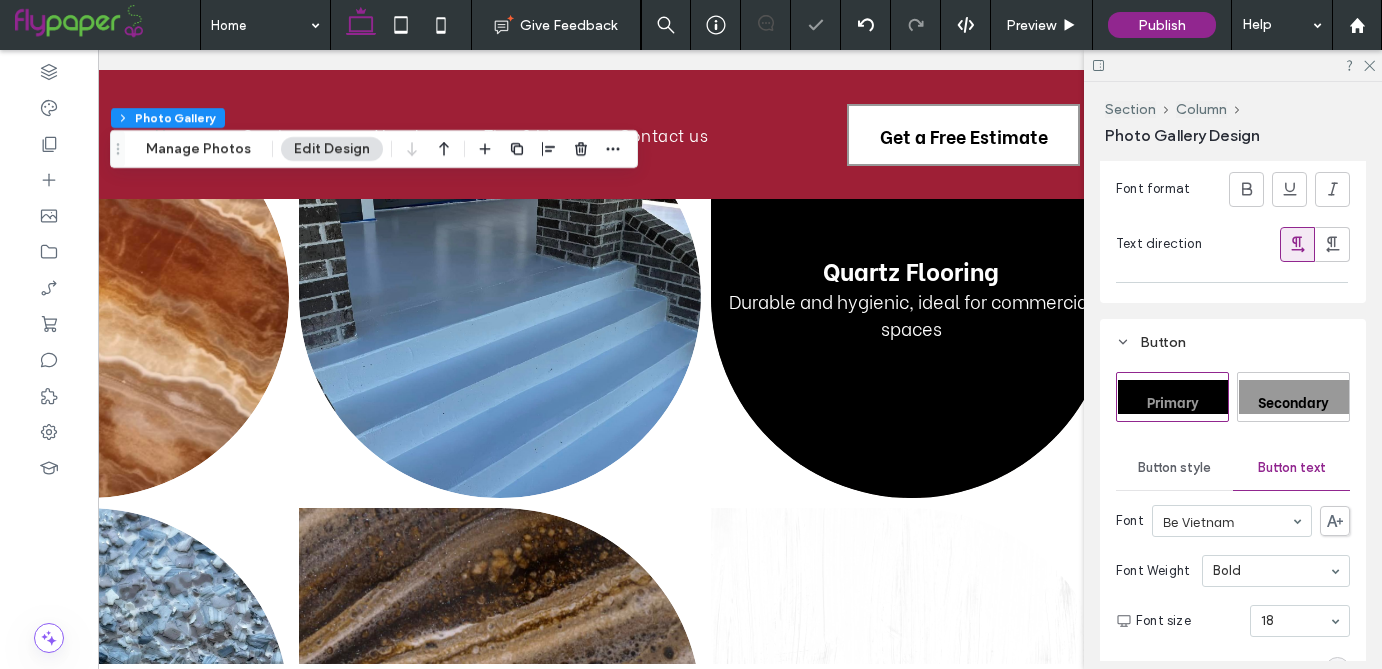 click at bounding box center (911, 296) 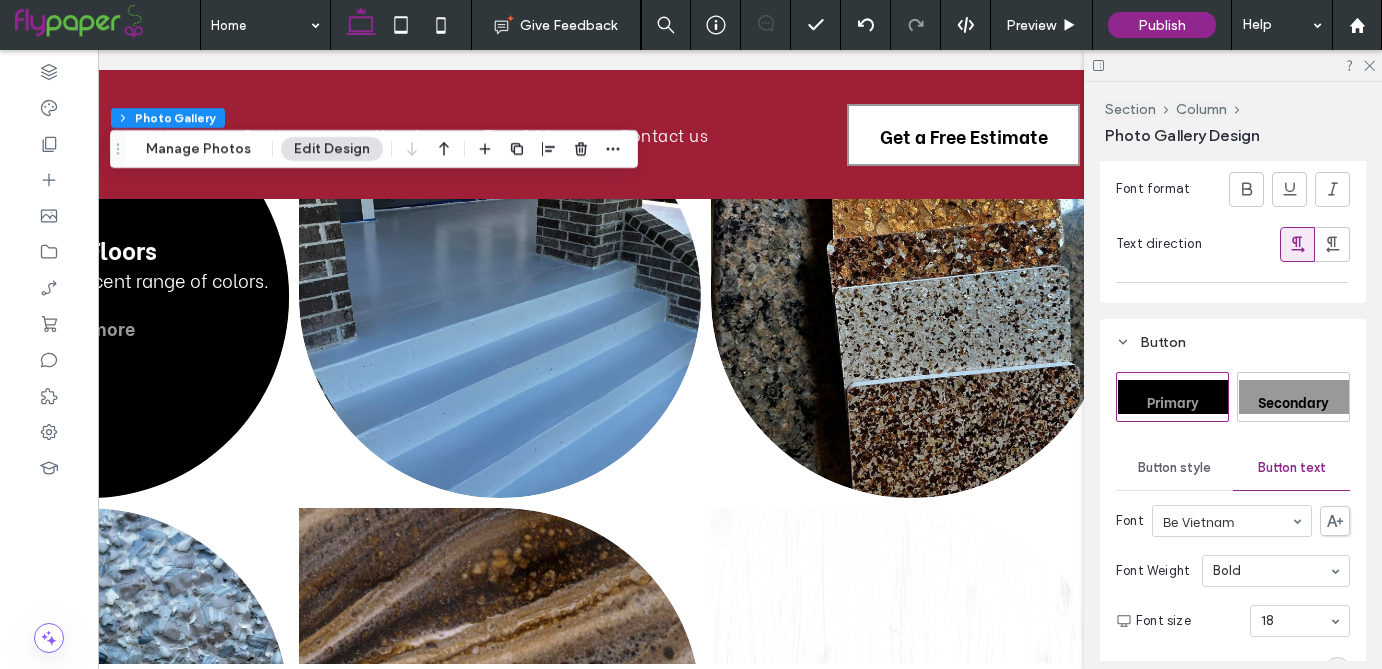 click on "Secondary" at bounding box center (1294, 397) 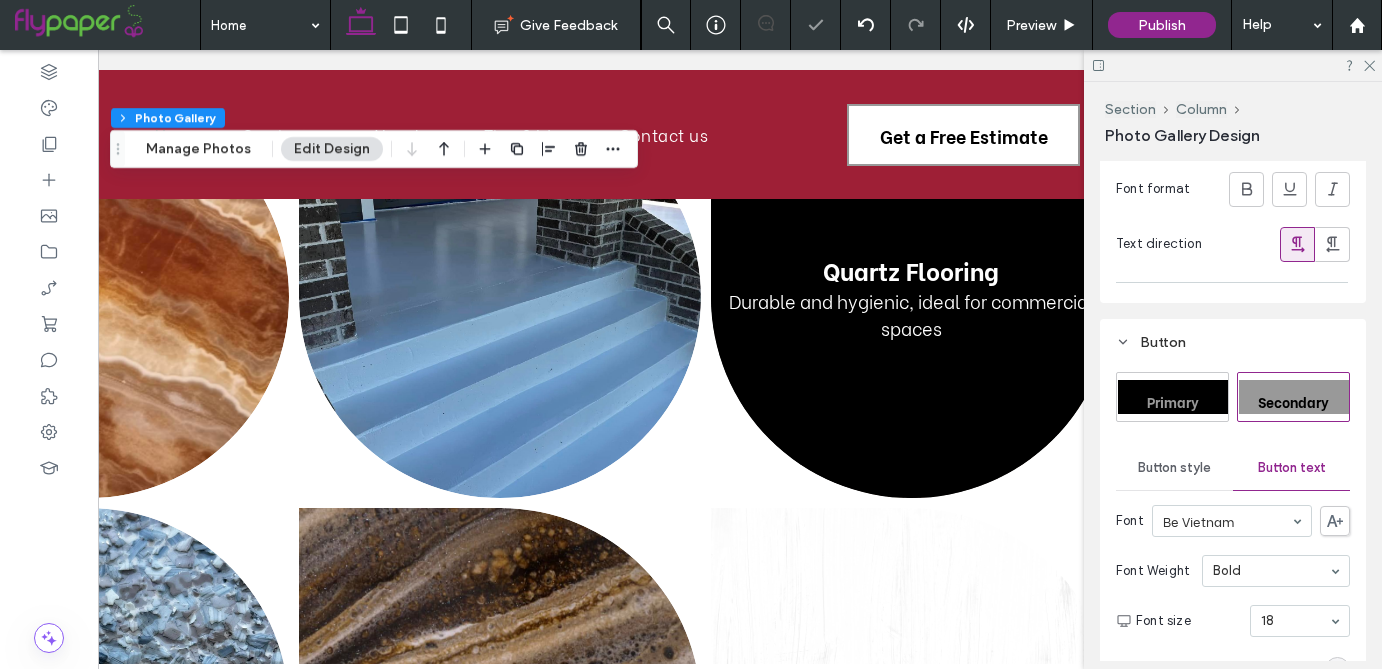 click at bounding box center [911, 296] 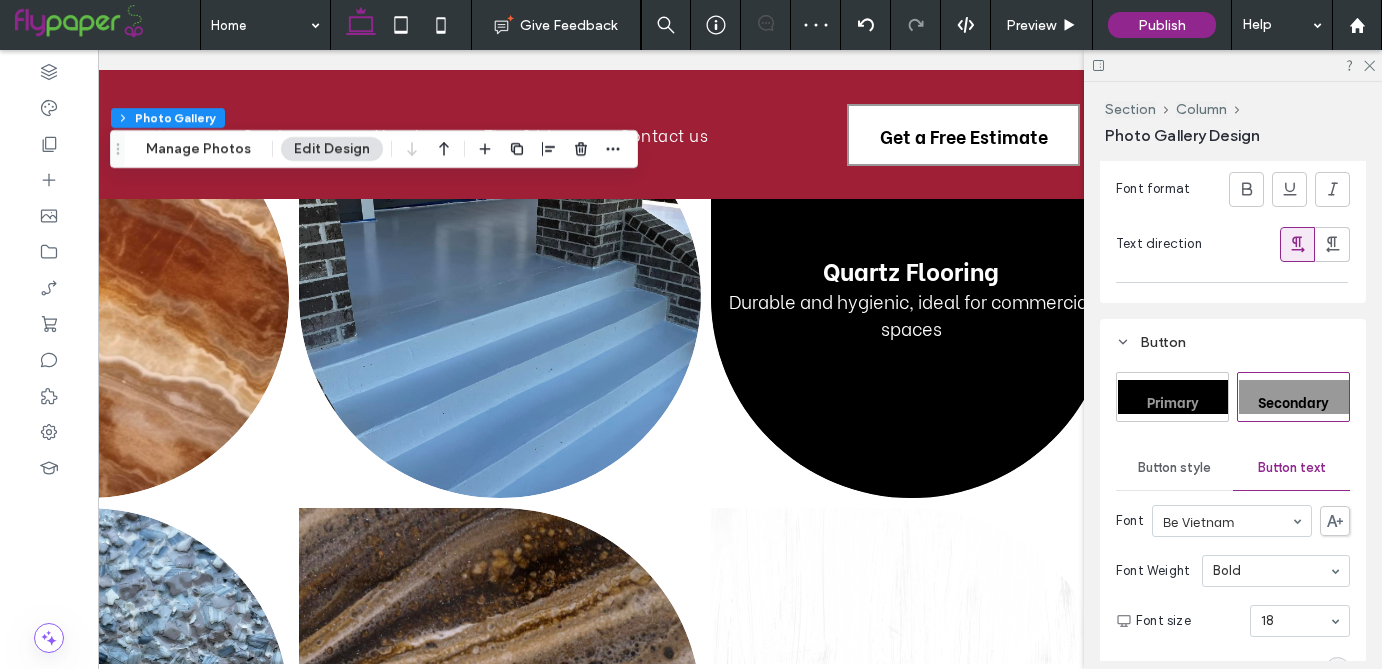 click at bounding box center [911, 296] 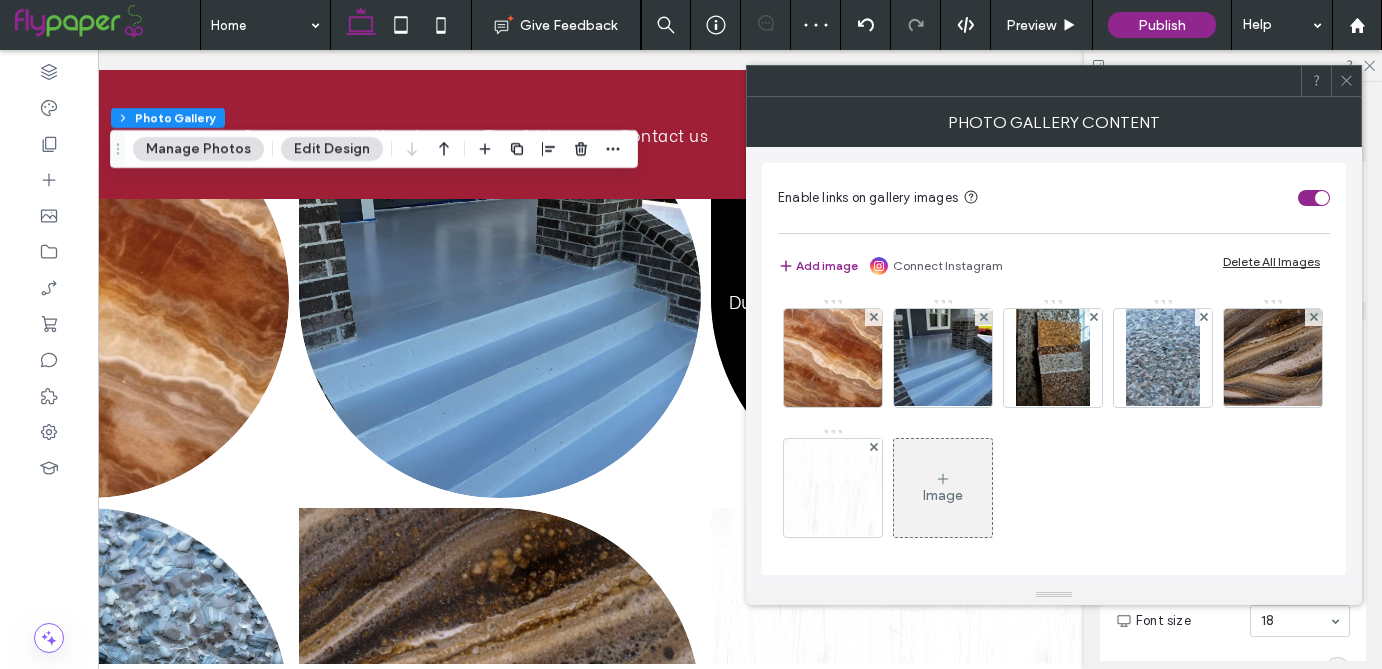 click at bounding box center [943, 358] 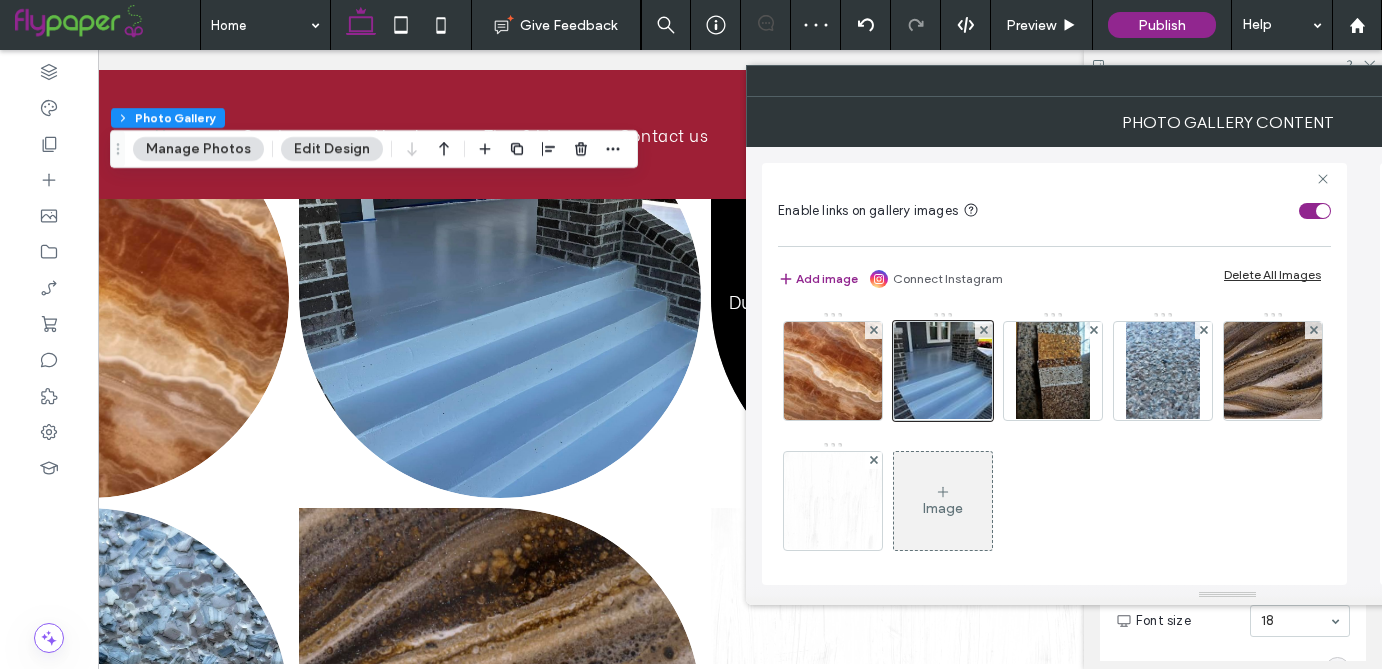 scroll, scrollTop: 0, scrollLeft: 26, axis: horizontal 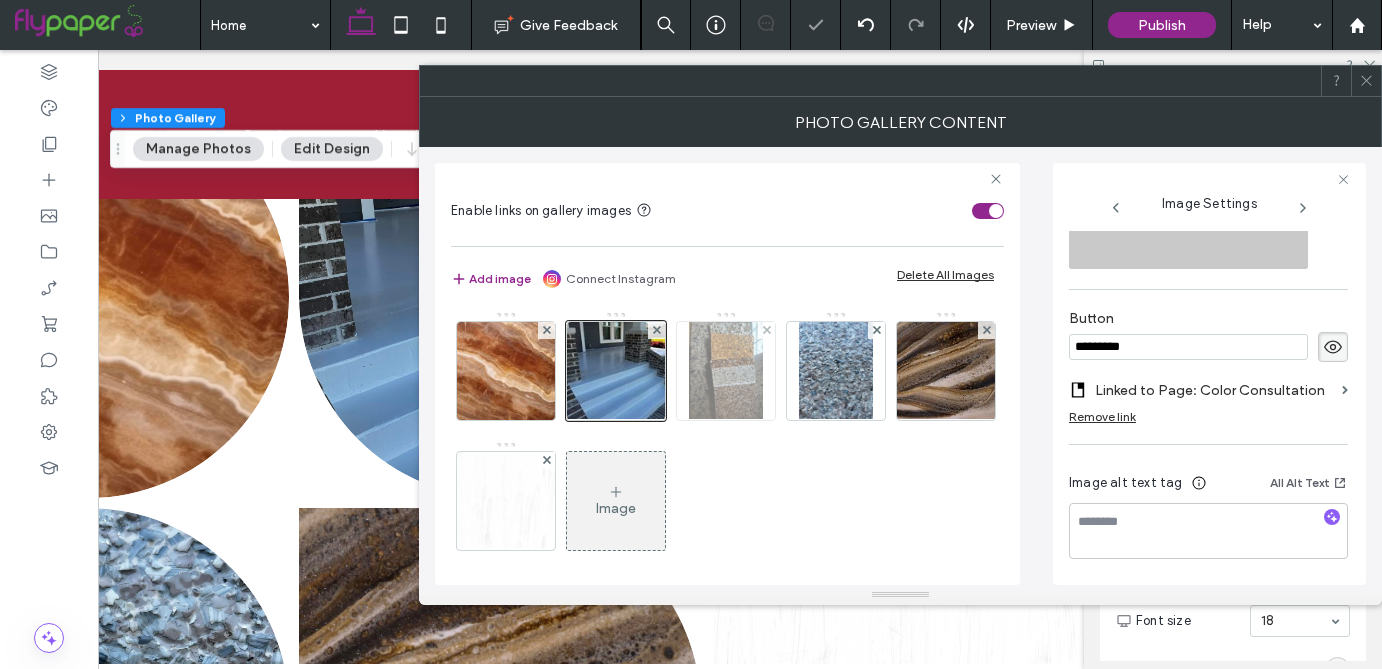 click at bounding box center (726, 371) 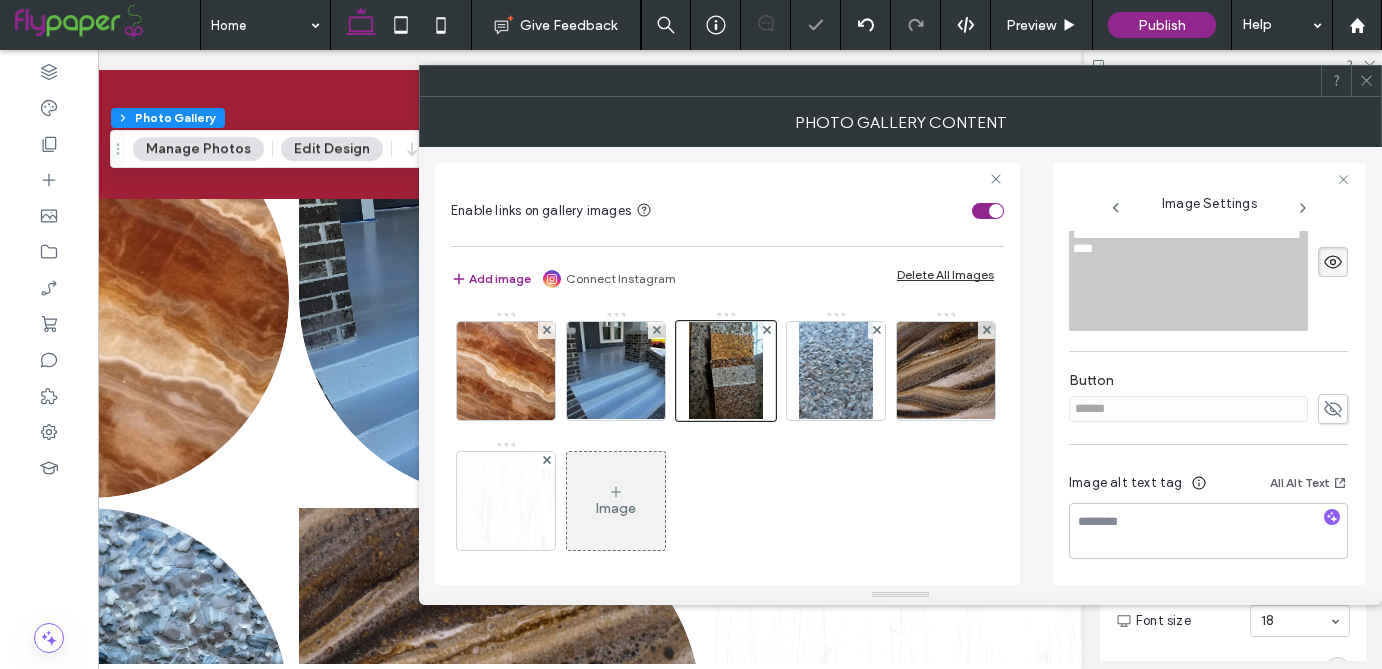 scroll, scrollTop: 605, scrollLeft: 0, axis: vertical 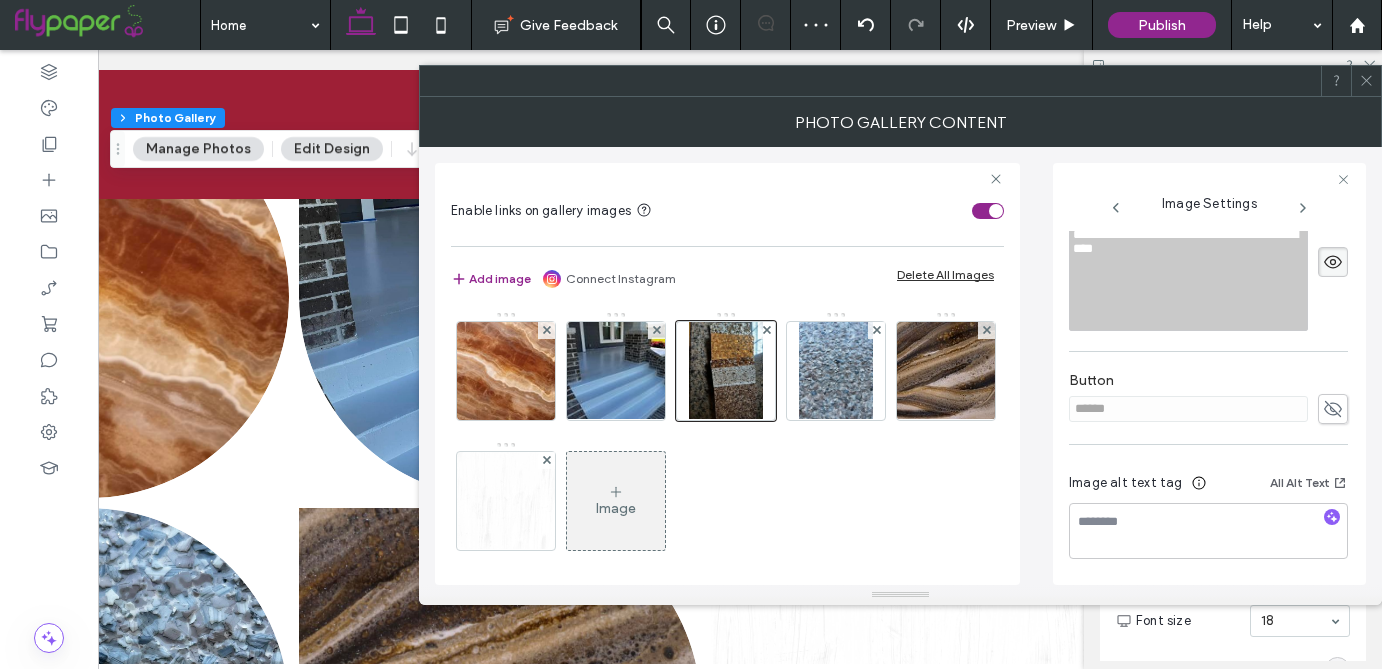 click on "Button ******" at bounding box center (1208, 398) 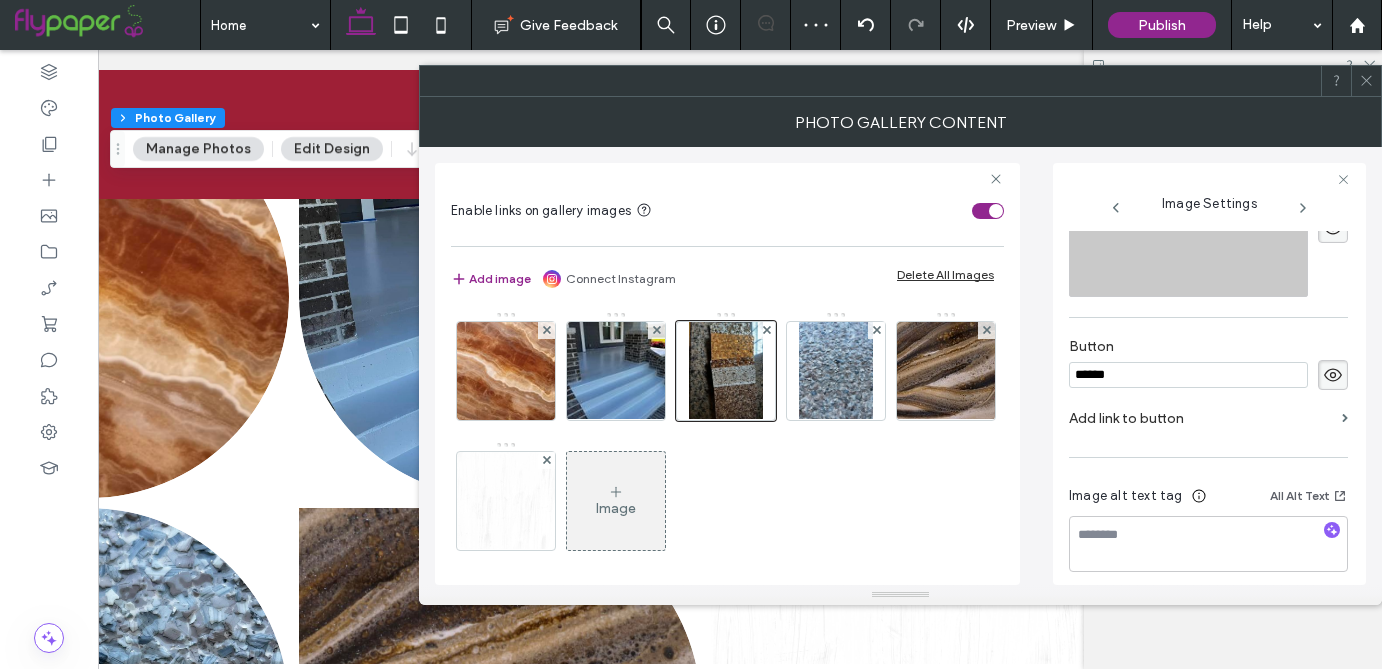 scroll, scrollTop: 963, scrollLeft: 0, axis: vertical 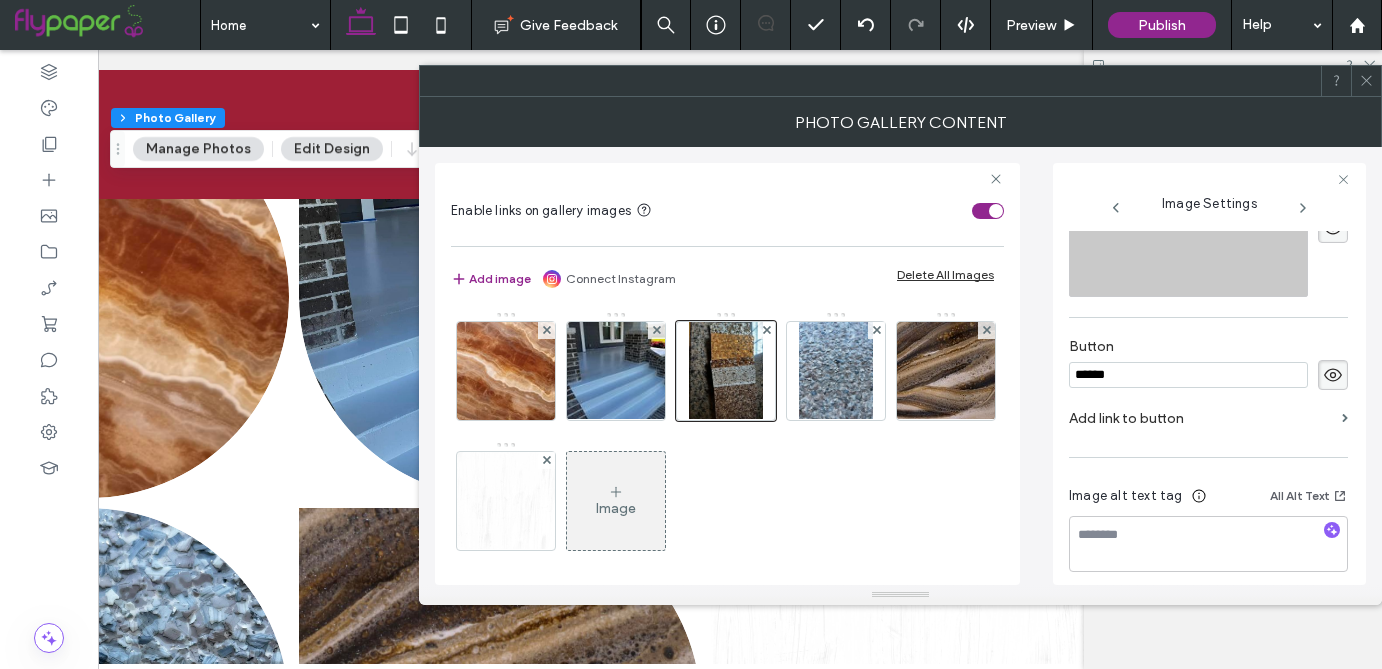 drag, startPoint x: 1136, startPoint y: 415, endPoint x: 942, endPoint y: 382, distance: 196.78668 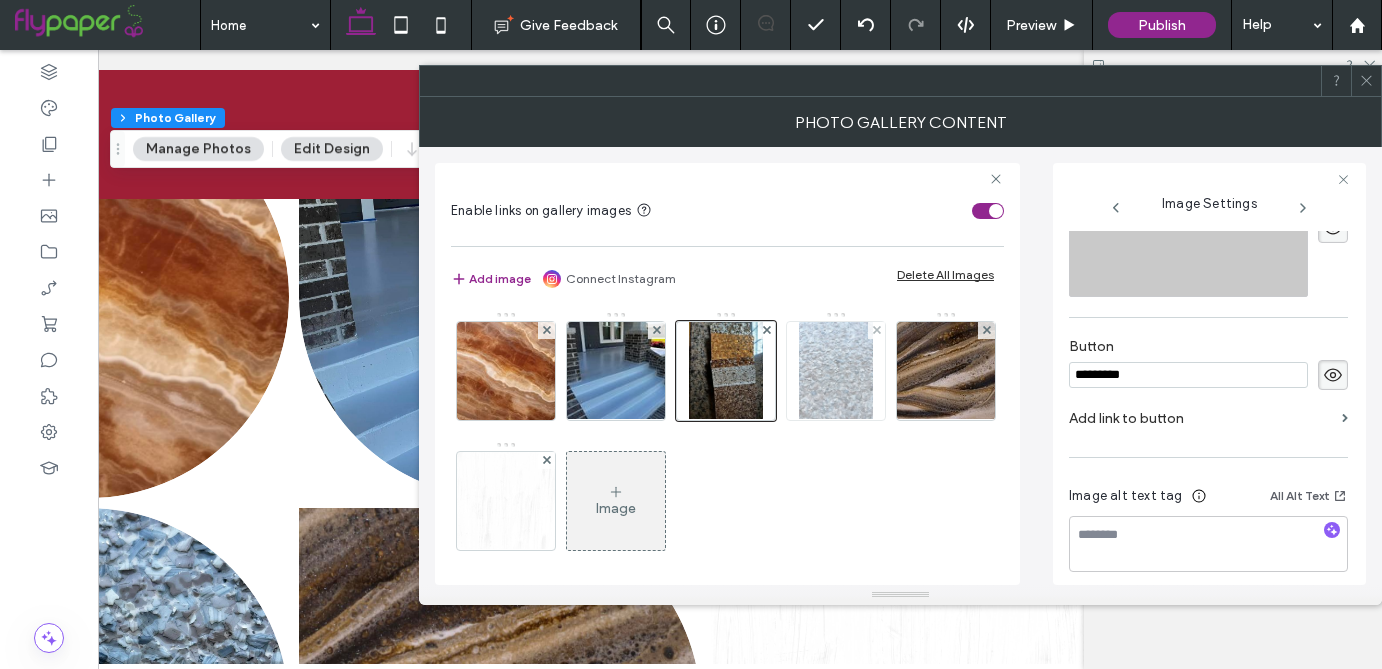 type on "*********" 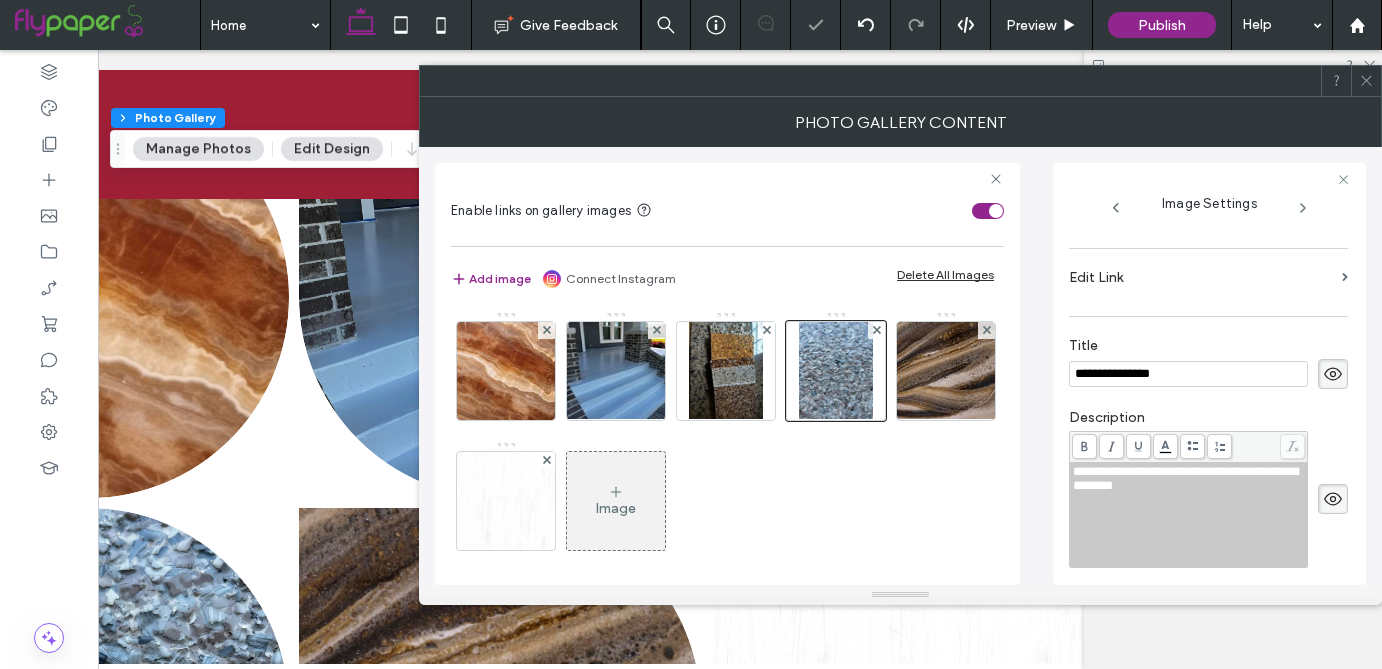 scroll, scrollTop: 605, scrollLeft: 0, axis: vertical 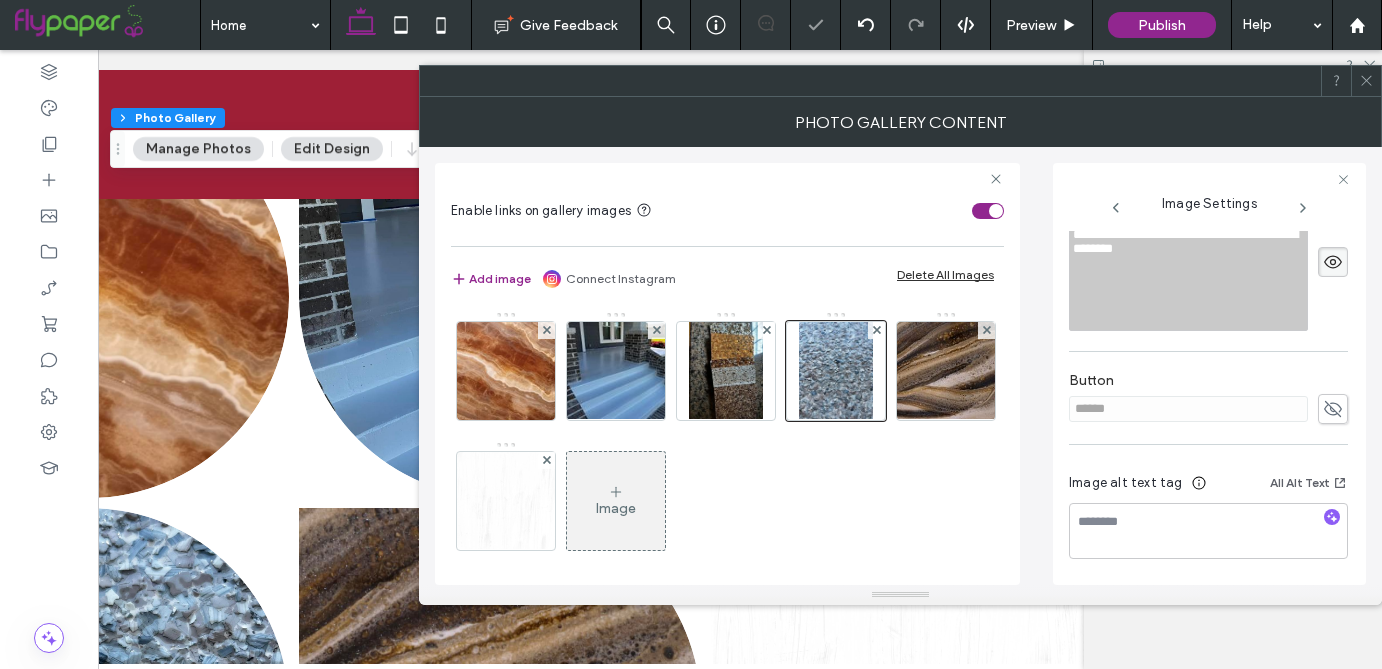 click 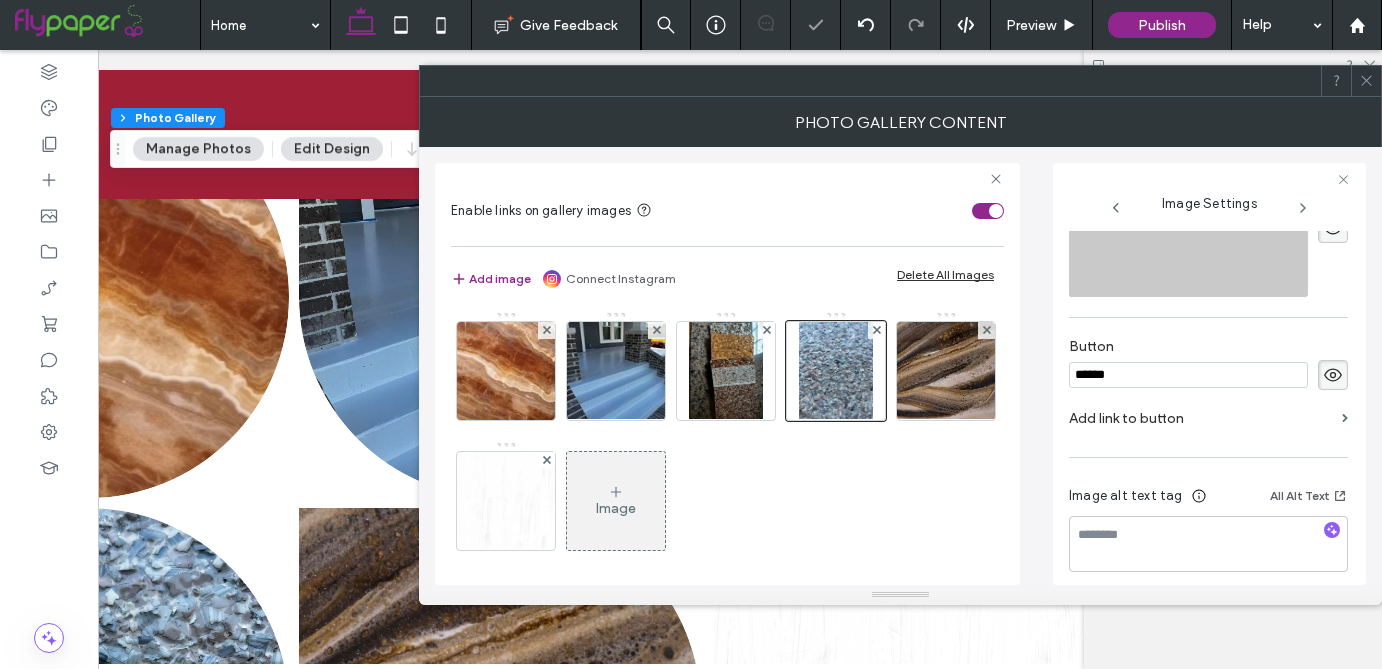 drag, startPoint x: 1253, startPoint y: 411, endPoint x: 950, endPoint y: 406, distance: 303.04126 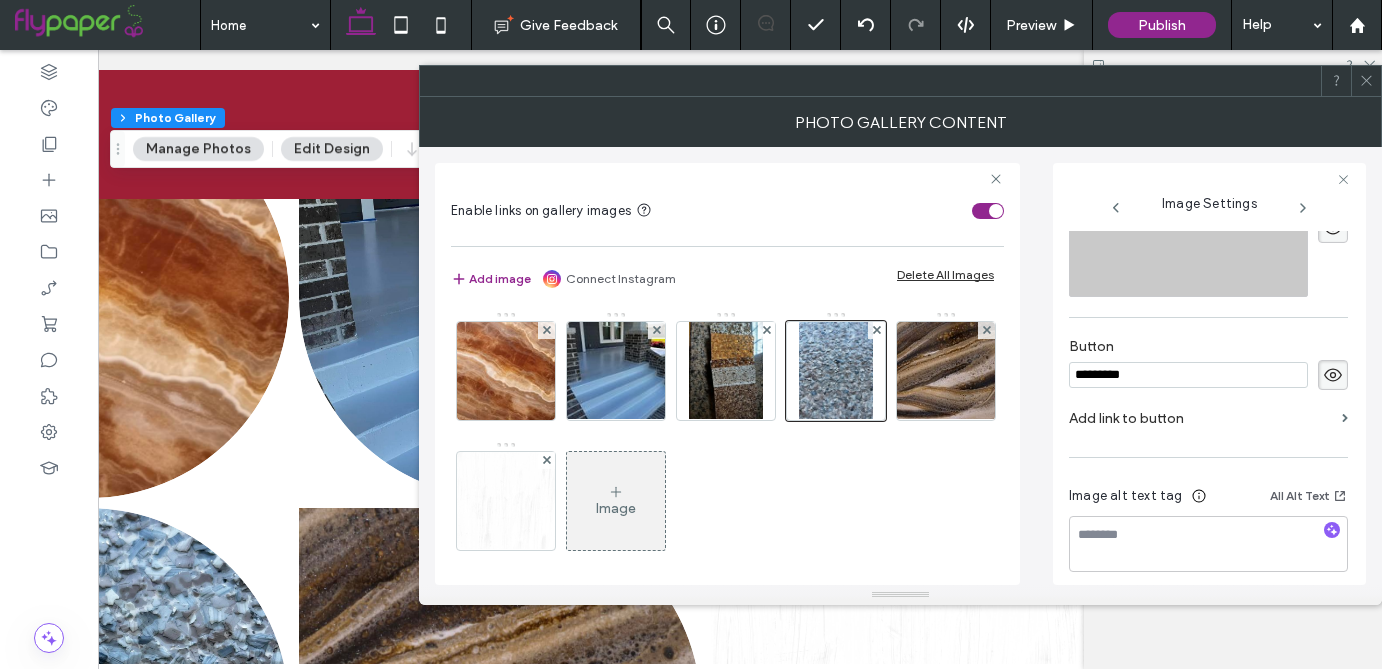type on "*********" 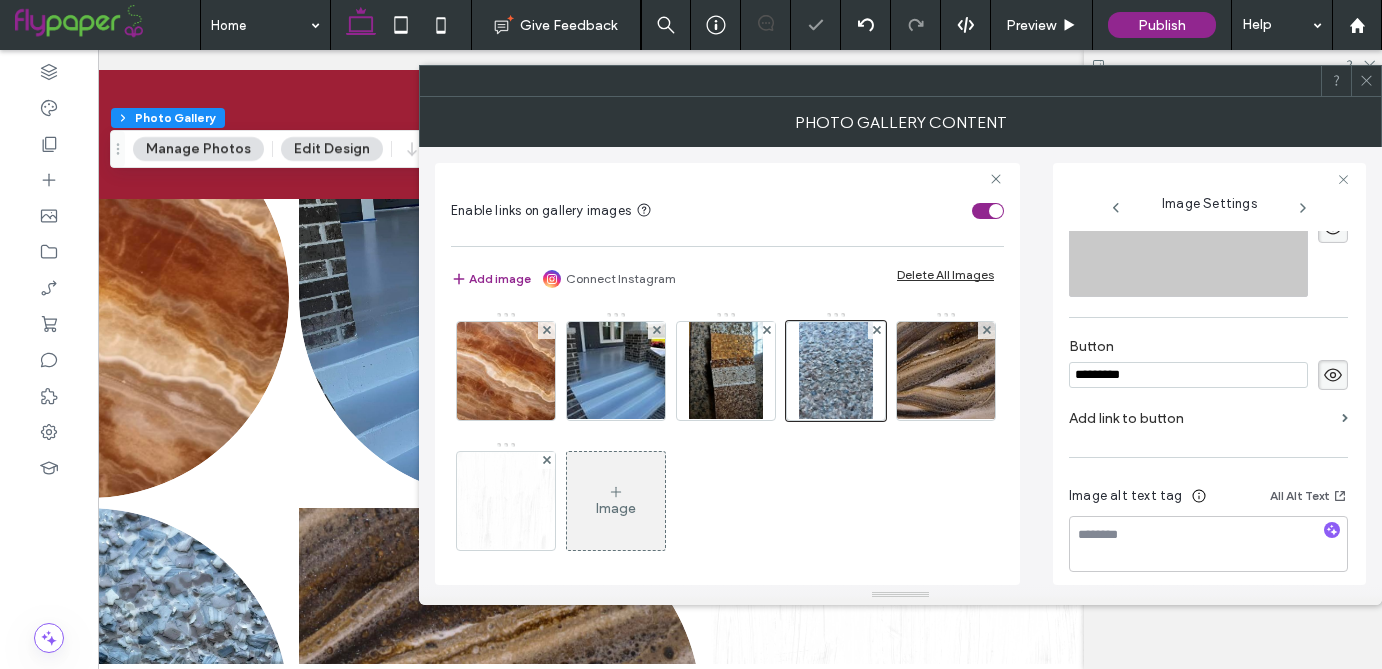 click on "Image" at bounding box center (726, 441) 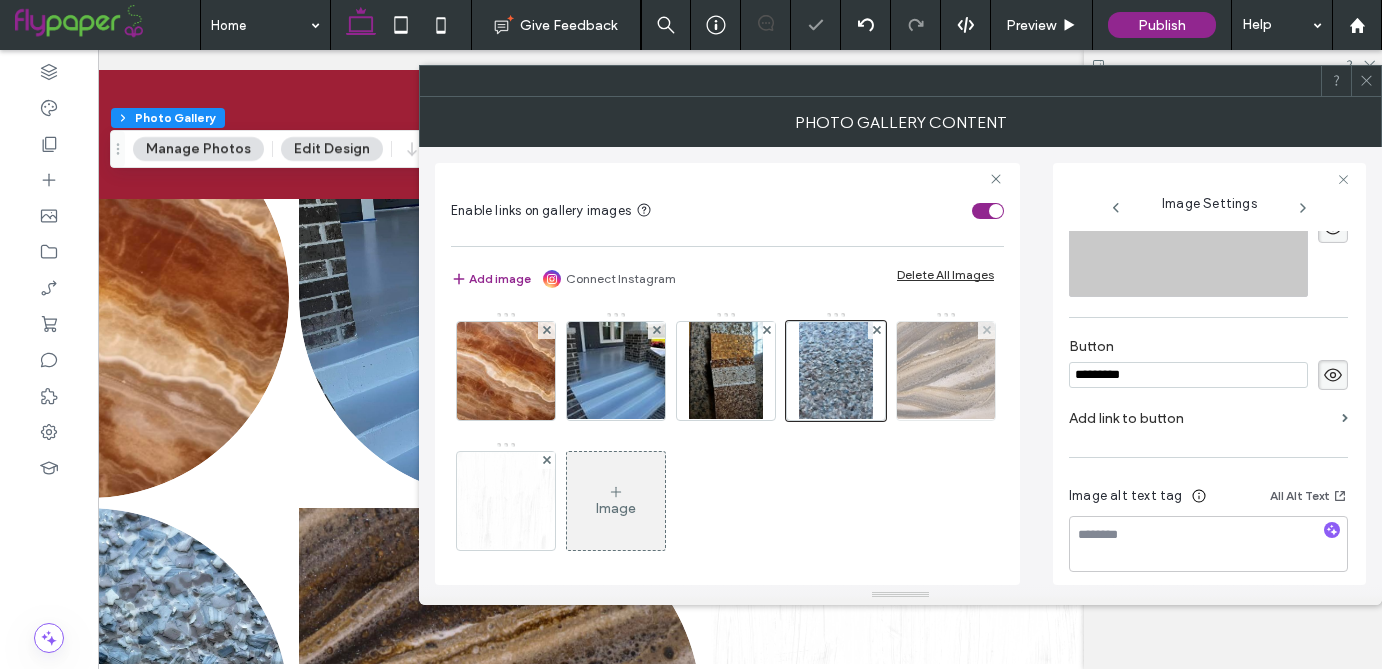click at bounding box center [945, 371] 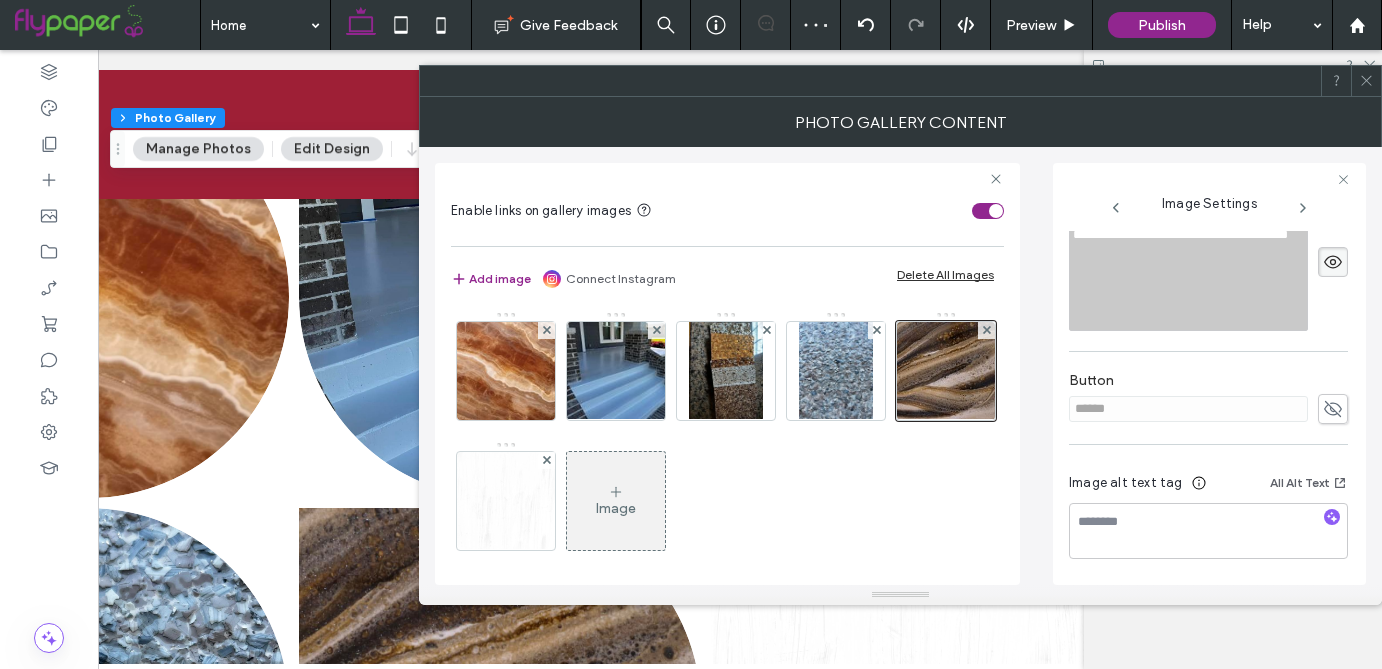 scroll, scrollTop: 599, scrollLeft: 0, axis: vertical 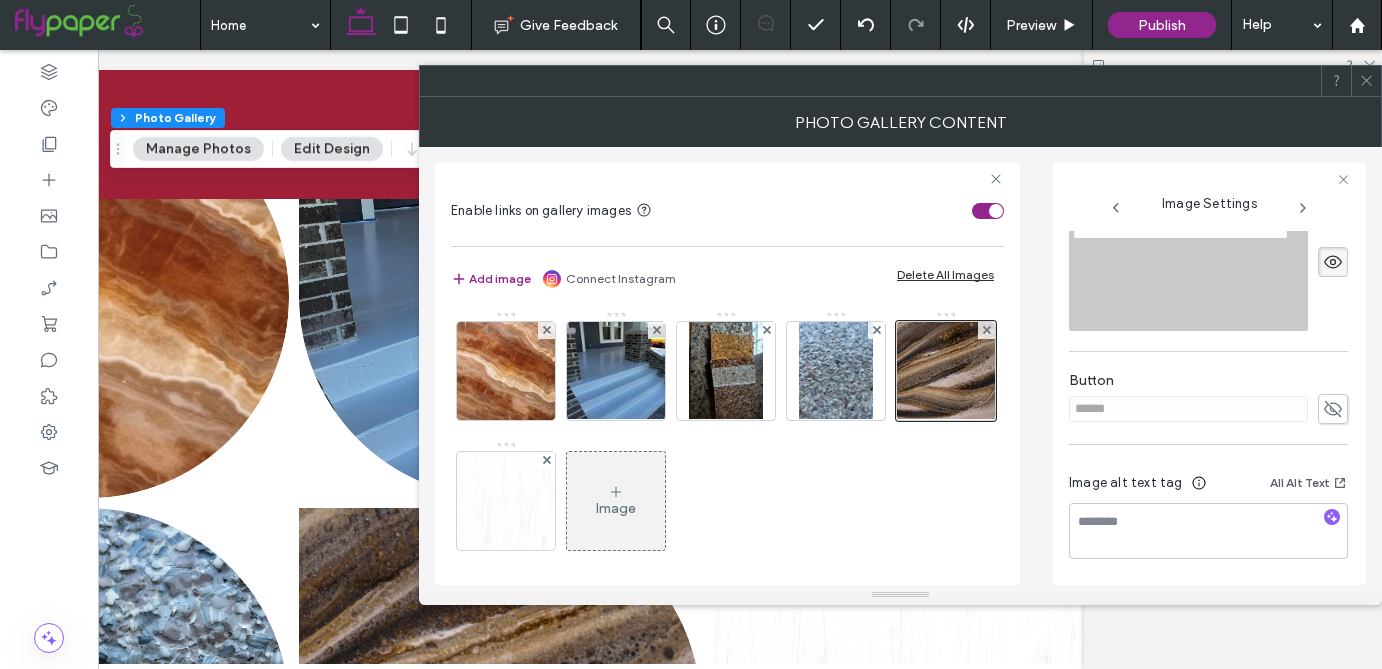 click on "**********" at bounding box center [1209, 408] 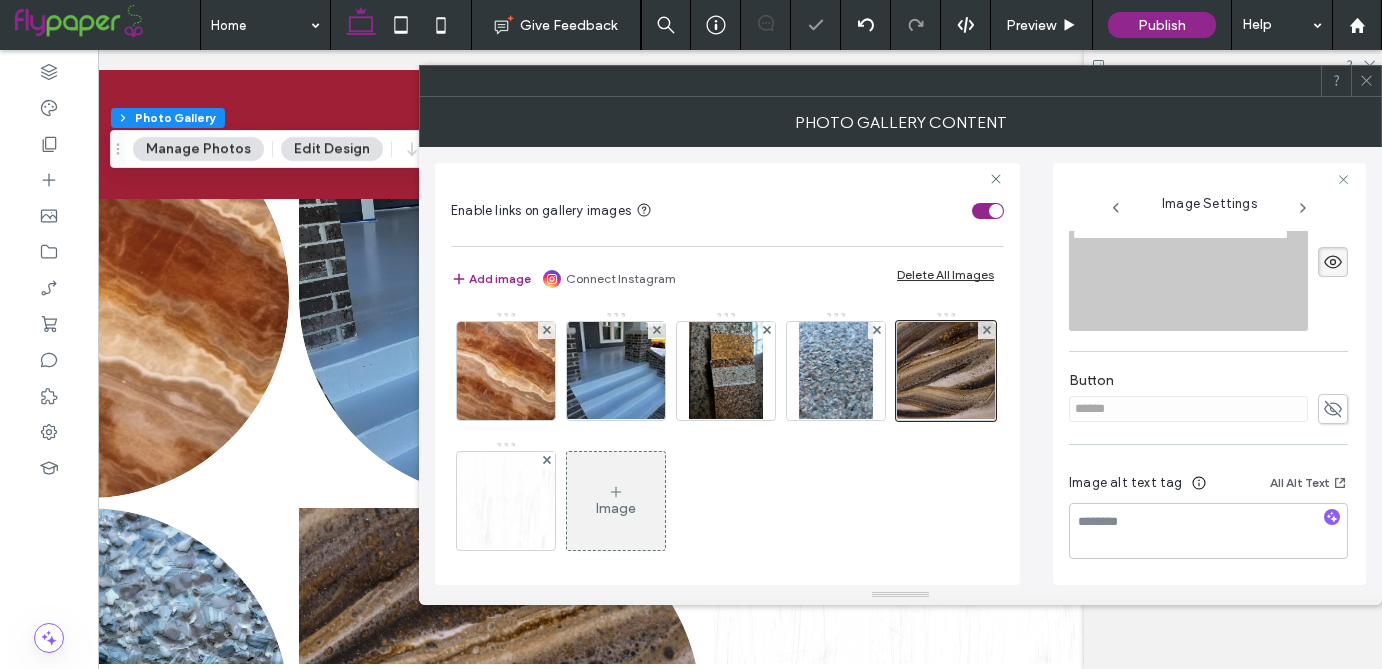 click at bounding box center (1333, 409) 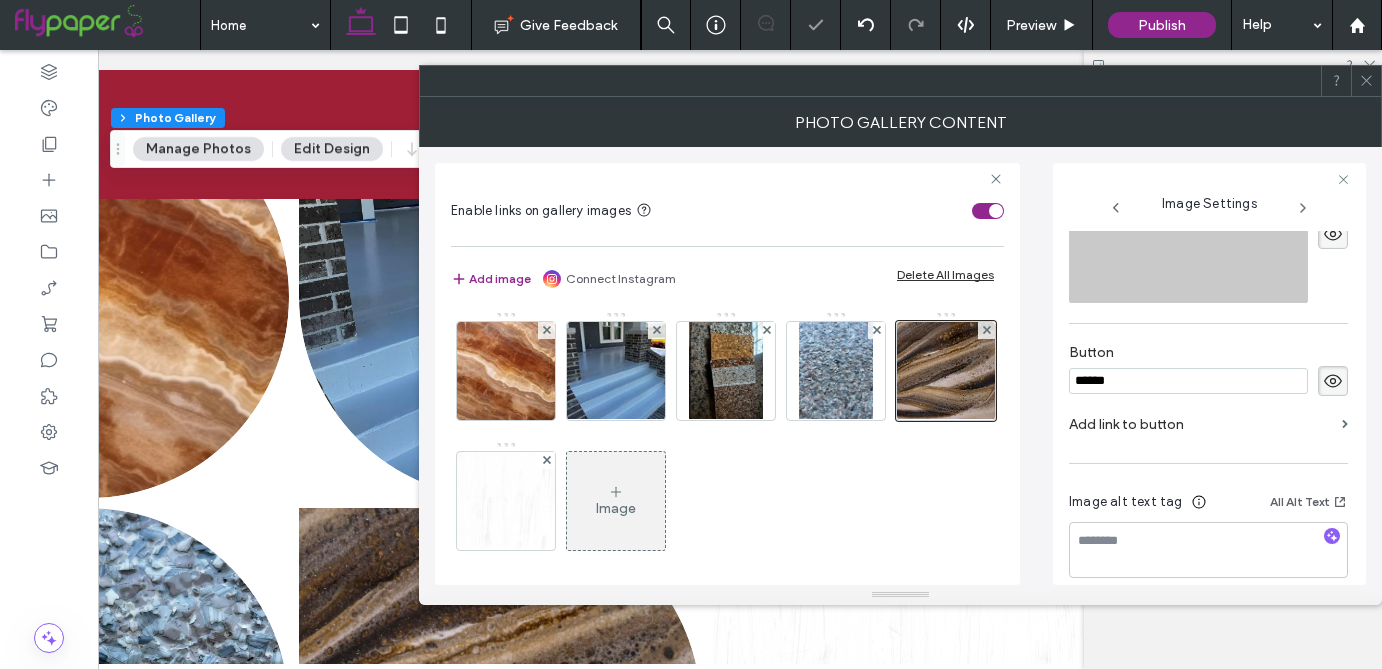 drag, startPoint x: 1170, startPoint y: 409, endPoint x: 981, endPoint y: 399, distance: 189.26436 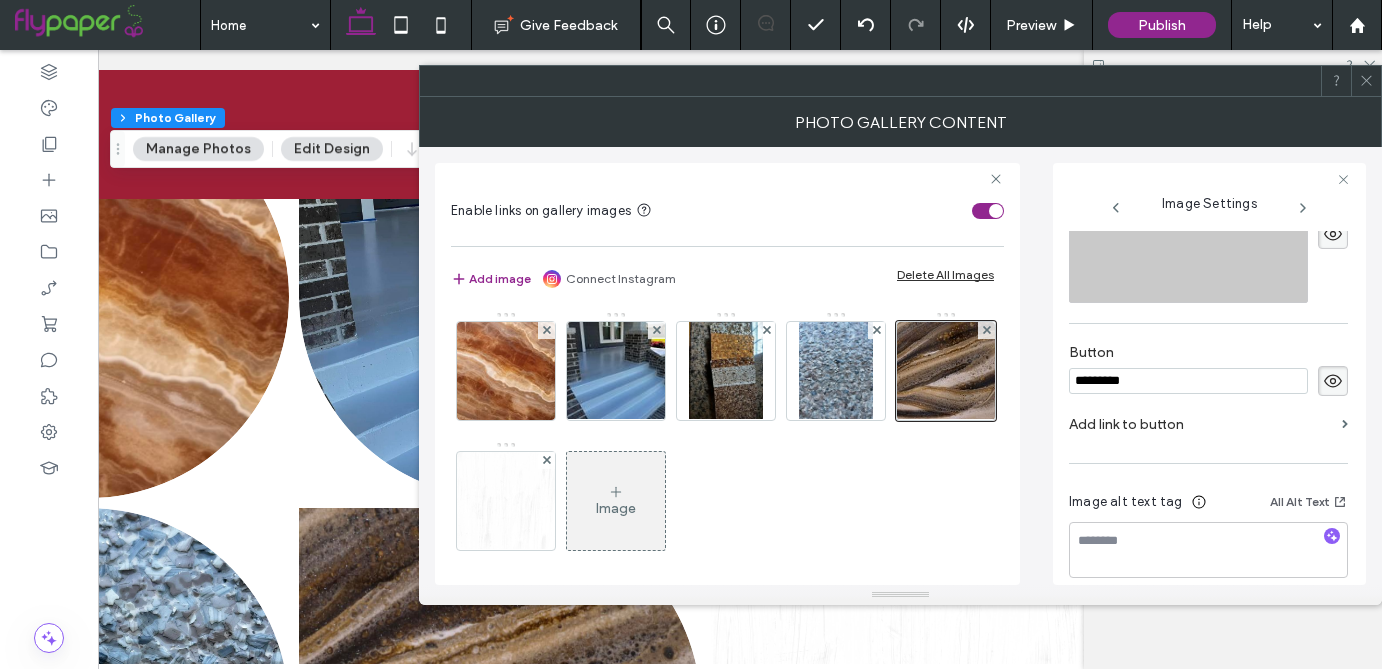 type on "*********" 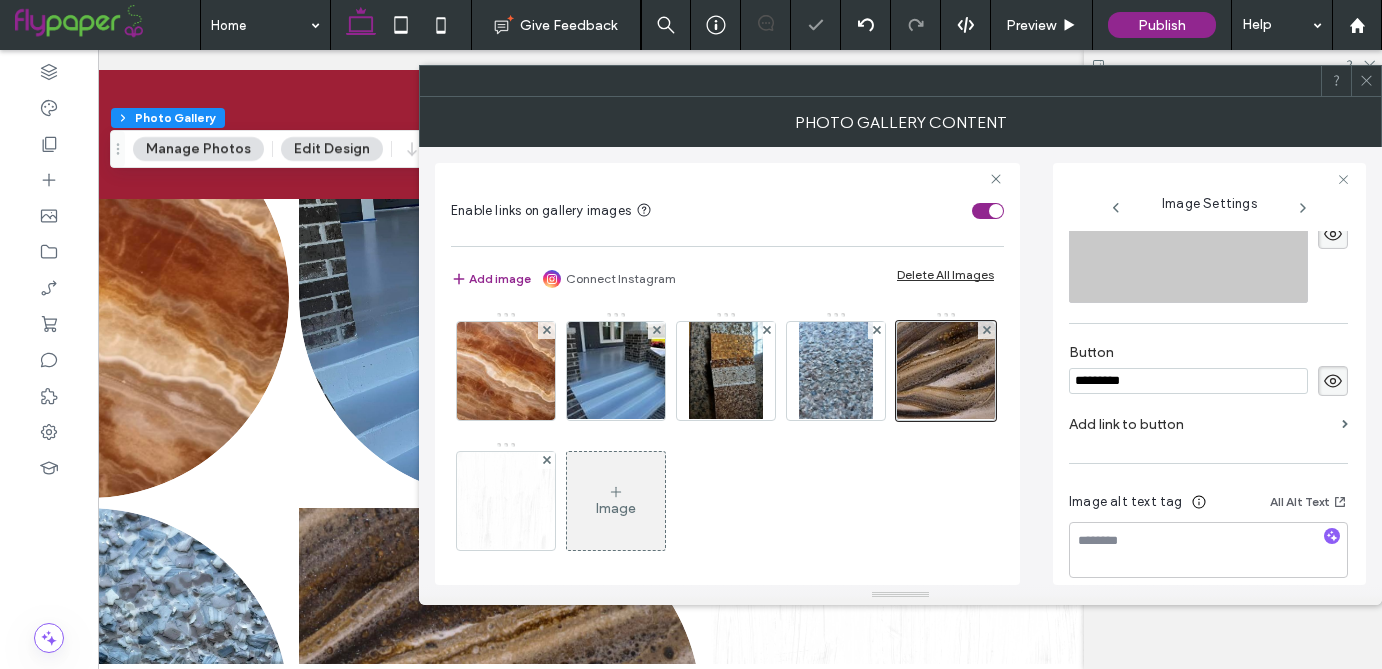 click on "Image" at bounding box center (726, 441) 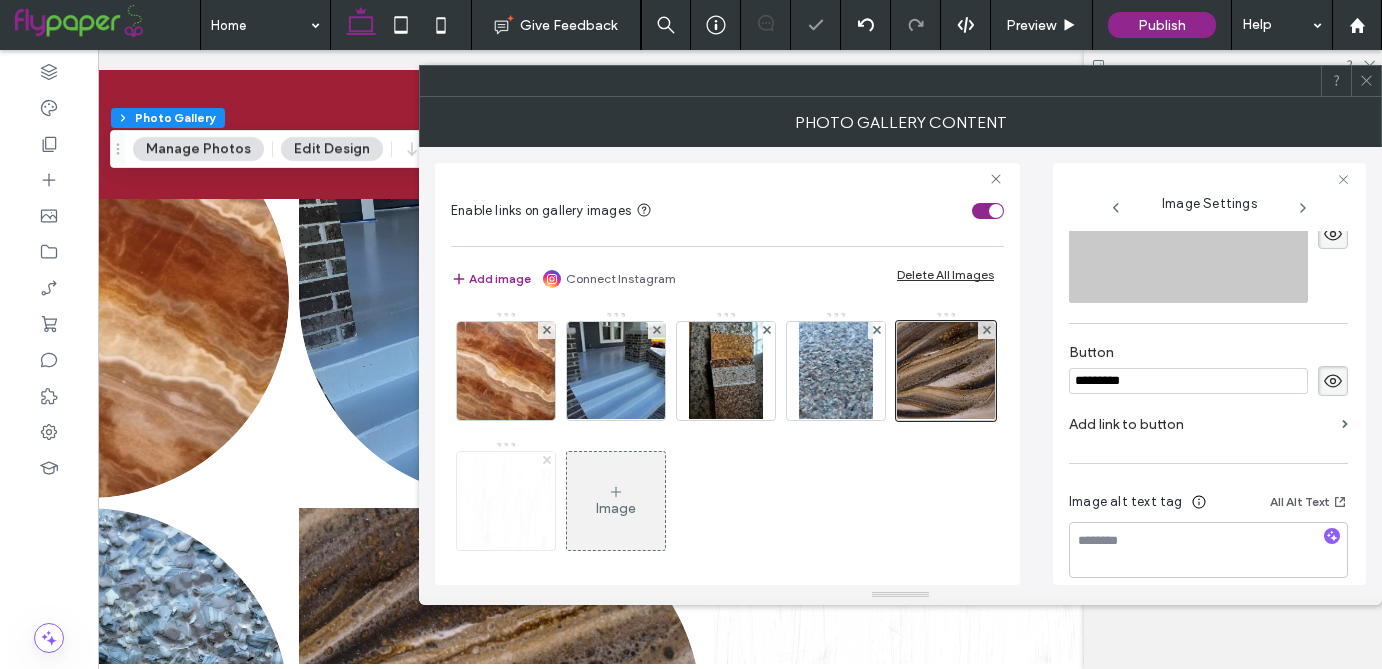 click 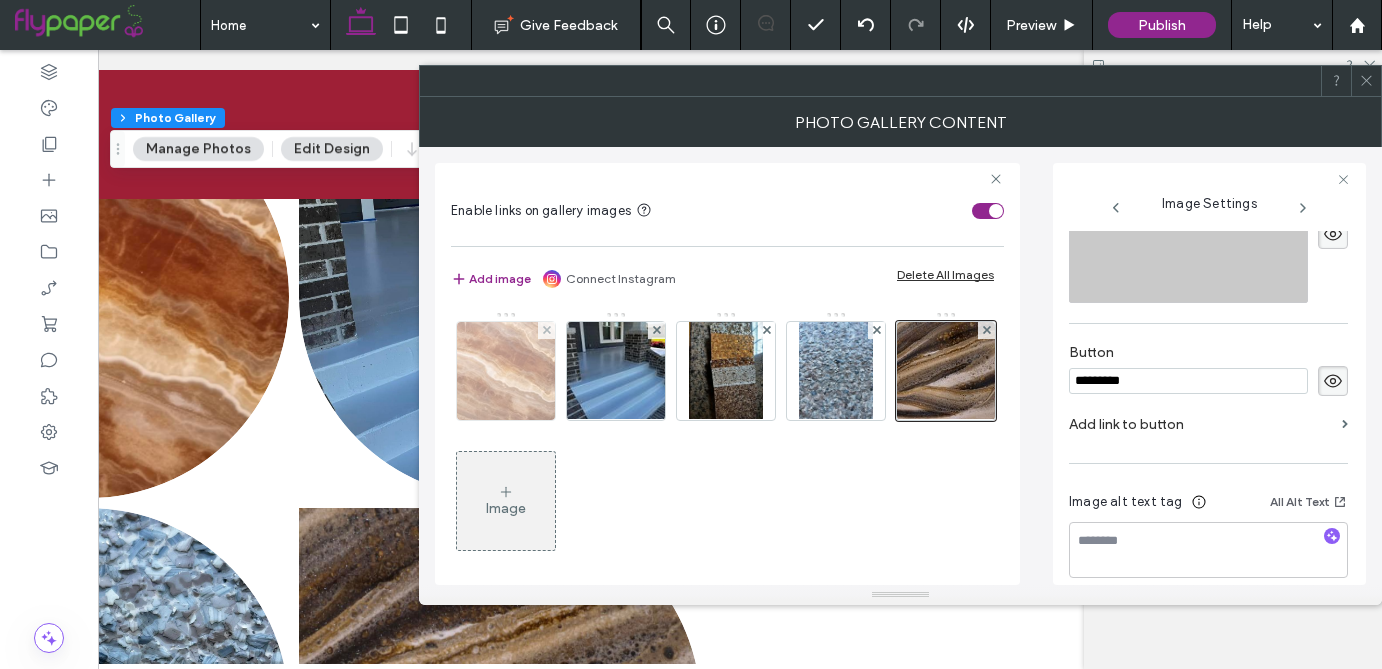 click at bounding box center (506, 371) 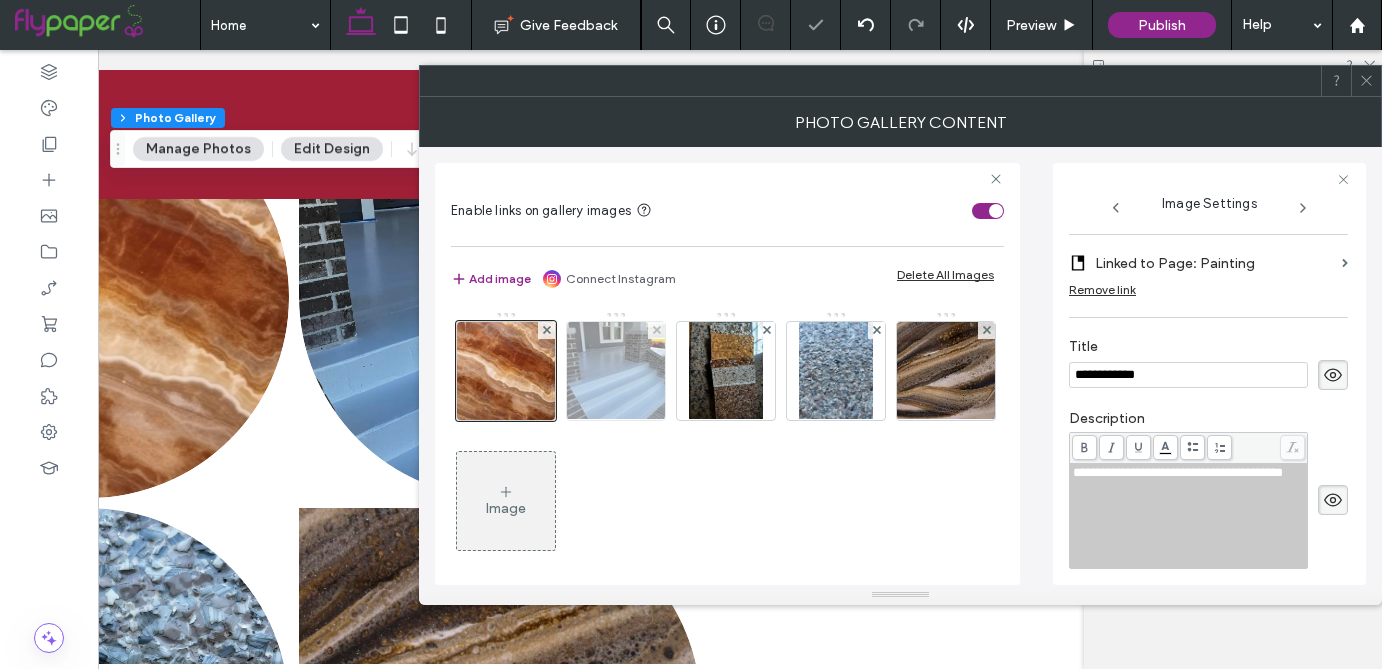 click at bounding box center [616, 371] 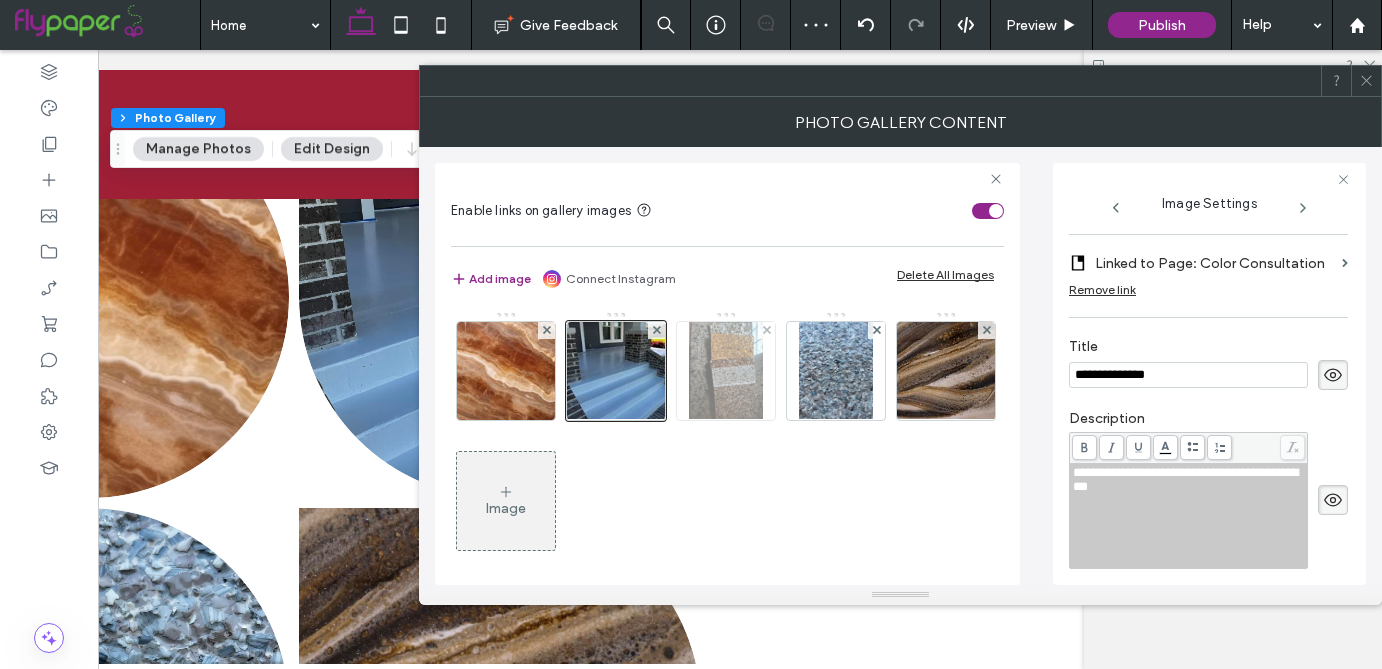 click at bounding box center [726, 371] 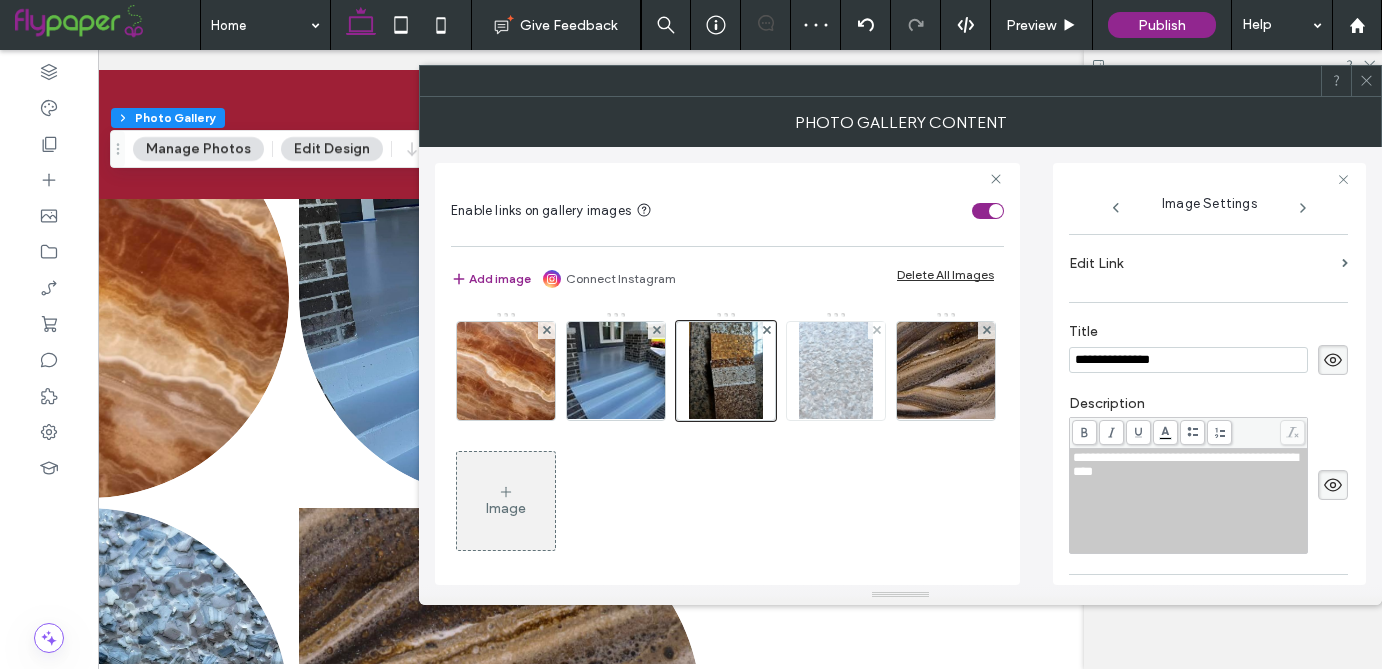 click at bounding box center (836, 371) 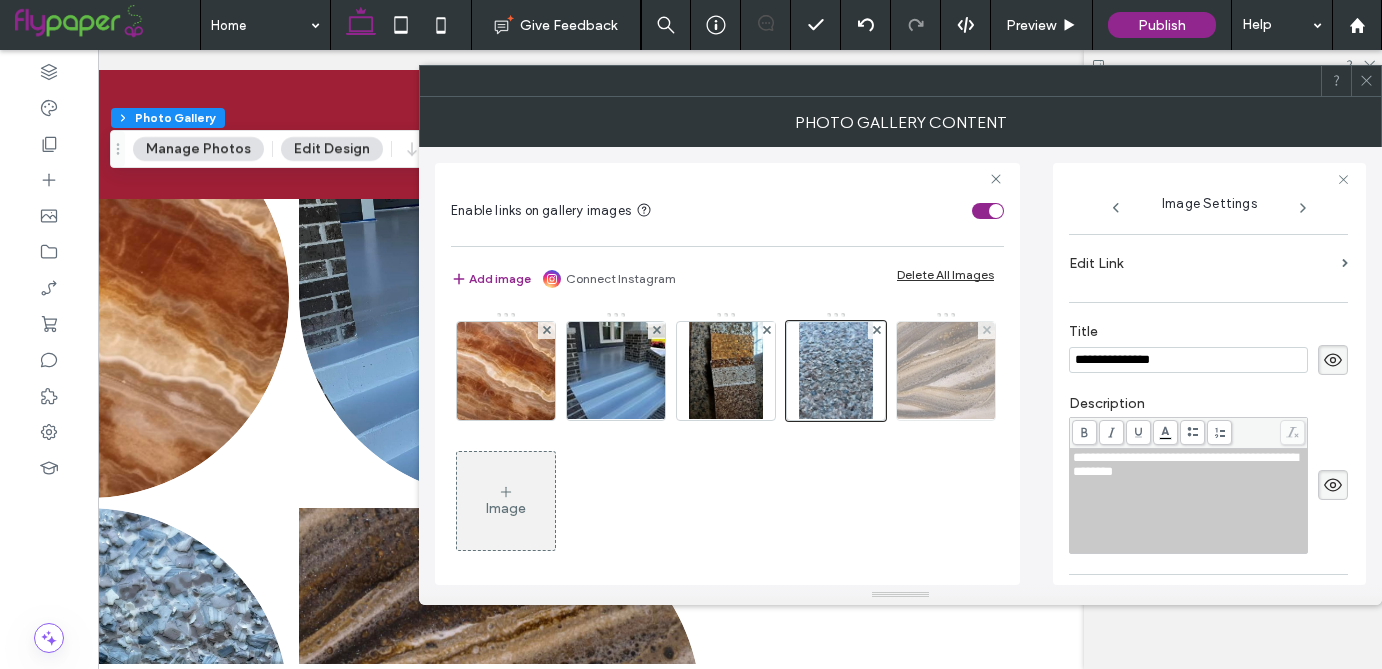 click at bounding box center (945, 371) 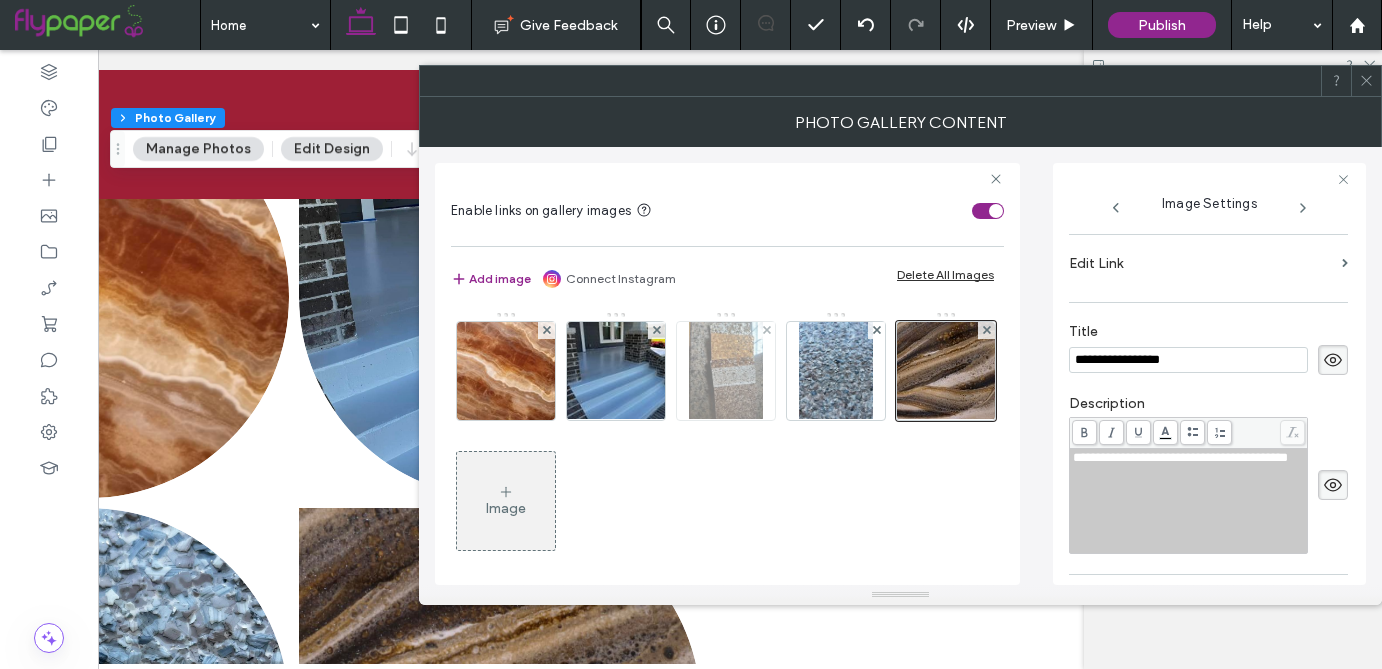click at bounding box center [726, 371] 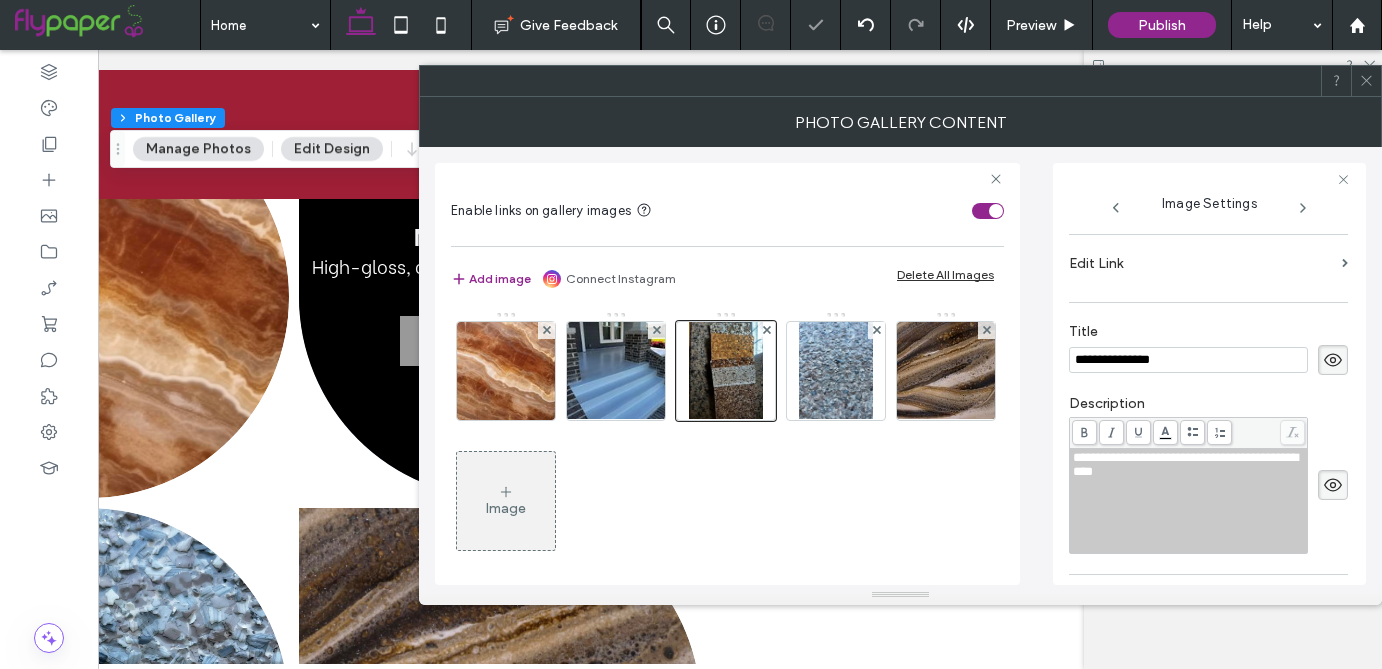 click at bounding box center [499, 296] 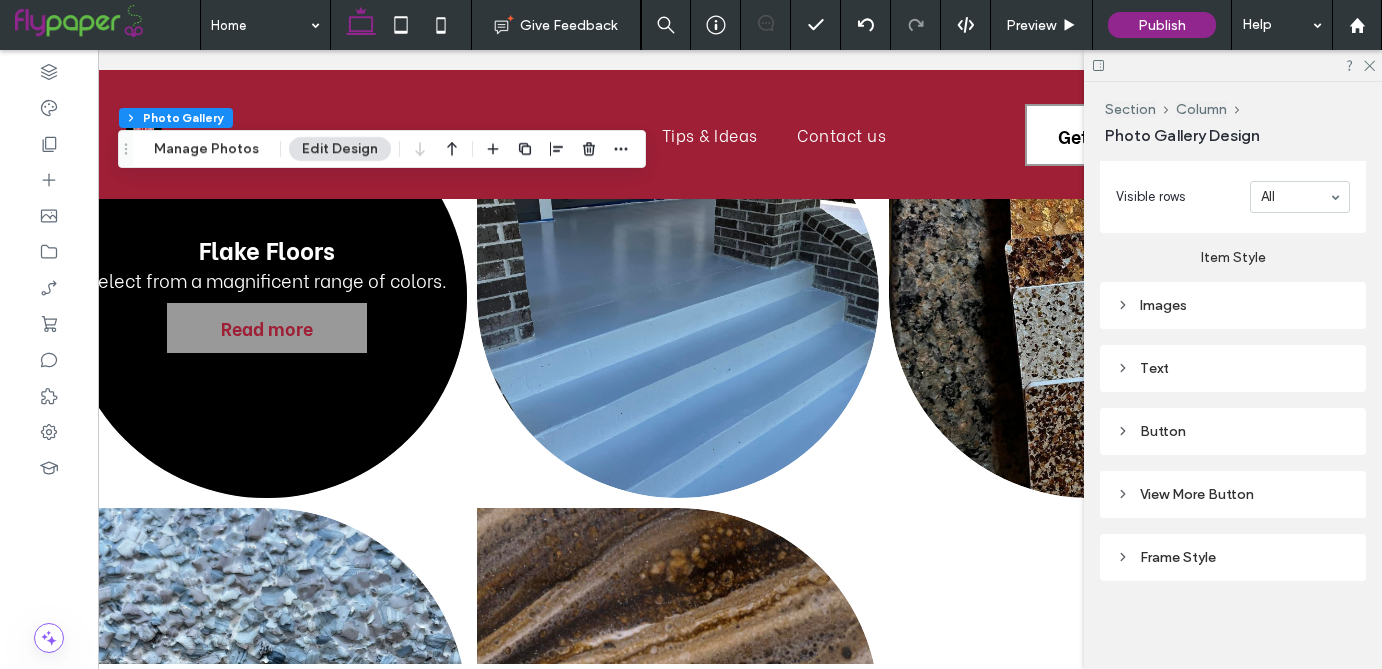 scroll, scrollTop: 0, scrollLeft: 0, axis: both 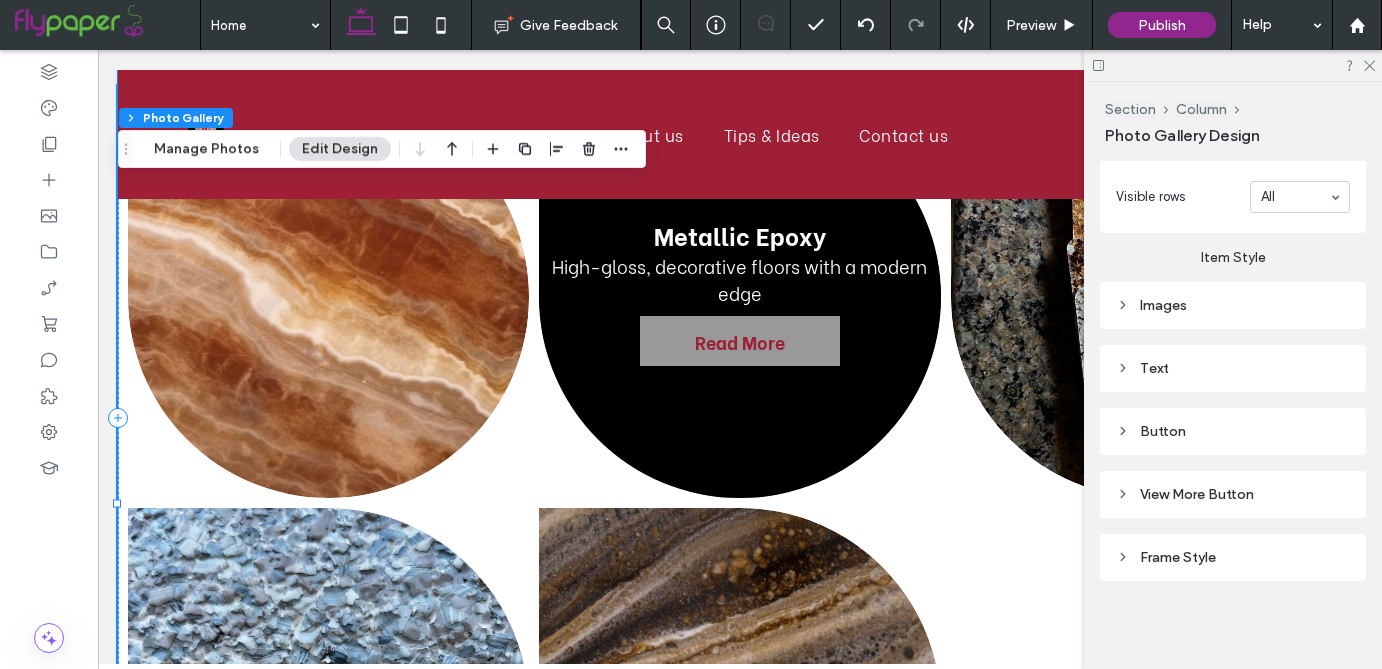 click on "Read More" at bounding box center (740, 341) 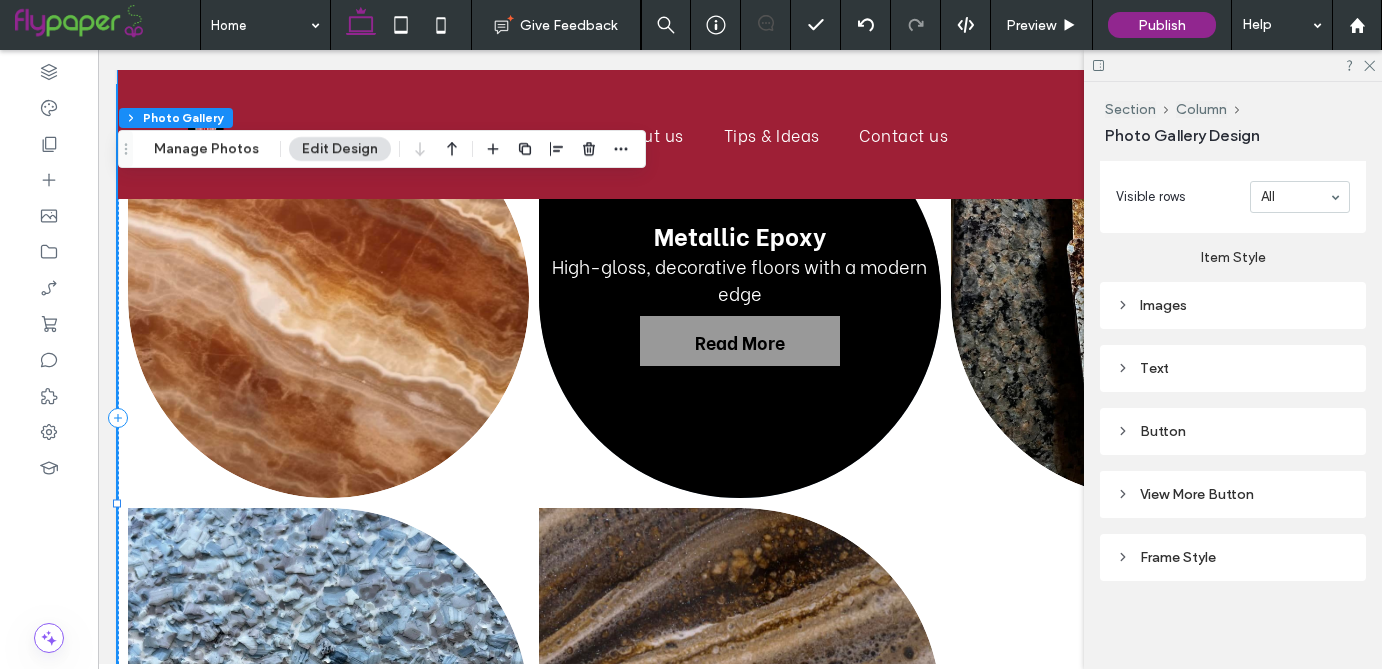 click at bounding box center [739, 296] 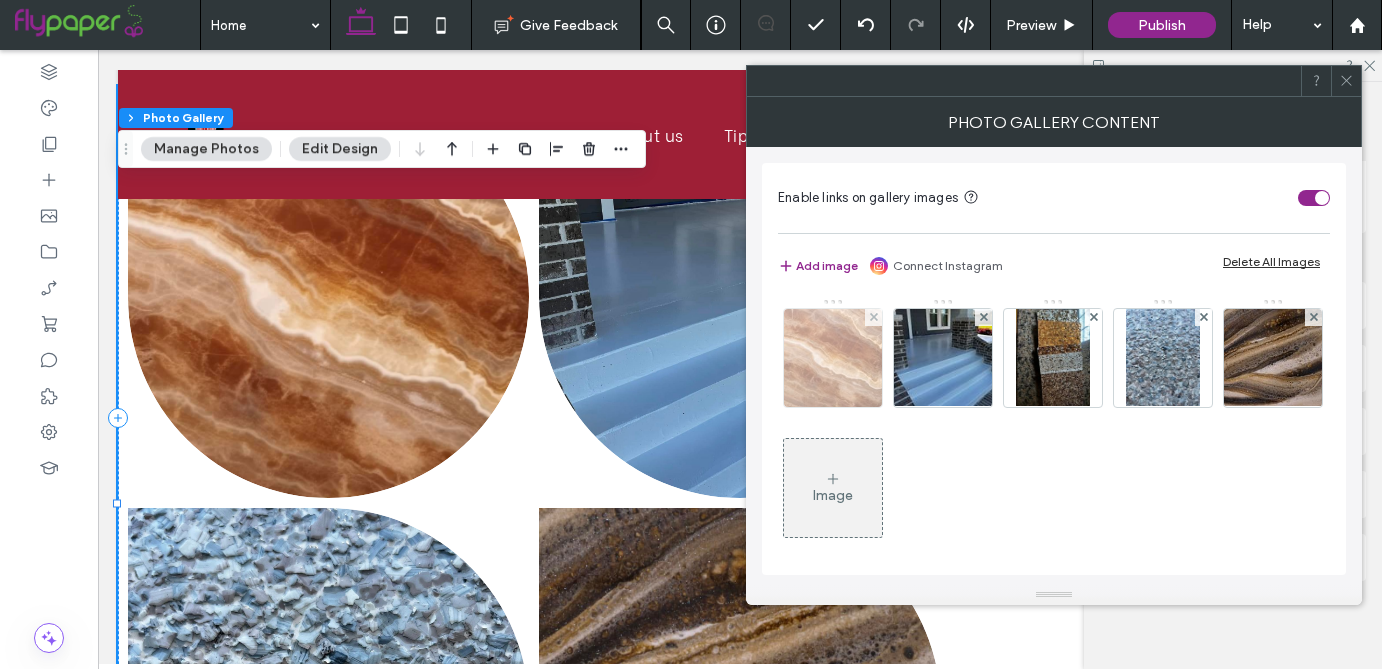 click at bounding box center (833, 358) 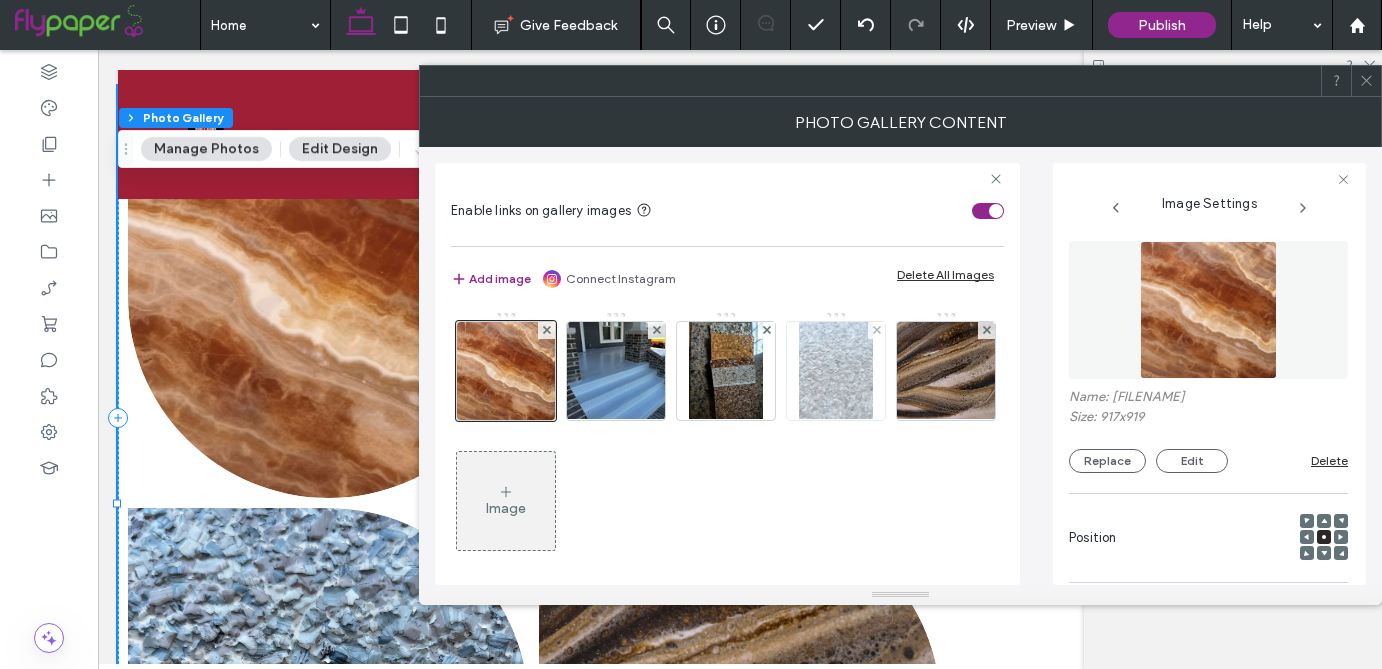 scroll, scrollTop: 0, scrollLeft: 0, axis: both 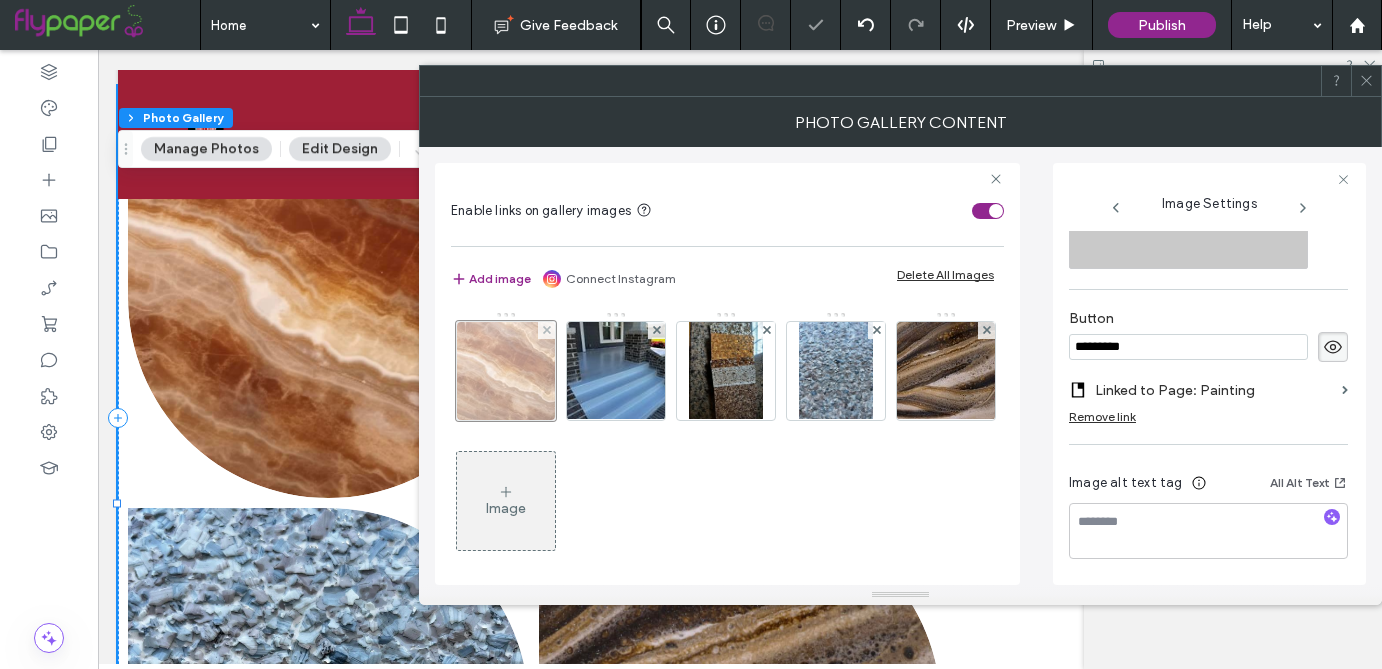 click at bounding box center [506, 371] 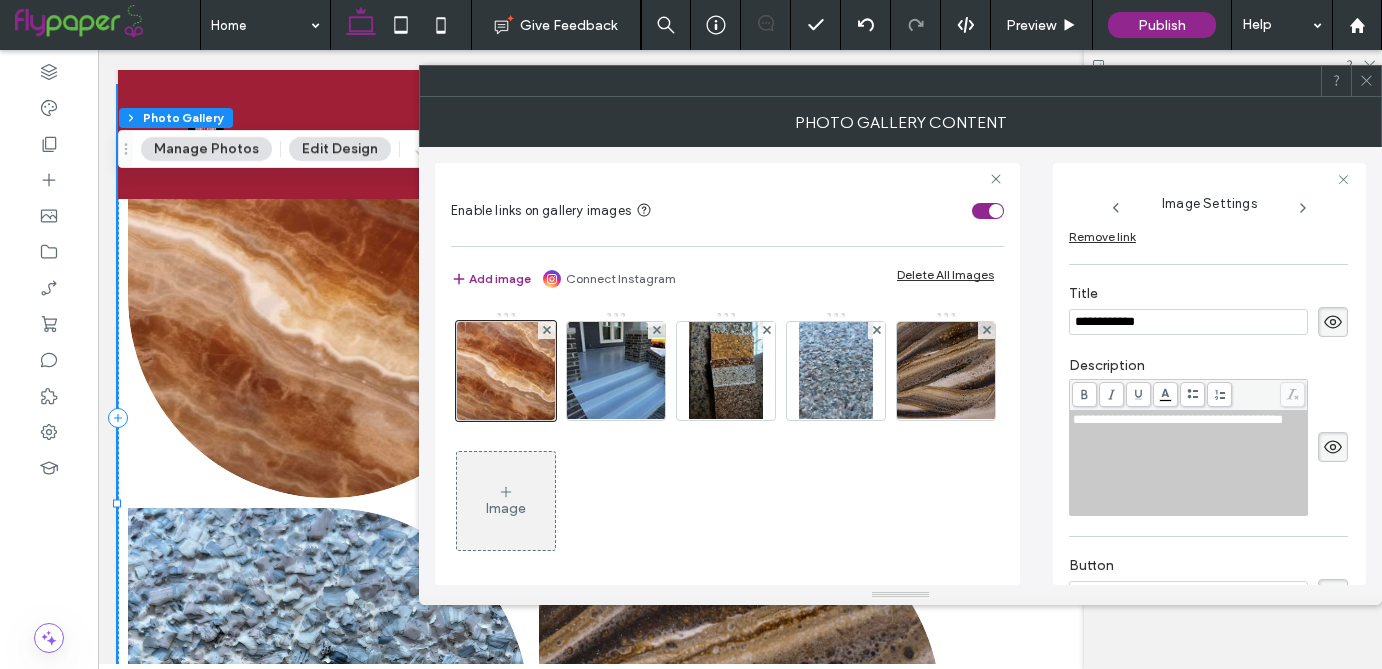 scroll, scrollTop: 424, scrollLeft: 0, axis: vertical 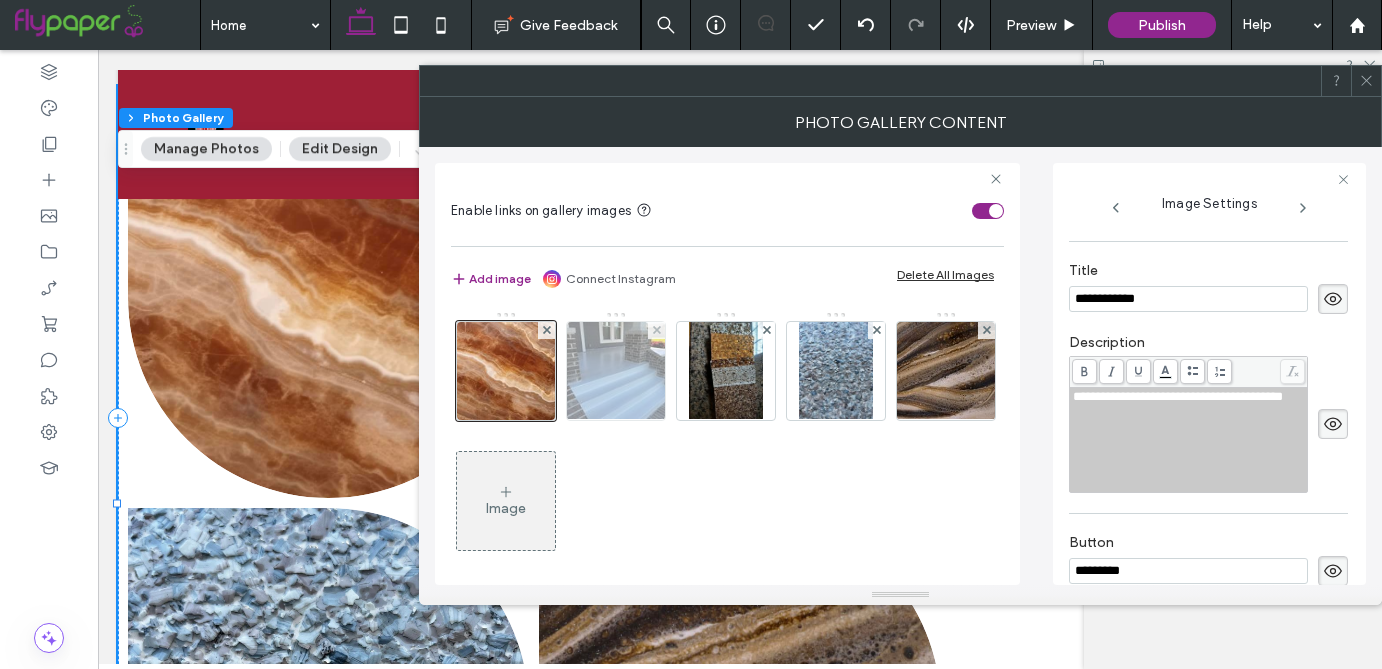 click at bounding box center (616, 371) 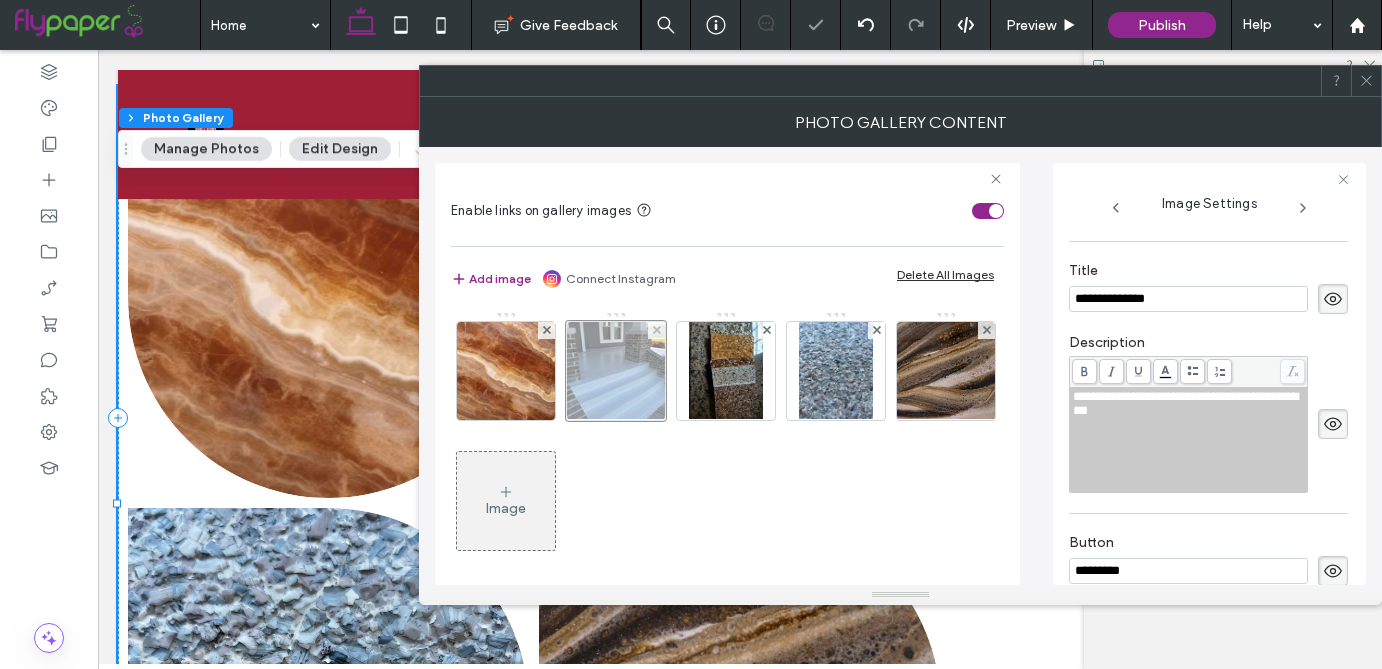click at bounding box center (616, 371) 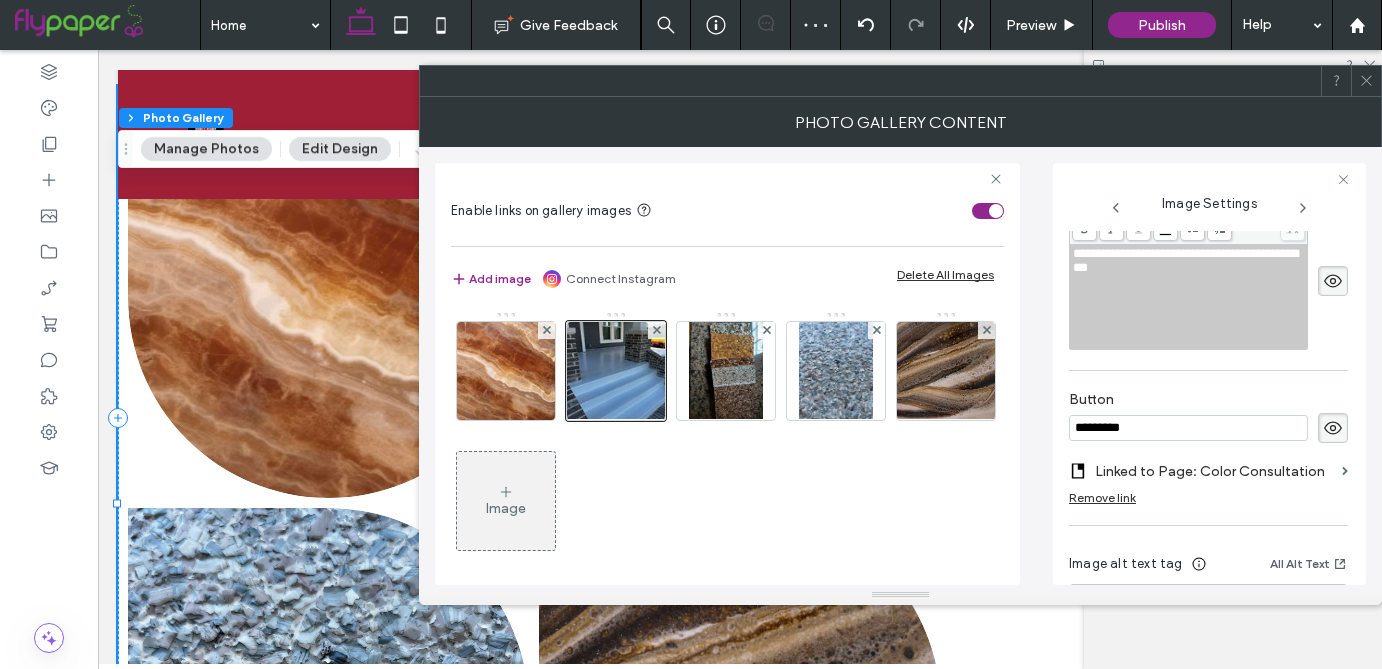 scroll, scrollTop: 681, scrollLeft: 0, axis: vertical 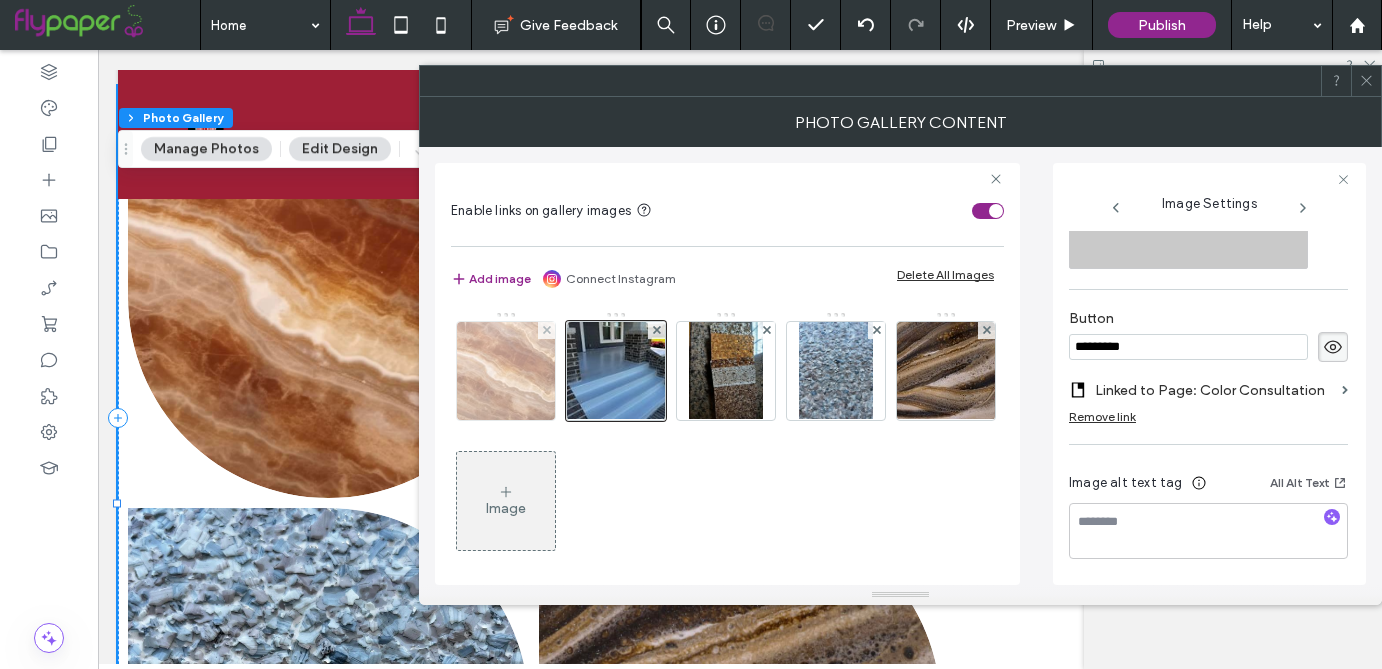 click at bounding box center (506, 371) 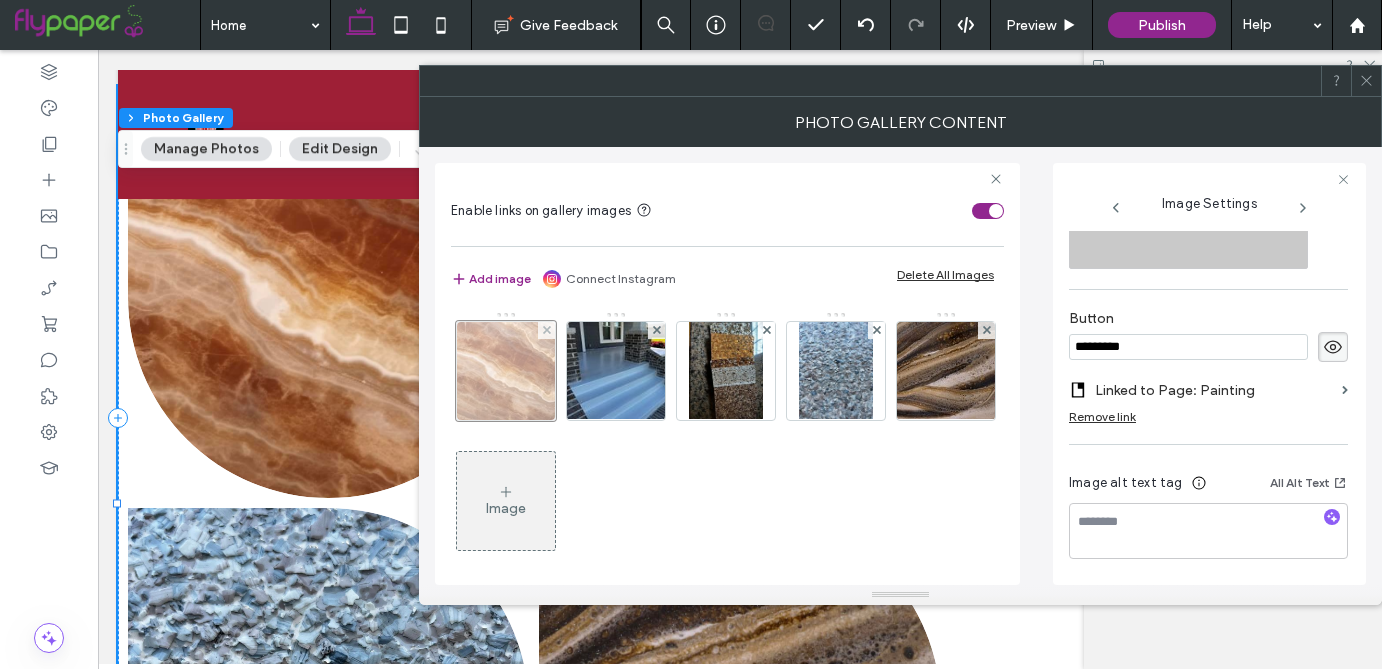 scroll, scrollTop: 348, scrollLeft: 0, axis: vertical 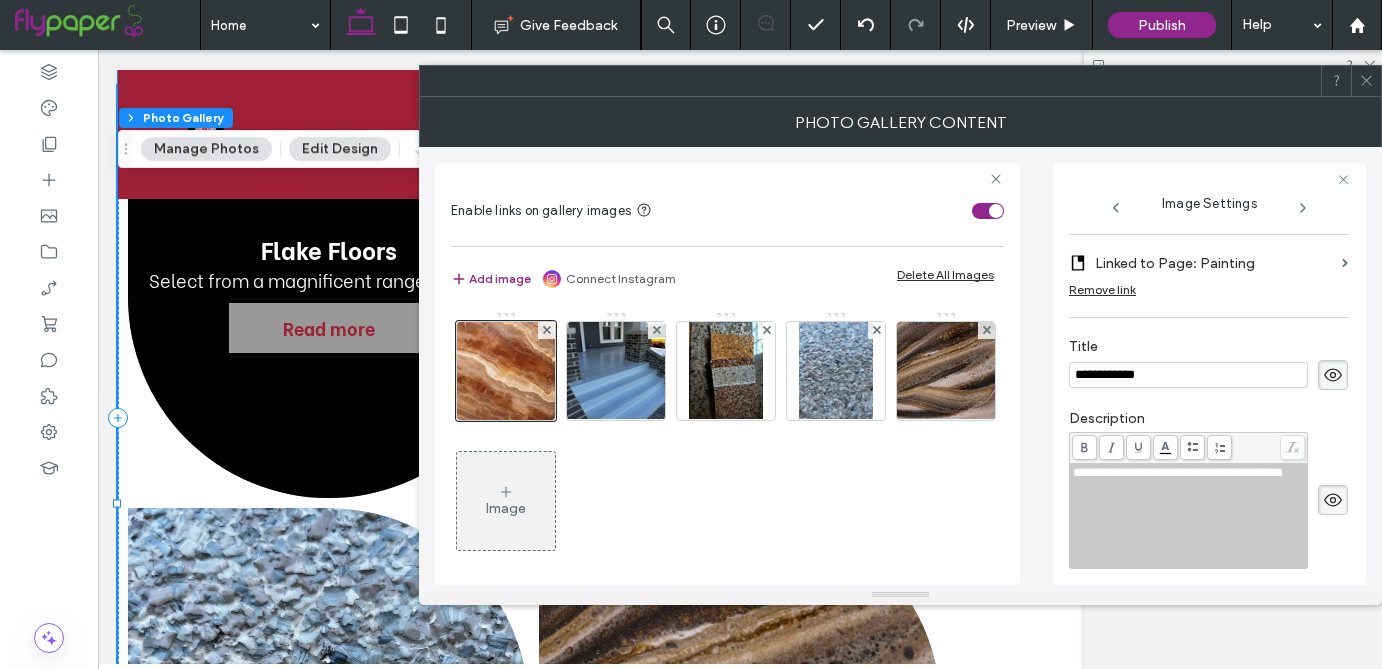 click on "Read more" at bounding box center (329, 327) 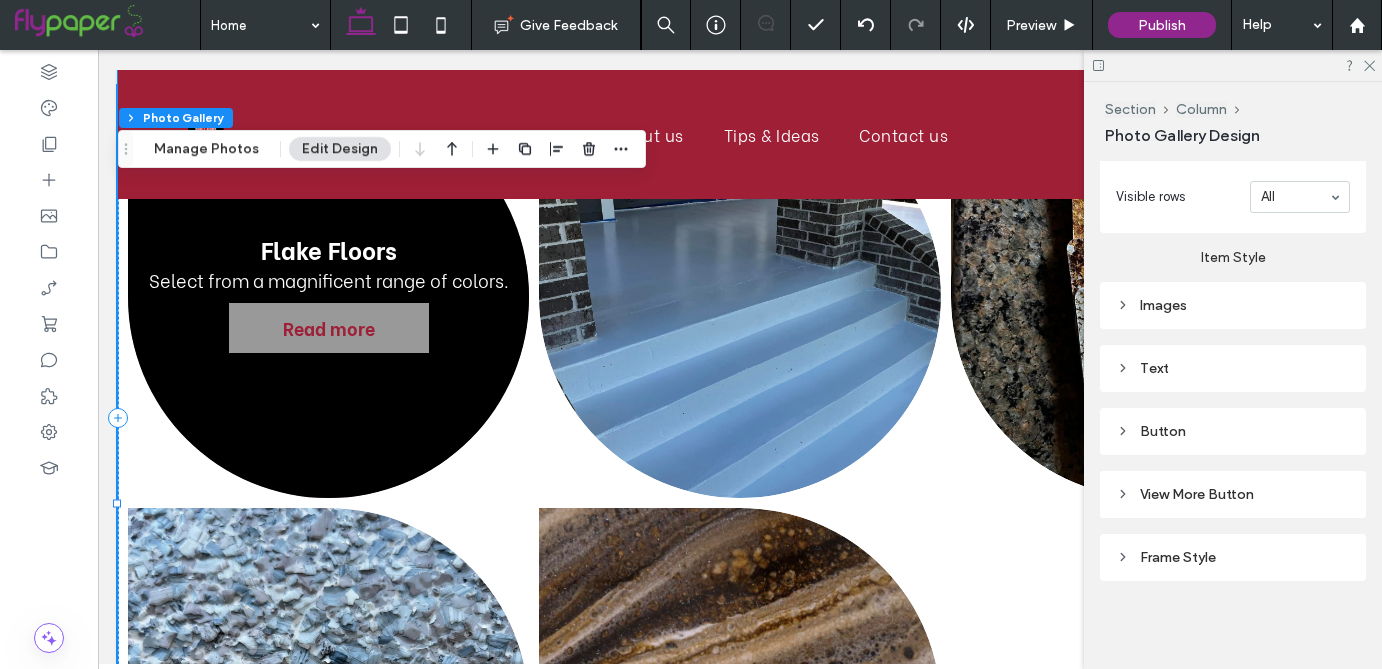 click on "Read more" at bounding box center (329, 327) 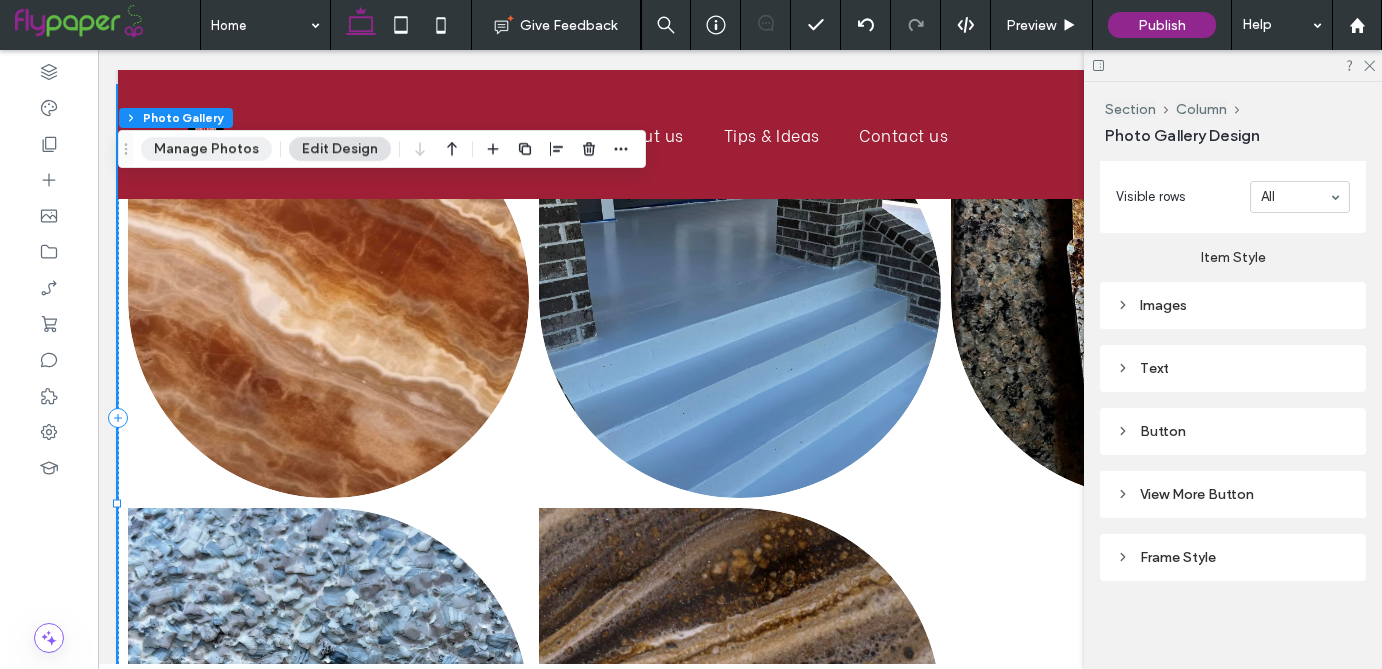 click on "Manage Photos" at bounding box center (206, 149) 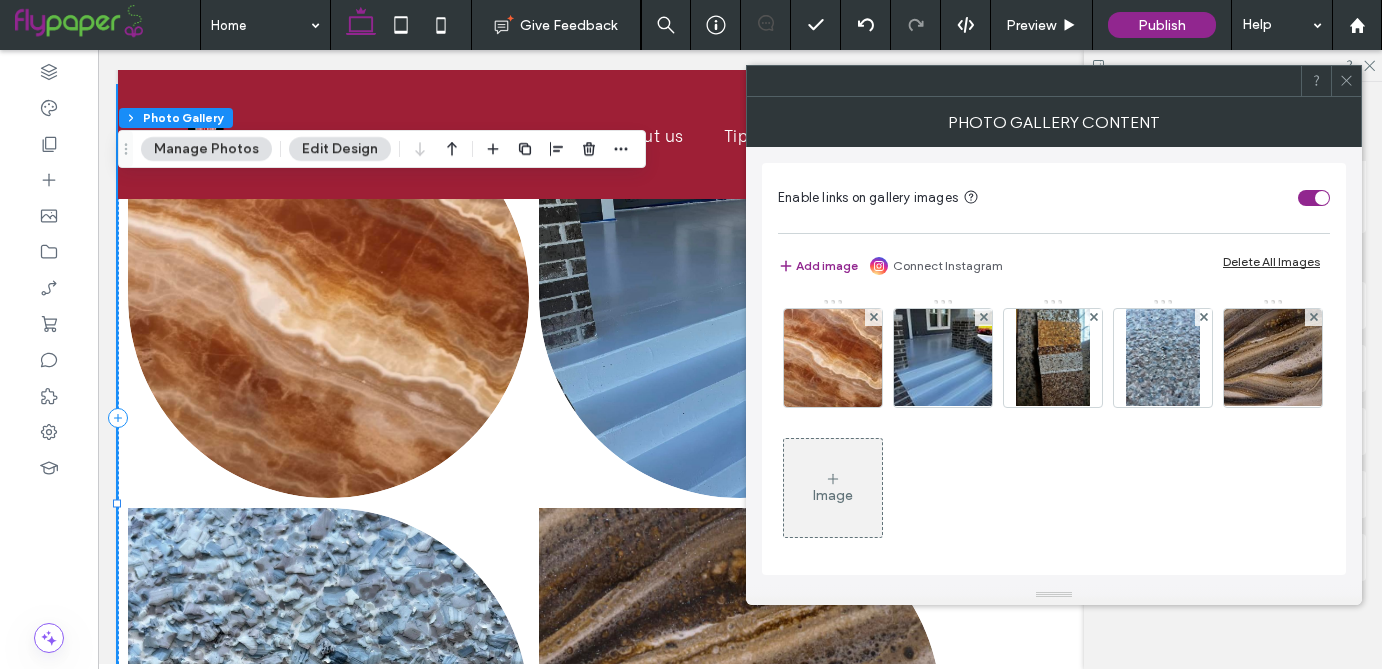 click on "Manage Photos" at bounding box center [206, 149] 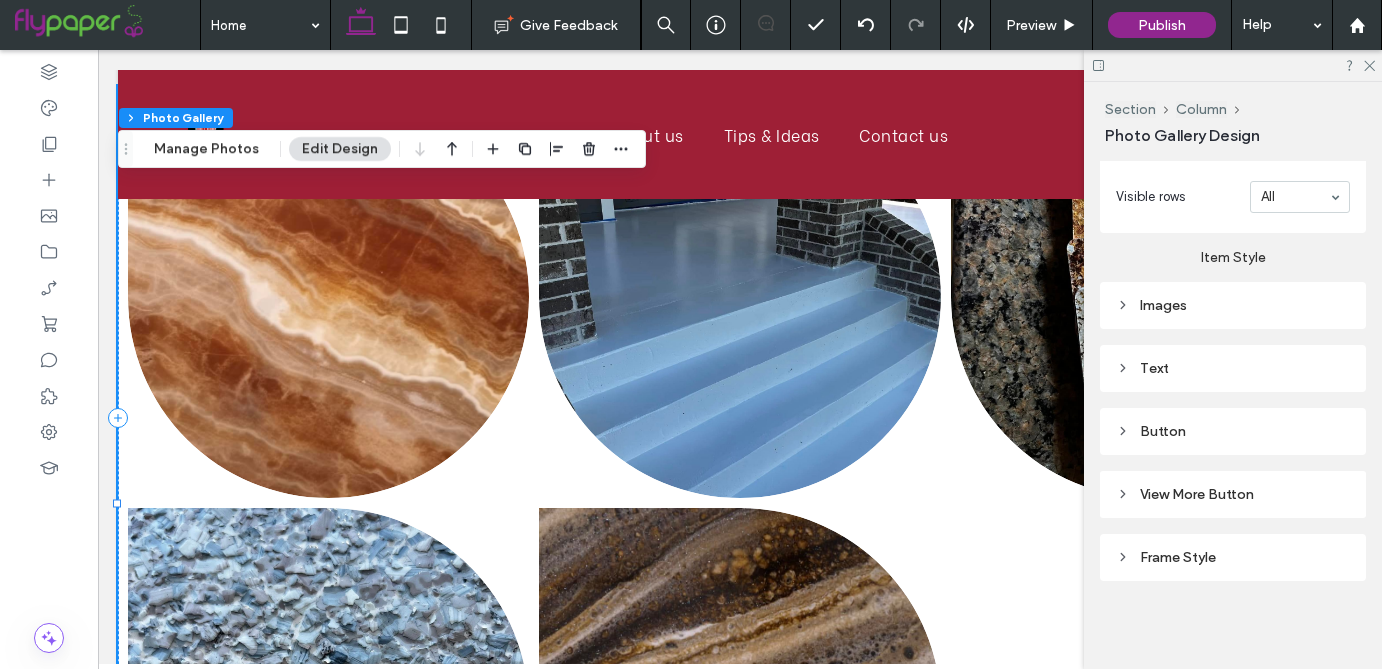 click on "Edit Design" at bounding box center [340, 149] 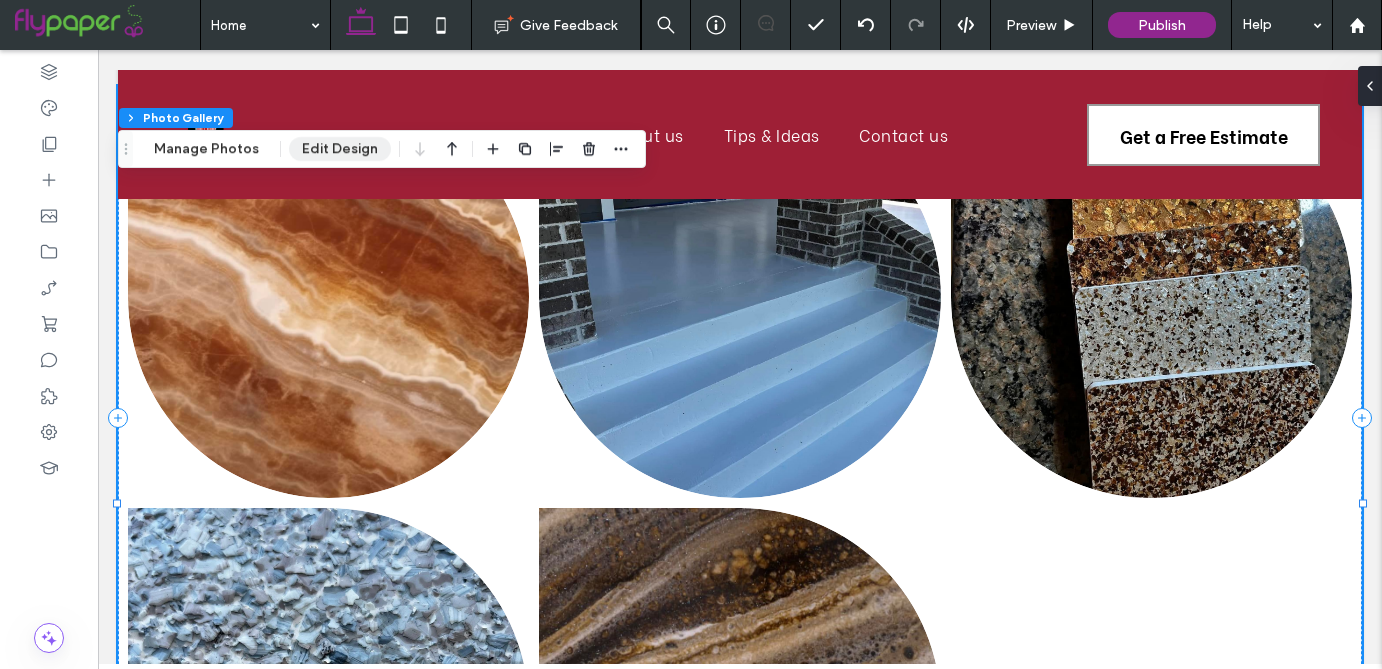 click on "Edit Design" at bounding box center (340, 149) 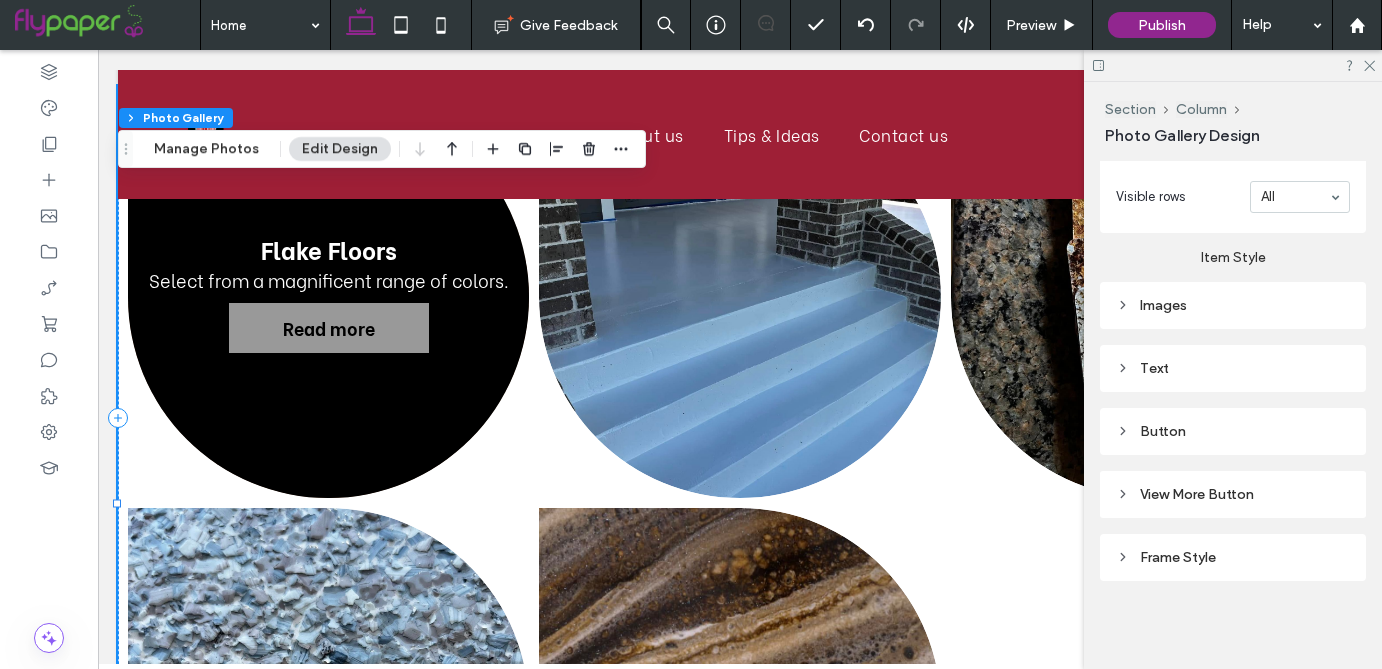 click on "Button" at bounding box center (1233, 431) 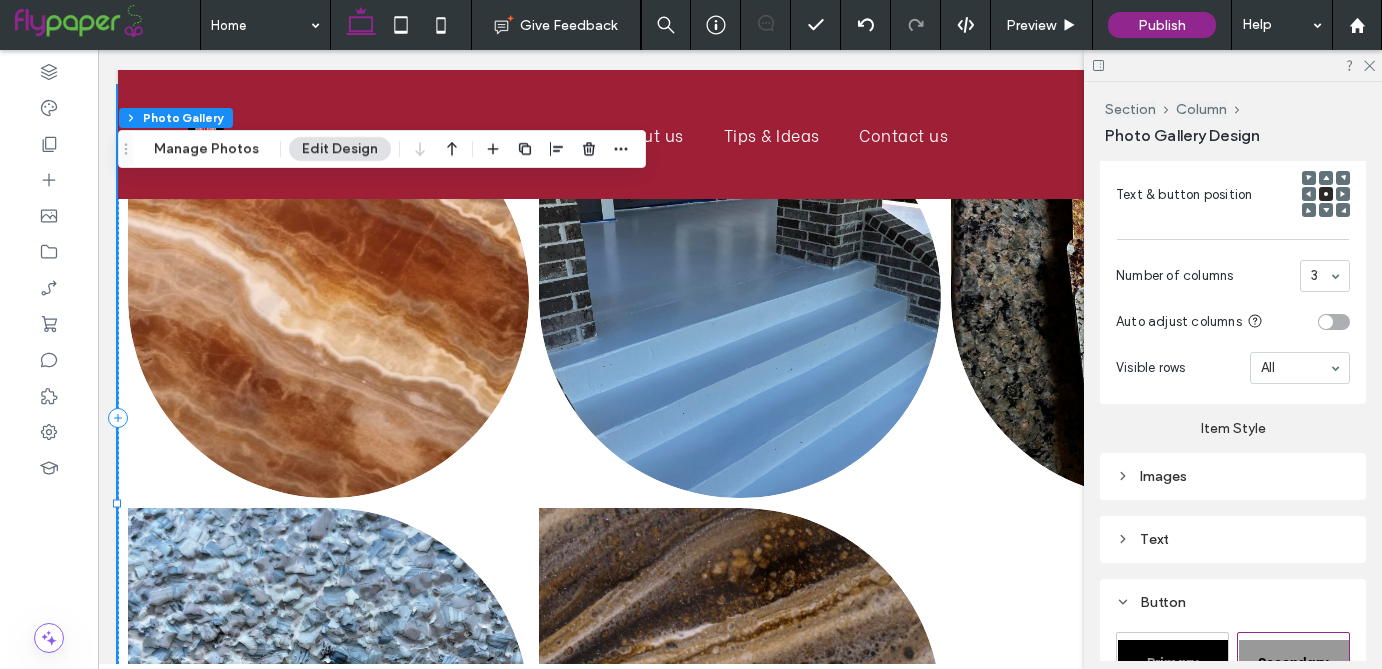 scroll, scrollTop: 930, scrollLeft: 0, axis: vertical 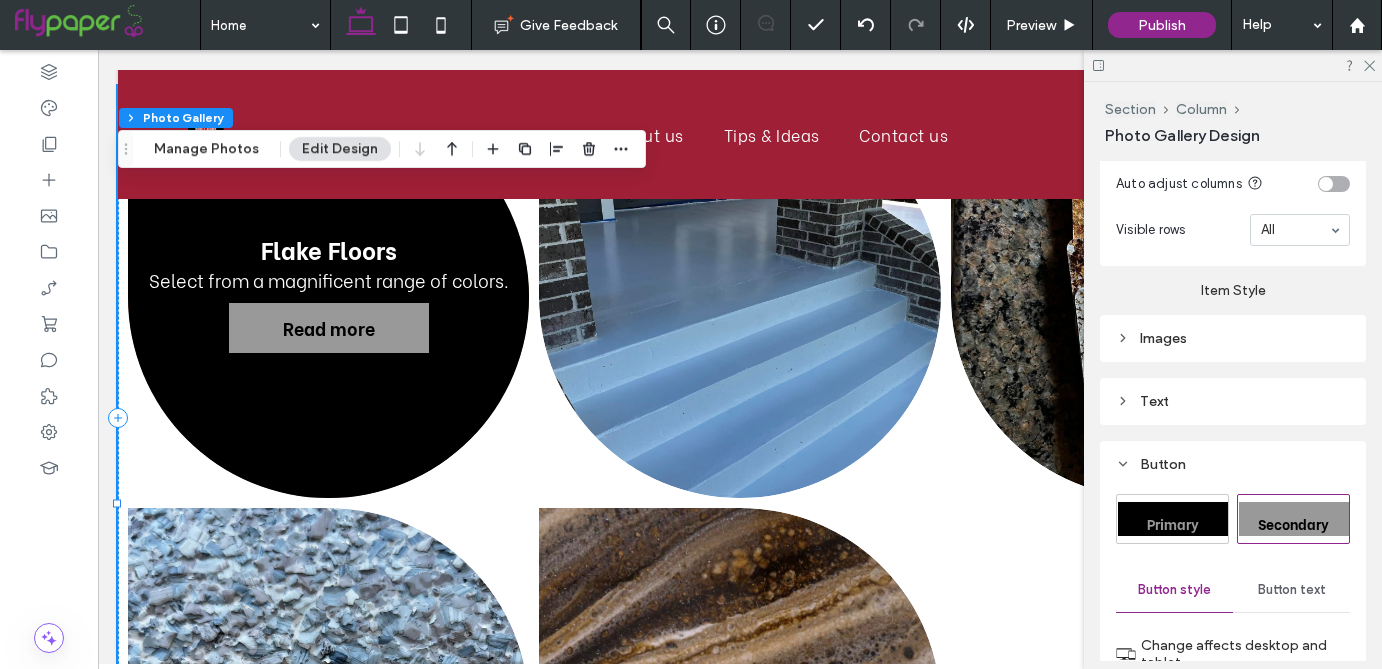 click on "Primary" at bounding box center [1173, 522] 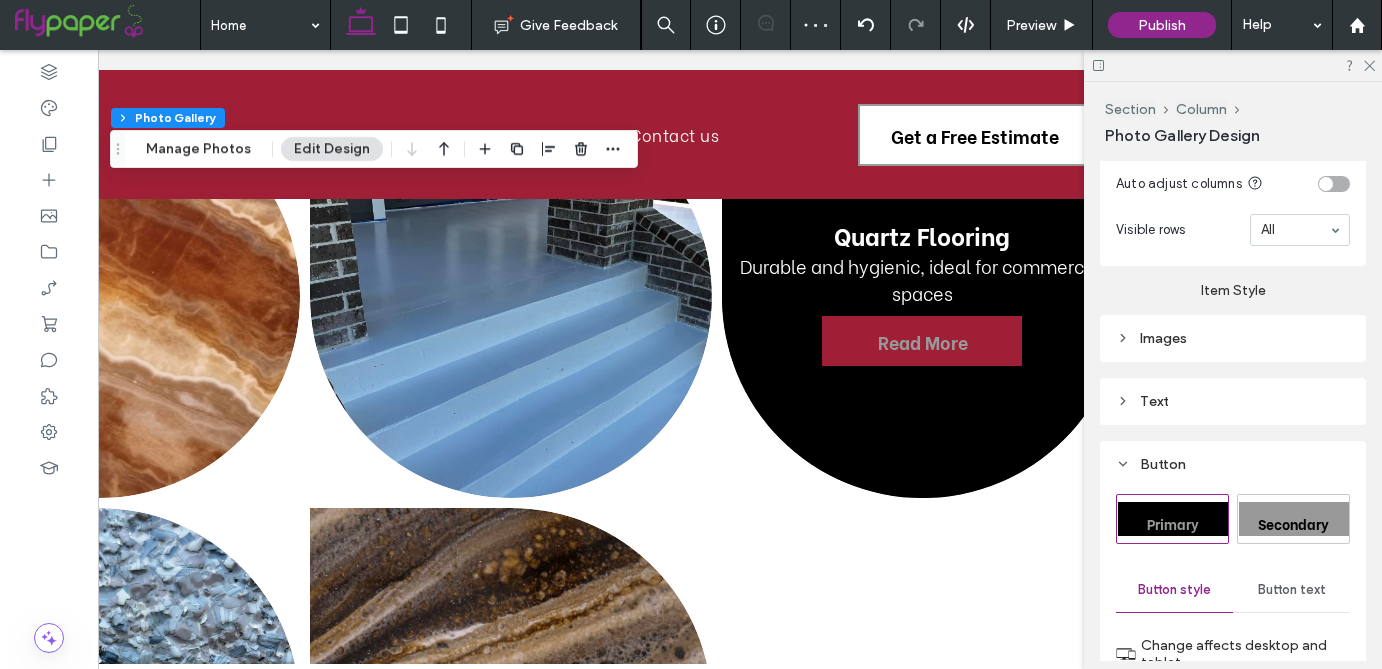 scroll, scrollTop: 0, scrollLeft: 248, axis: horizontal 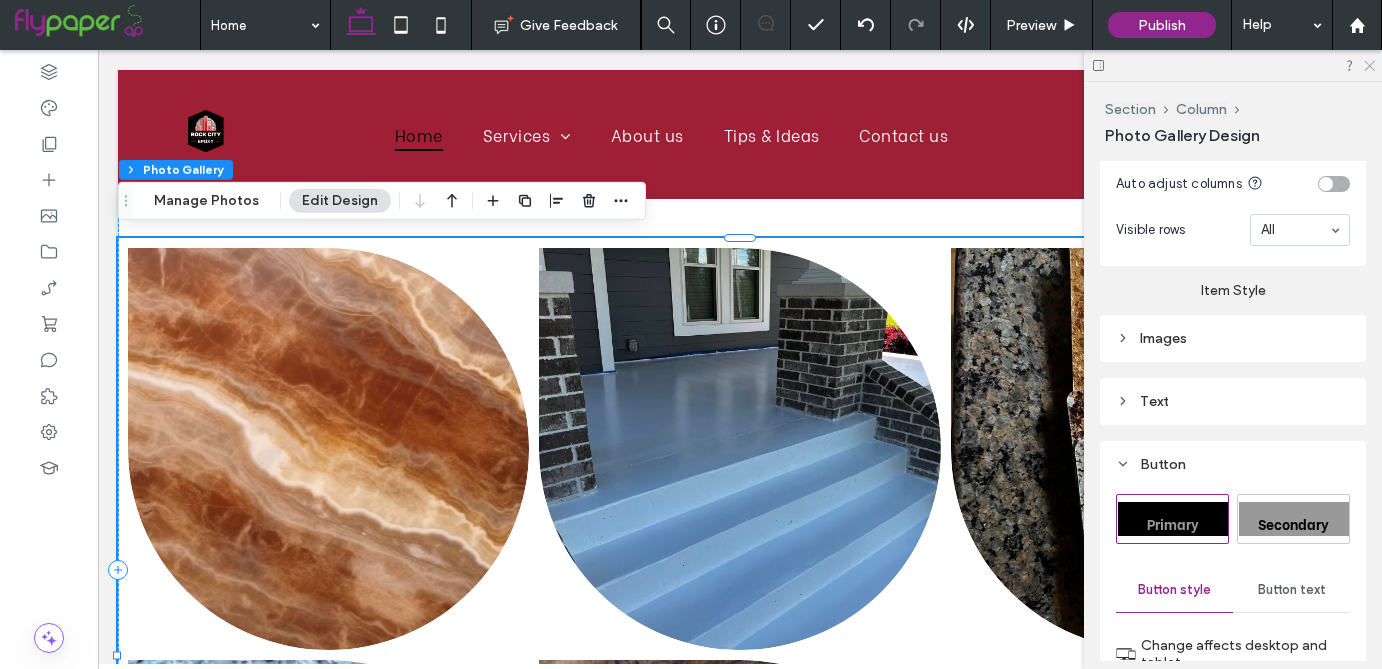 click 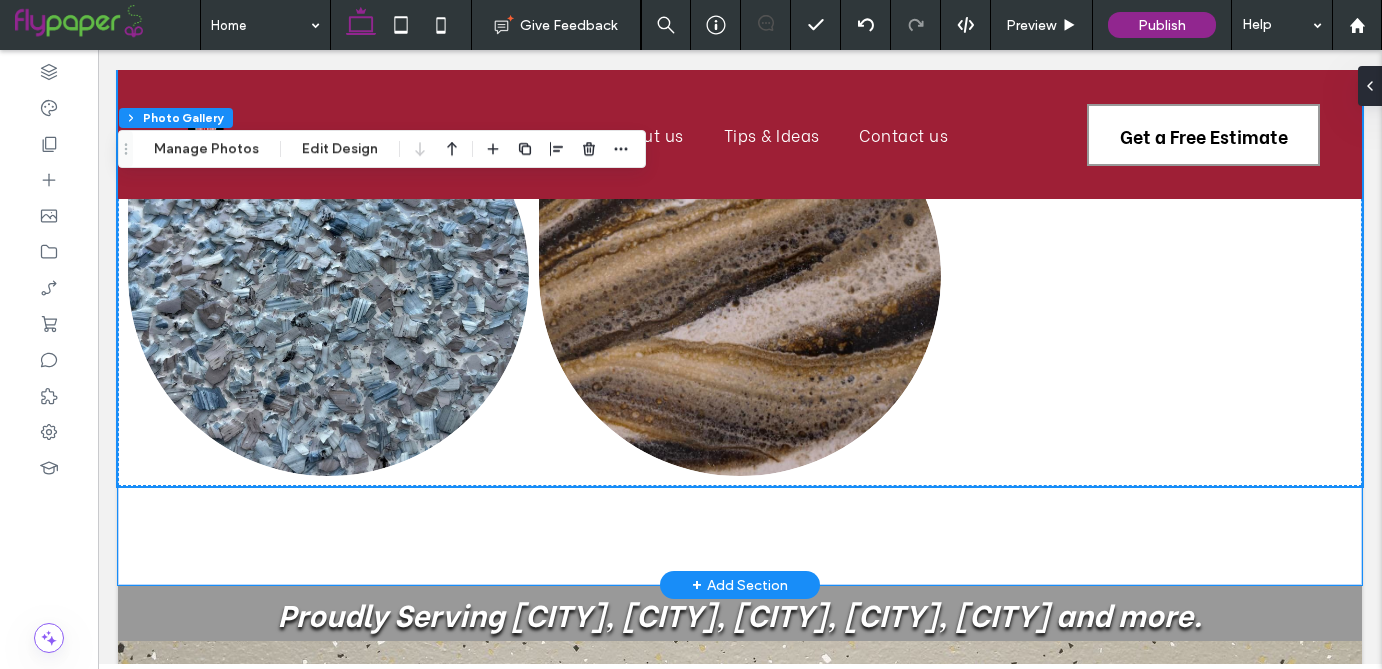 scroll, scrollTop: 2167, scrollLeft: 0, axis: vertical 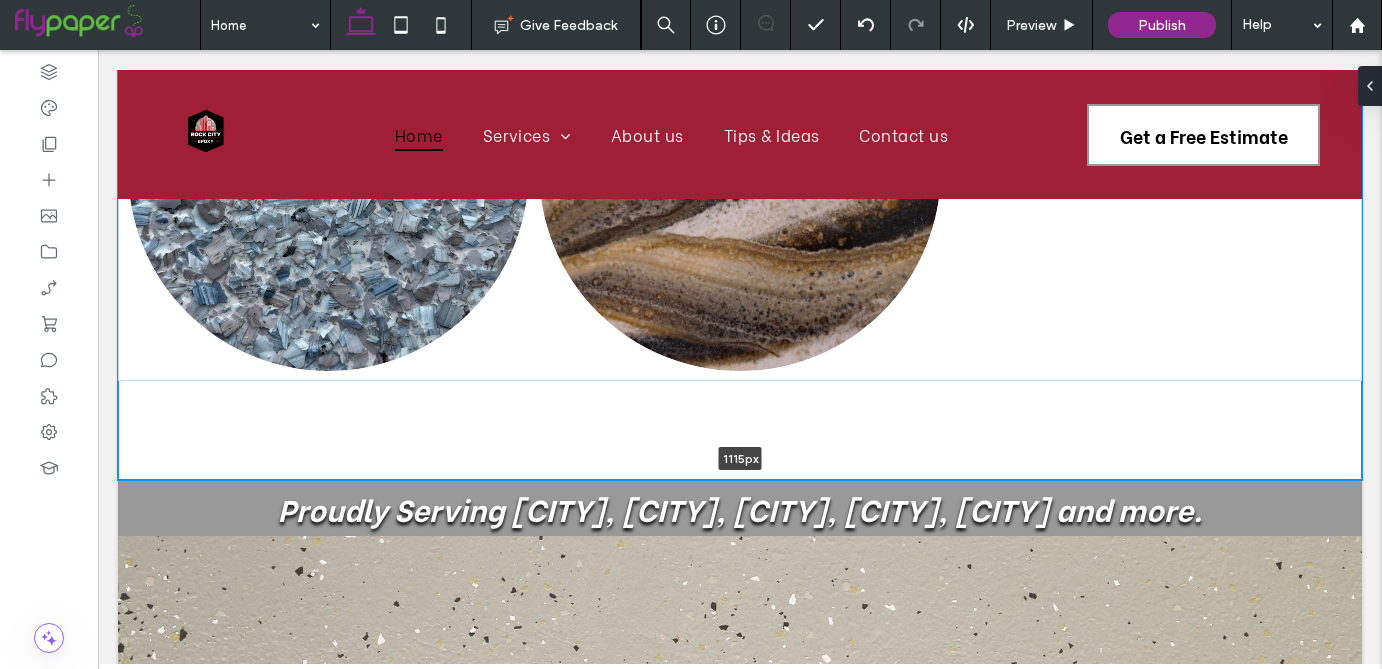 drag, startPoint x: 825, startPoint y: 471, endPoint x: 822, endPoint y: 379, distance: 92.0489 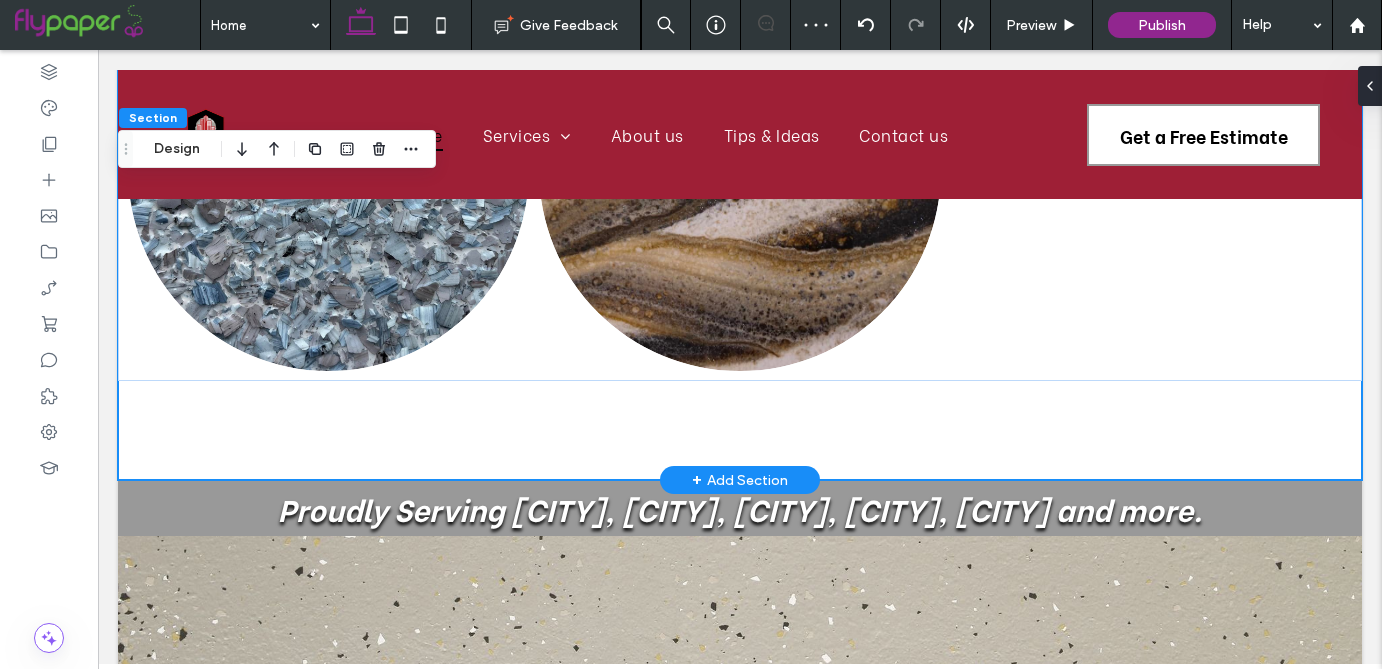 click on "OUR FLOORING SERVICES We specialize in a variety of flooring solutions to meet your specific needs and style
Flake Floors
Select from a magnificent range of colors.
Read more
Metallic Epoxy
High-gloss, decorative floors with a modern edge
Read More
Quartz Flooring
Durable and hygienic, ideal for commercial spaces
Read More
Urethane Cement
Tough, chemical-resistant surfaces for industrial use
Read More
Polished Concrete
Stained, sealed, or grind-and-seal finishes
Read More" at bounding box center [740, -122] 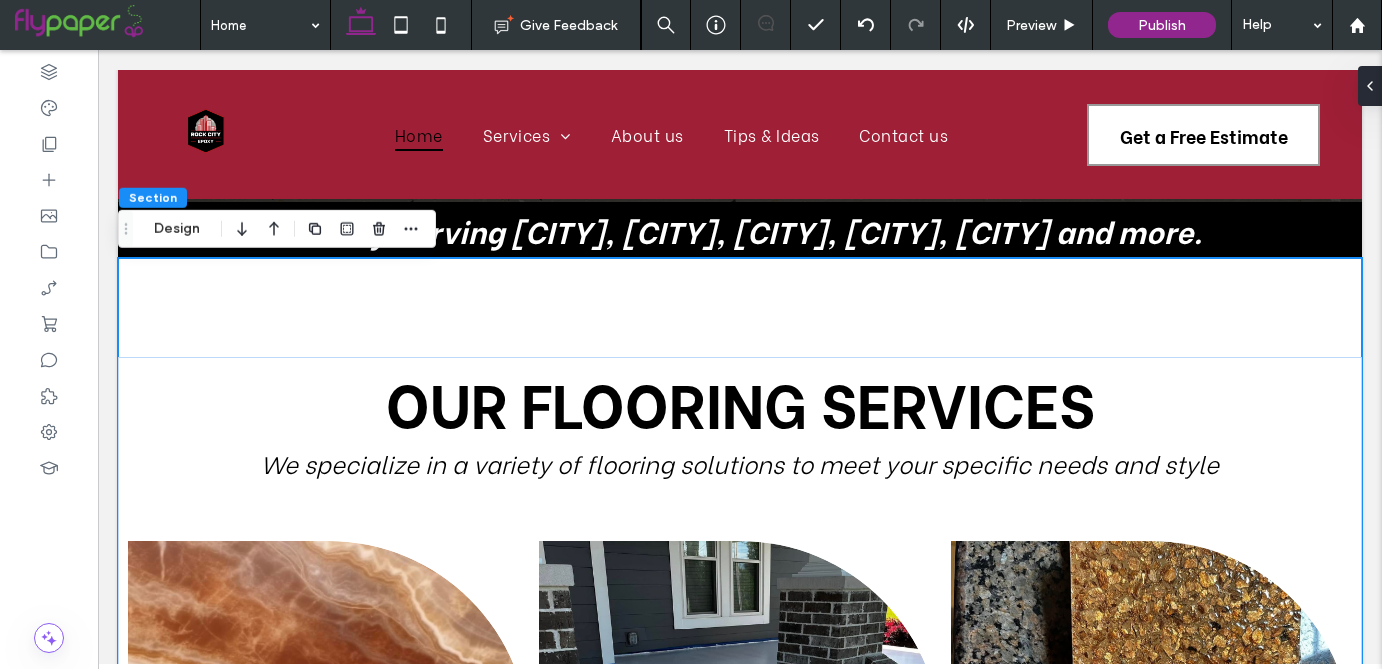 scroll, scrollTop: 1176, scrollLeft: 0, axis: vertical 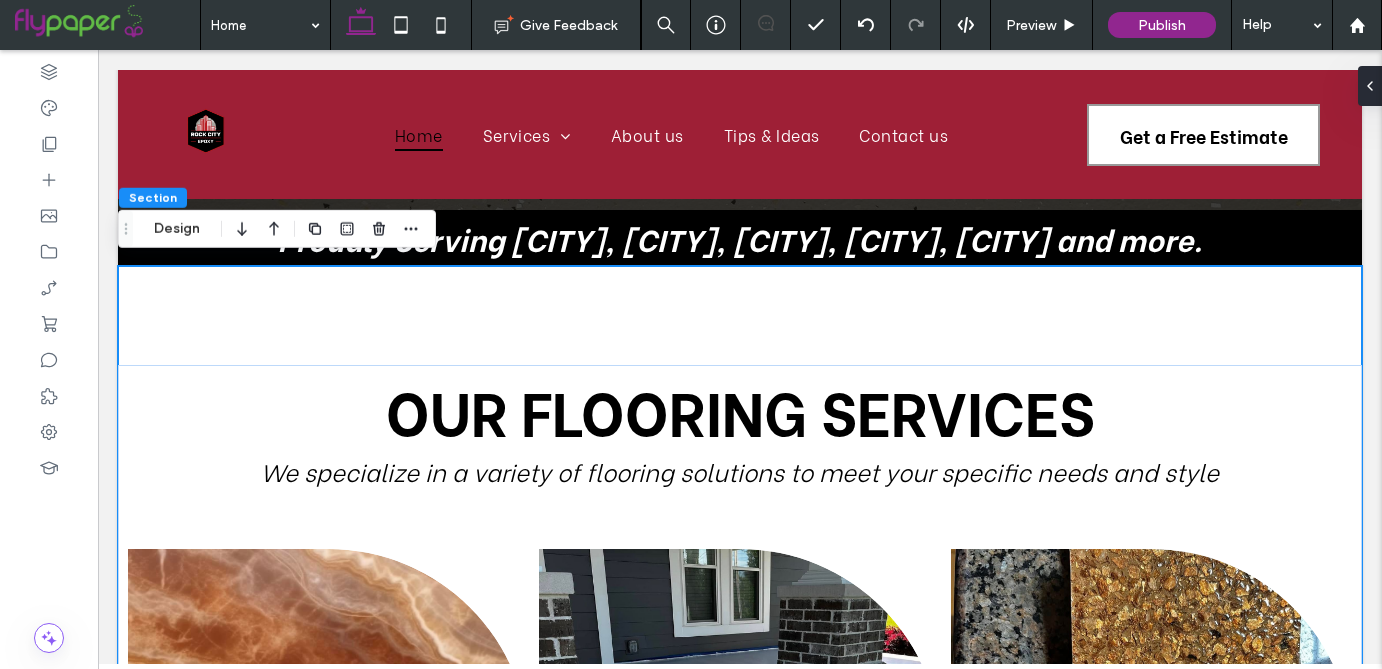 click on "OUR FLOORING SERVICES We specialize in a variety of flooring solutions to meet your specific needs and style
Flake Floors
Select from a magnificent range of colors.
Read more
Metallic Epoxy
High-gloss, decorative floors with a modern edge
Read More
Quartz Flooring
Durable and hygienic, ideal for commercial spaces
Read More
Urethane Cement
Tough, chemical-resistant surfaces for industrial use
Read More
Polished Concrete
Stained, sealed, or grind-and-seal finishes
Read More" at bounding box center (740, 869) 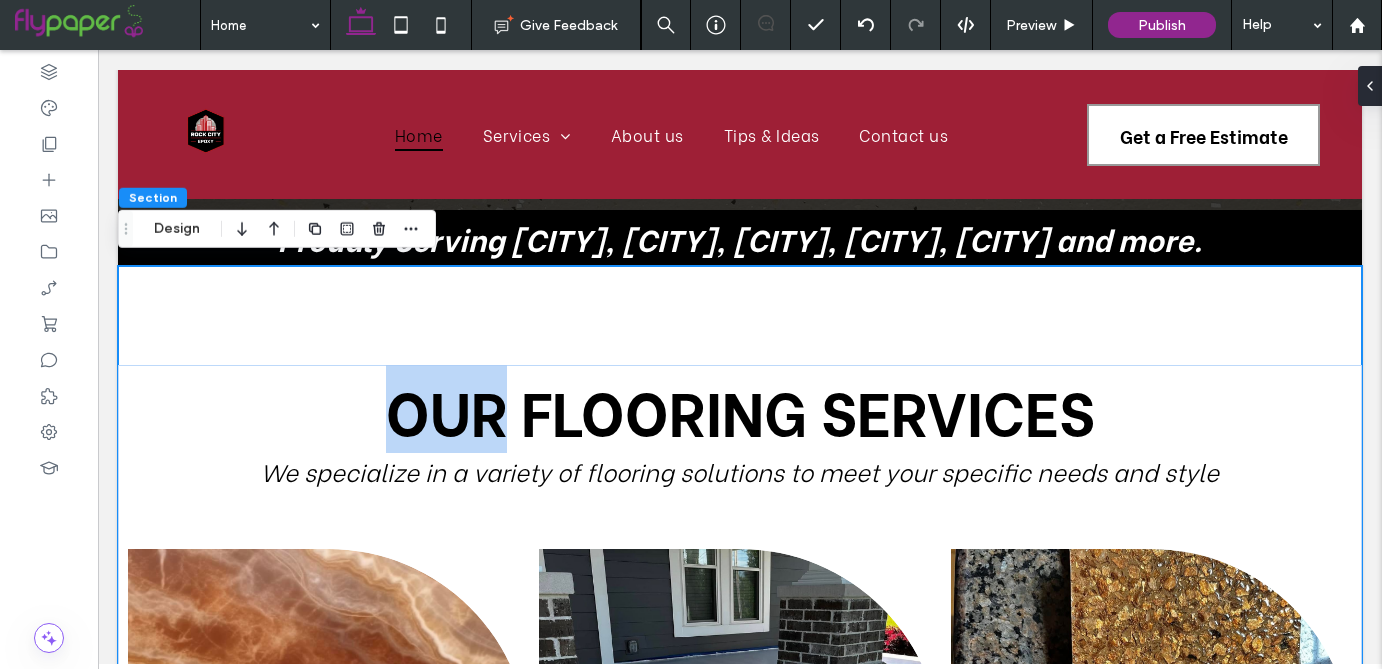 click on "OUR FLOORING SERVICES We specialize in a variety of flooring solutions to meet your specific needs and style
Flake Floors
Select from a magnificent range of colors.
Read more
Metallic Epoxy
High-gloss, decorative floors with a modern edge
Read More
Quartz Flooring
Durable and hygienic, ideal for commercial spaces
Read More
Urethane Cement
Tough, chemical-resistant surfaces for industrial use
Read More
Polished Concrete
Stained, sealed, or grind-and-seal finishes
Read More" at bounding box center [740, 869] 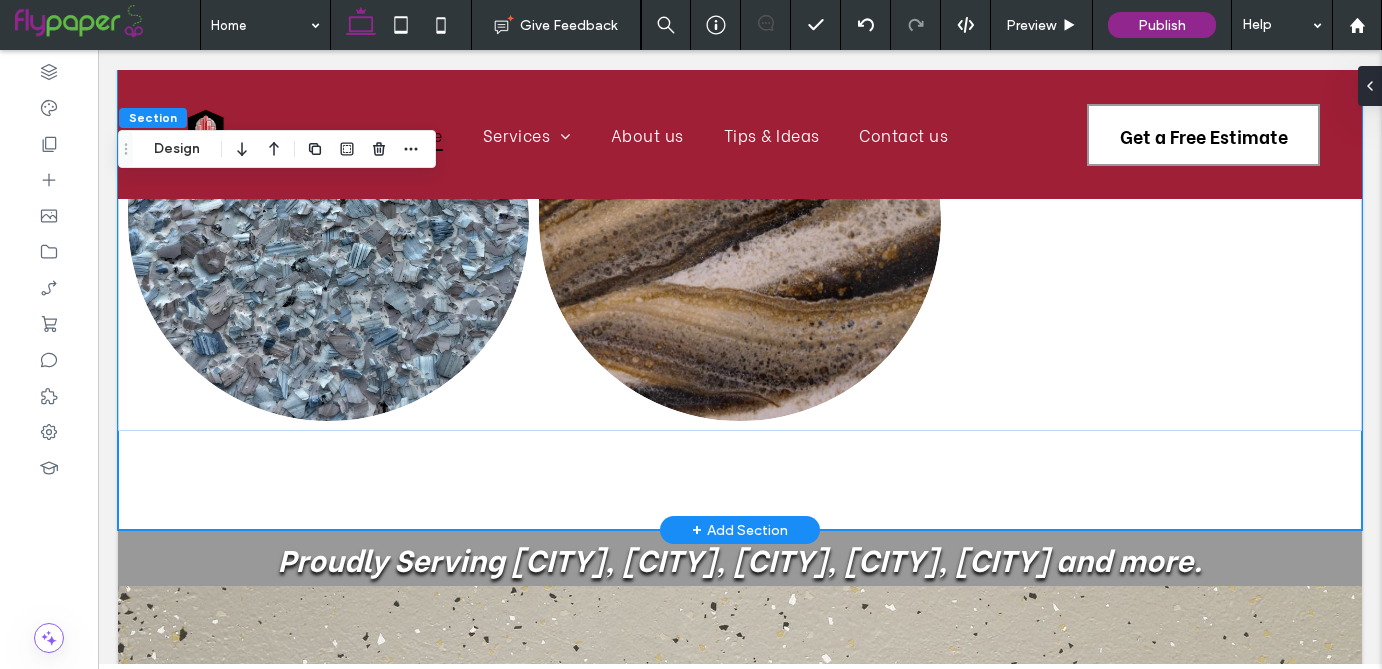 scroll, scrollTop: 2130, scrollLeft: 0, axis: vertical 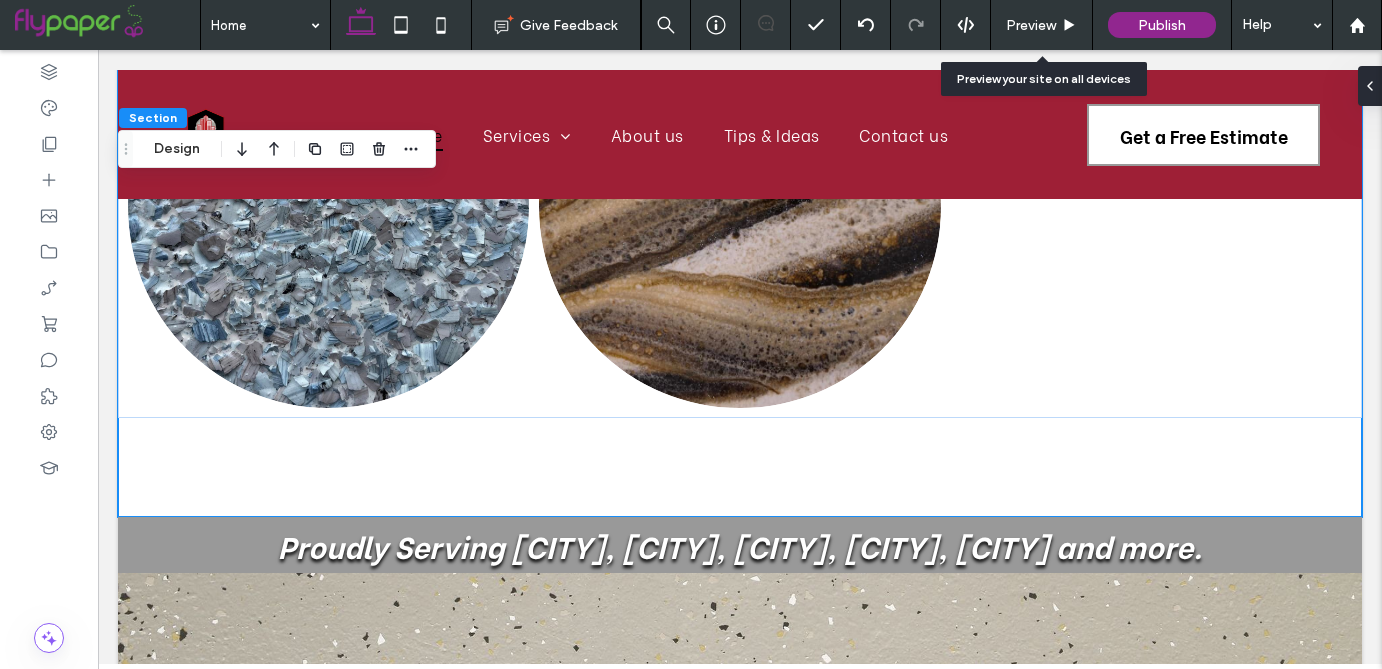 click on "Preview" at bounding box center [1031, 25] 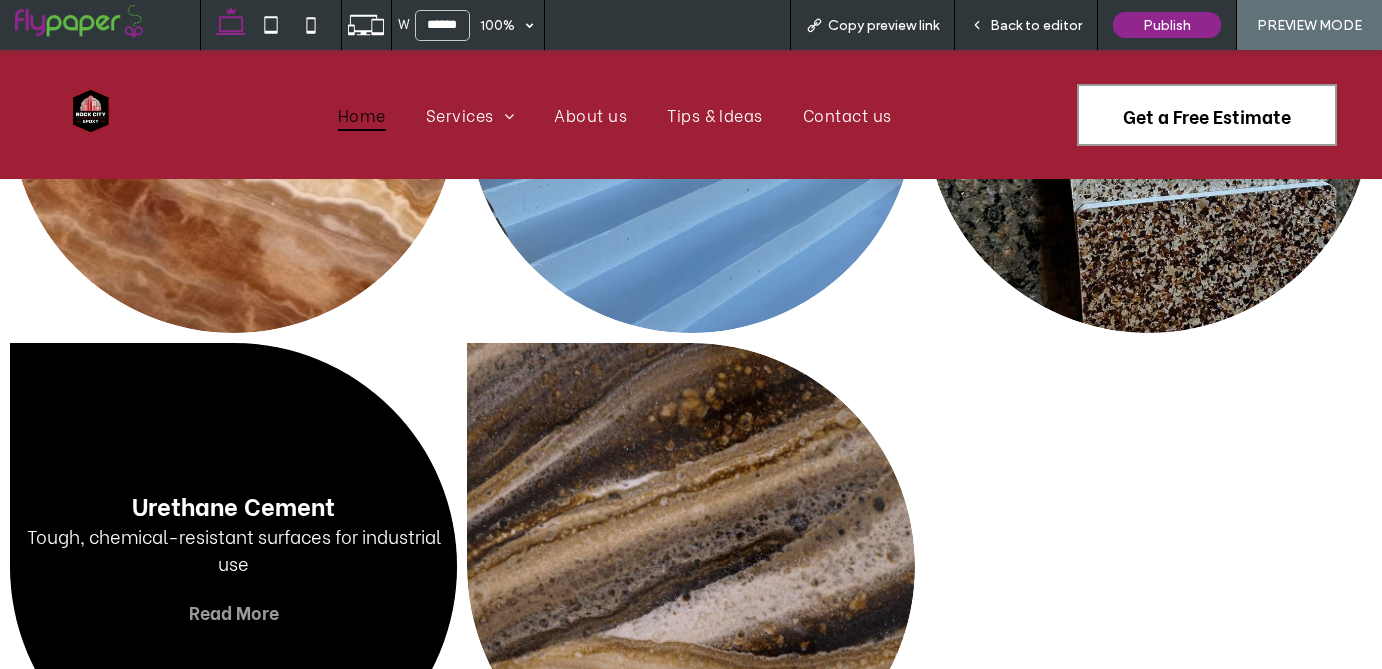 scroll, scrollTop: 1891, scrollLeft: 0, axis: vertical 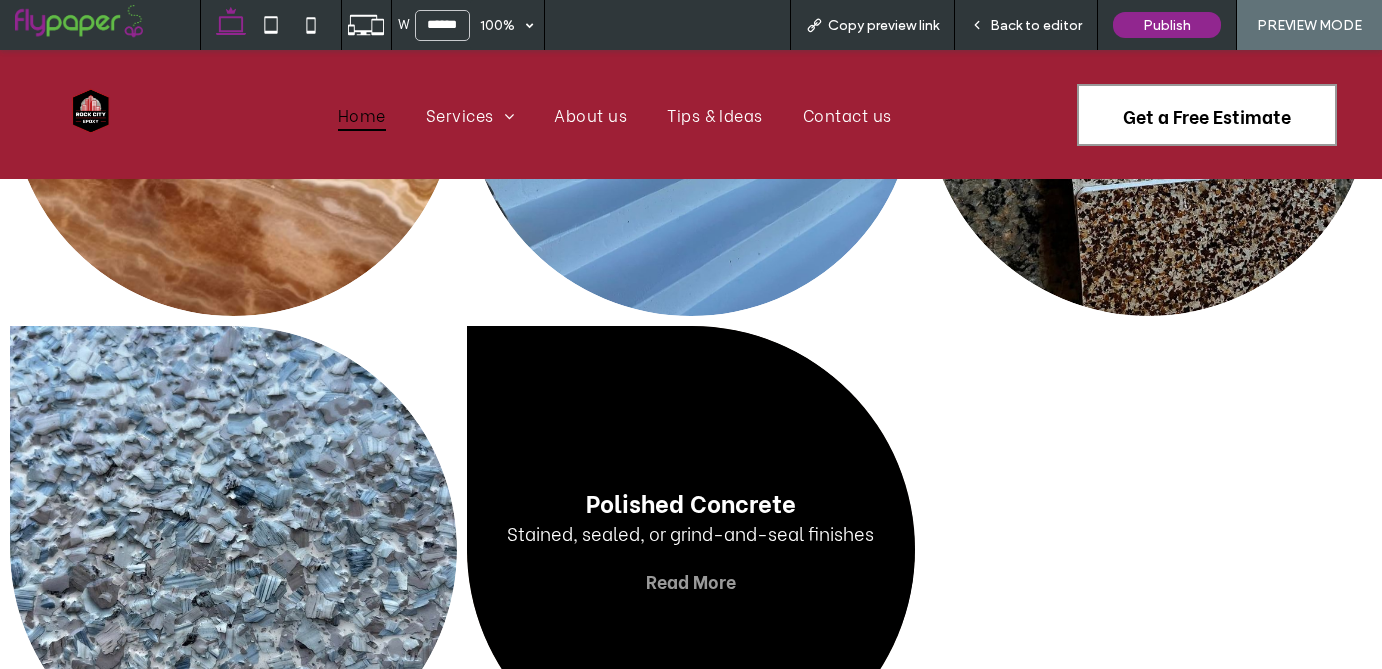 click at bounding box center (691, 550) 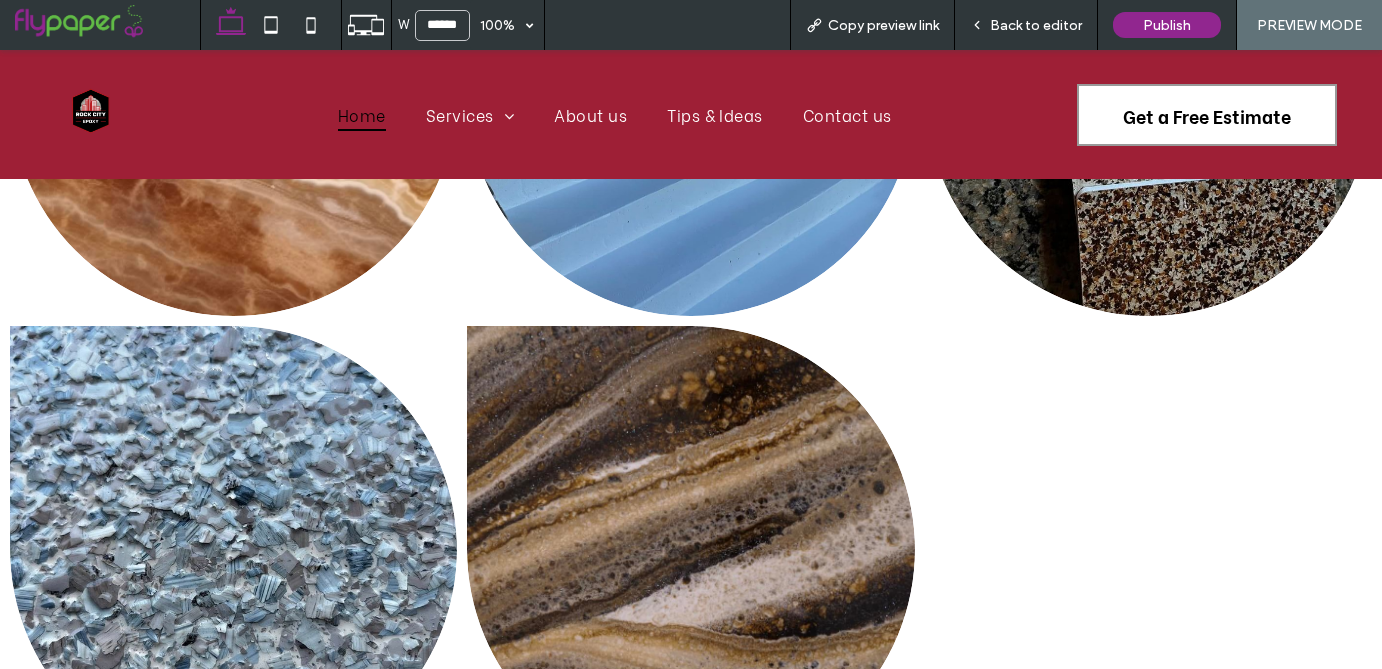 click on "Back to editor" at bounding box center [1036, 25] 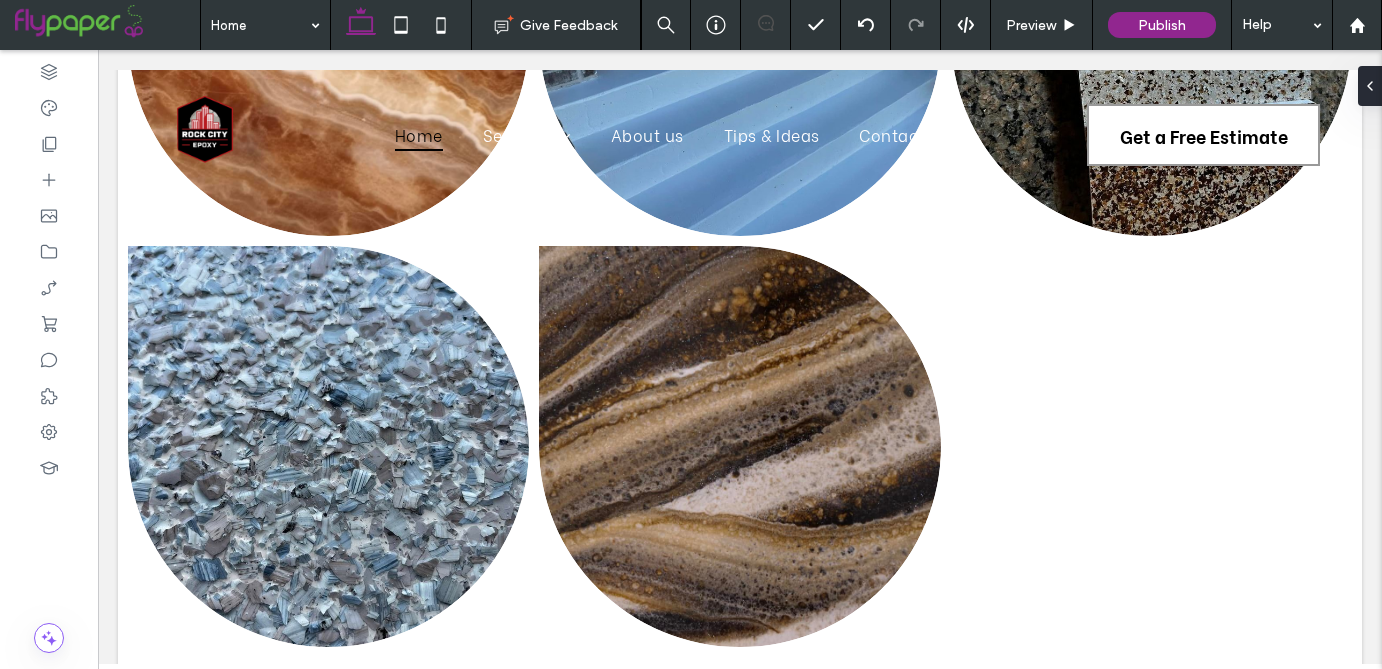 scroll, scrollTop: 1853, scrollLeft: 0, axis: vertical 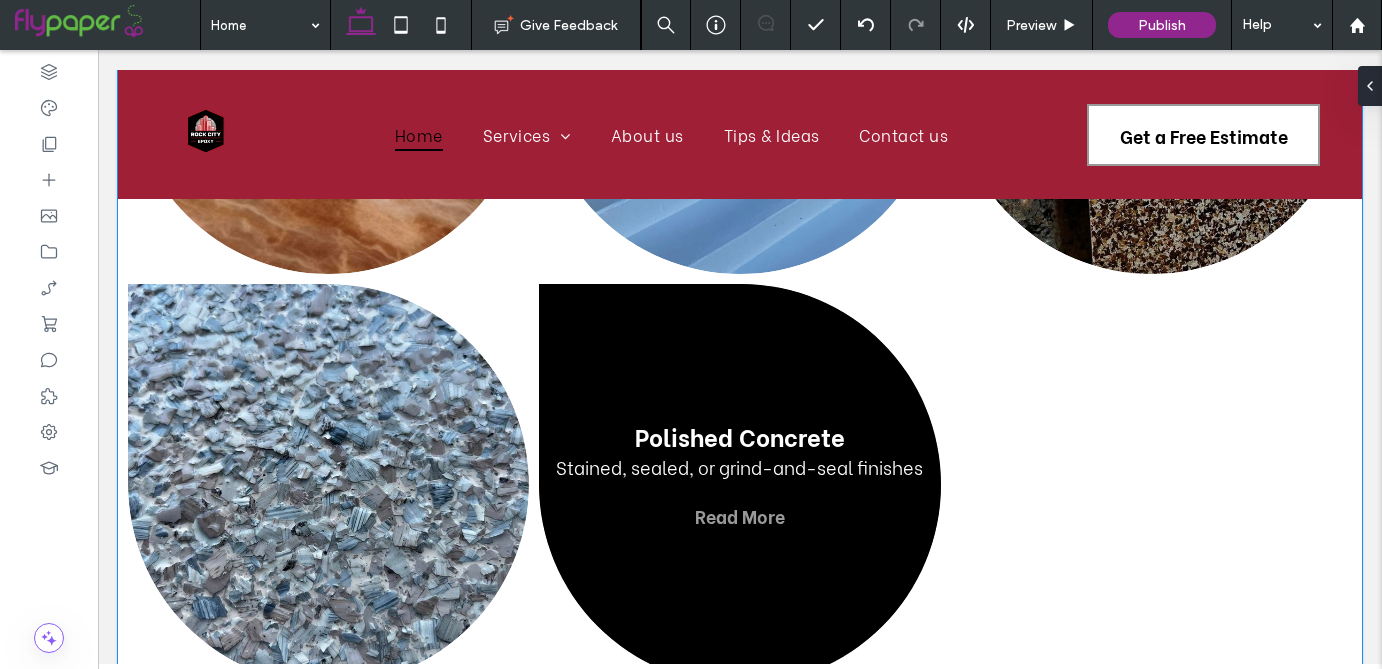 click at bounding box center (739, 484) 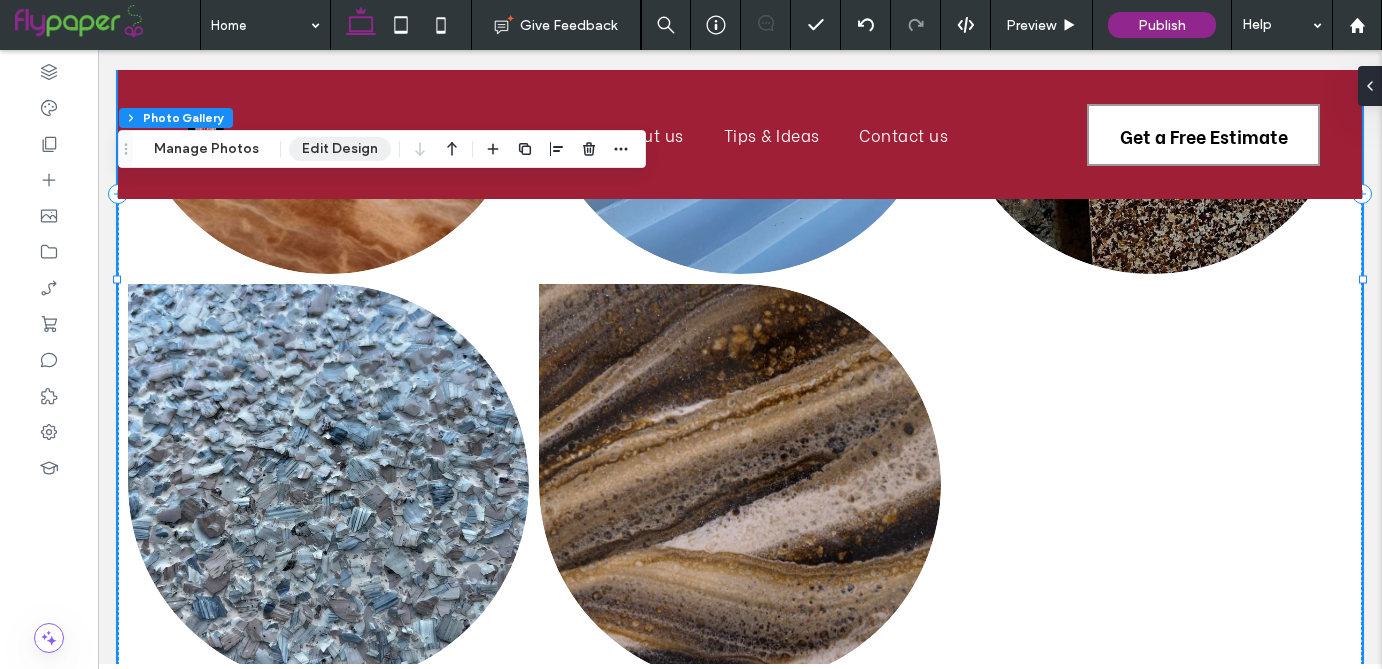click on "Edit Design" at bounding box center (340, 149) 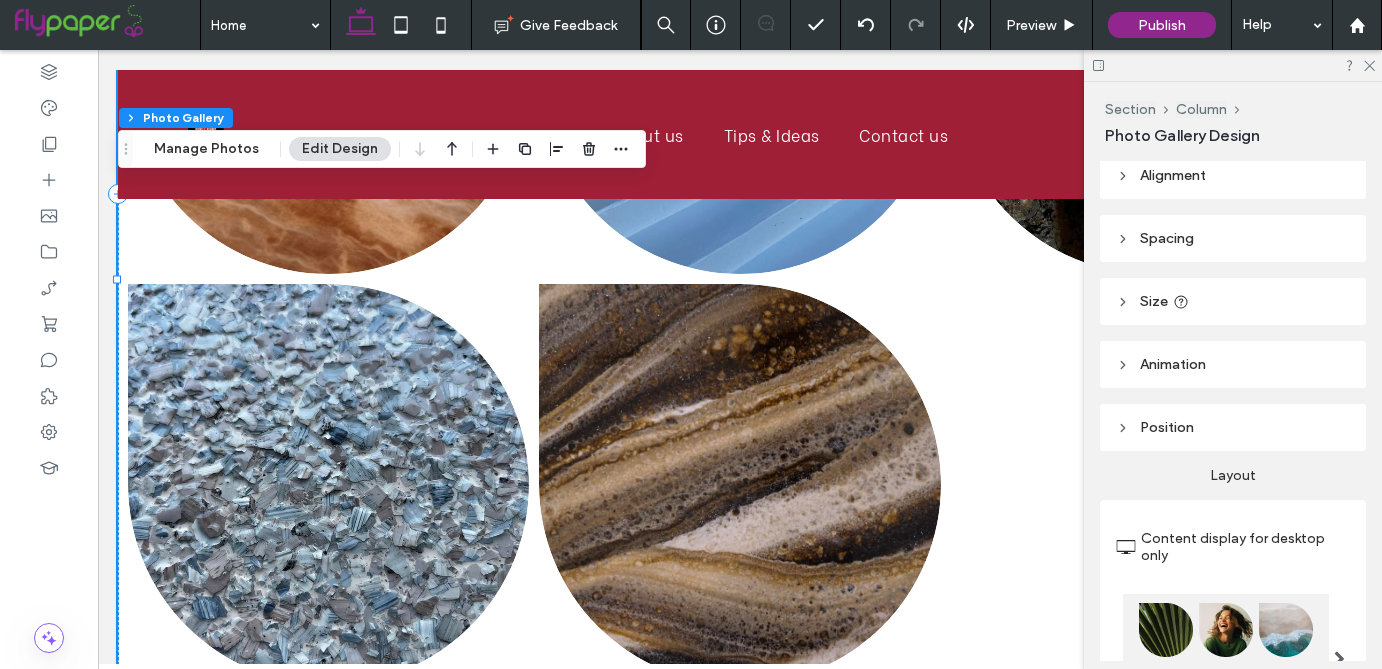 scroll, scrollTop: 0, scrollLeft: 0, axis: both 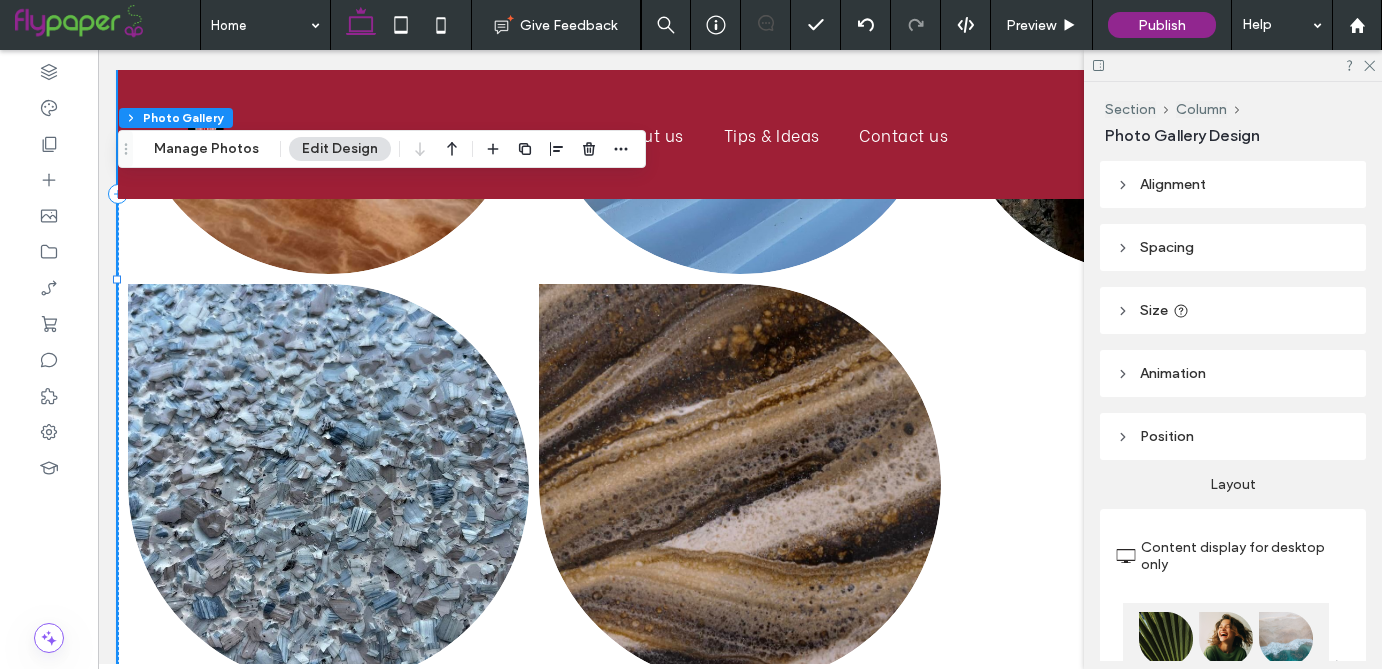 click on "Alignment" at bounding box center (1173, 184) 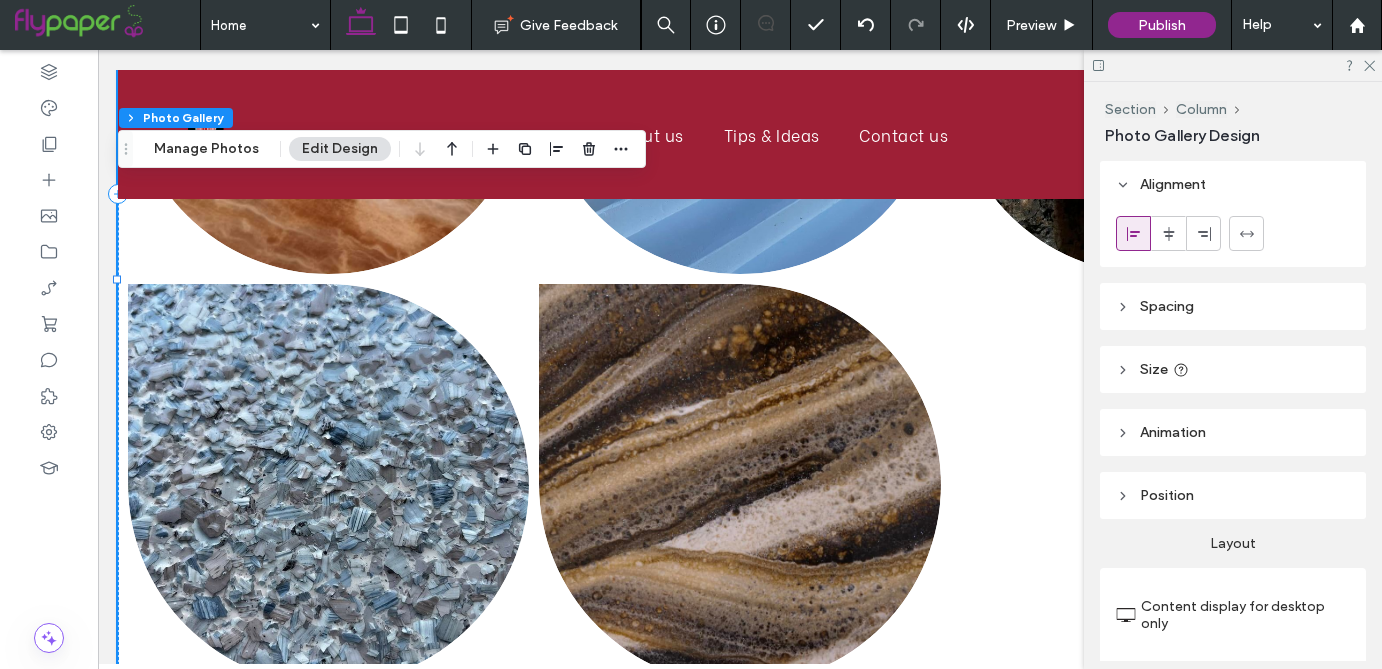 click on "Spacing" at bounding box center [1167, 306] 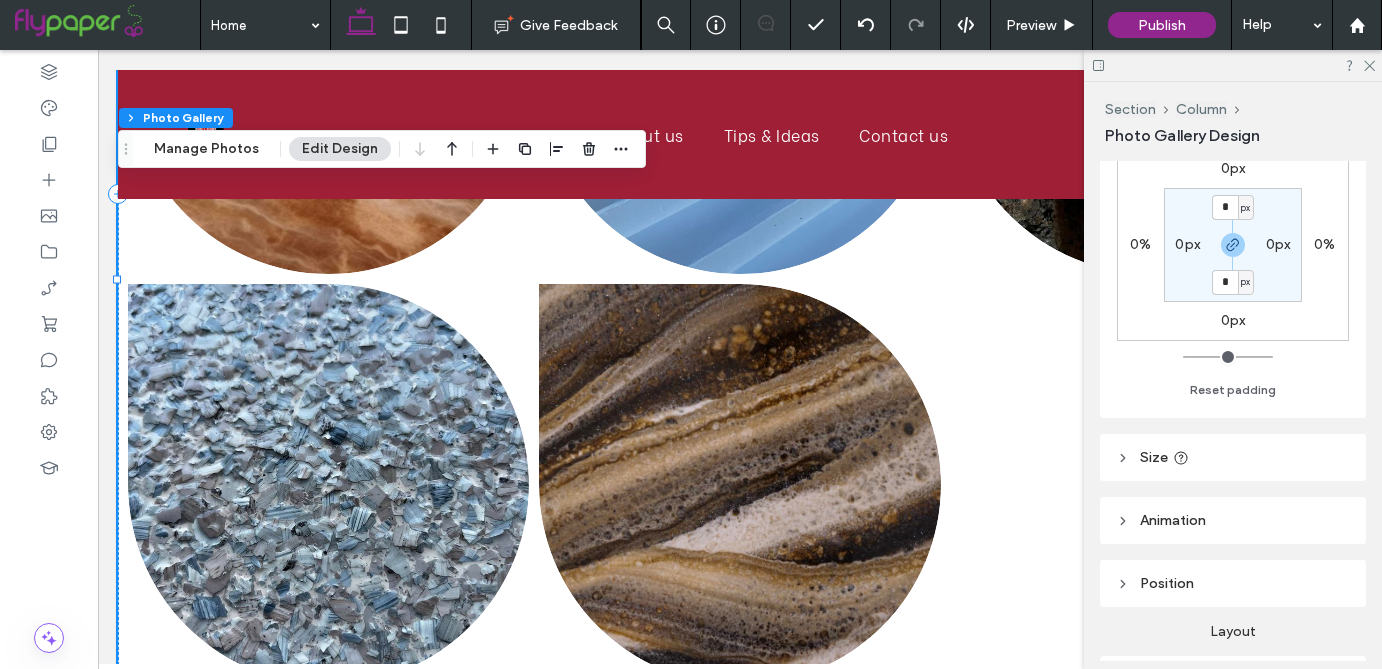 scroll, scrollTop: 281, scrollLeft: 0, axis: vertical 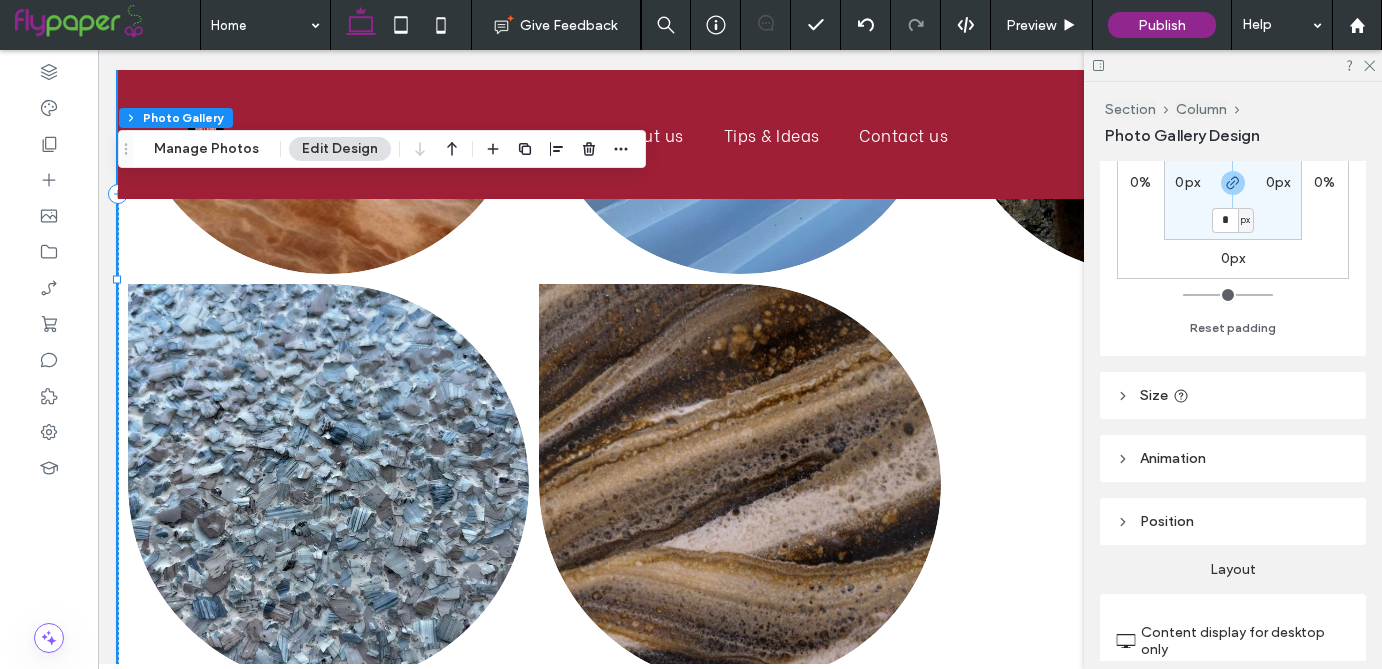 click on "Size" at bounding box center (1154, 395) 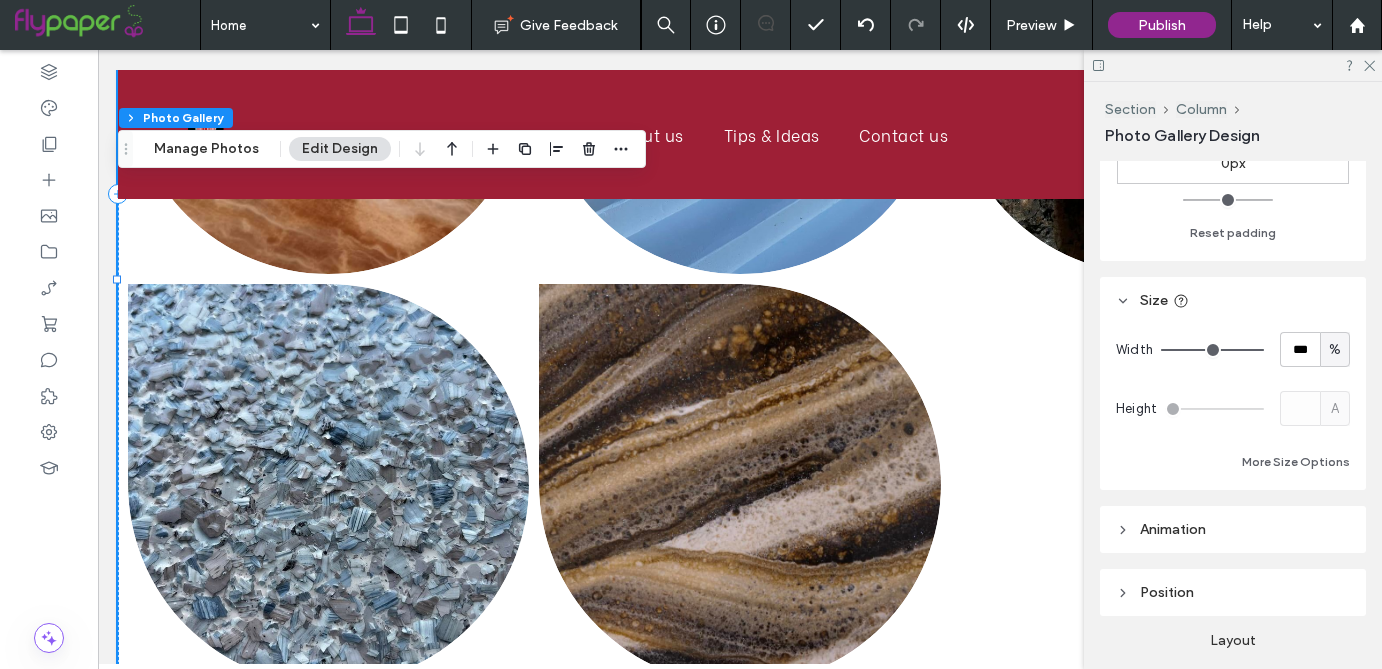 scroll, scrollTop: 389, scrollLeft: 0, axis: vertical 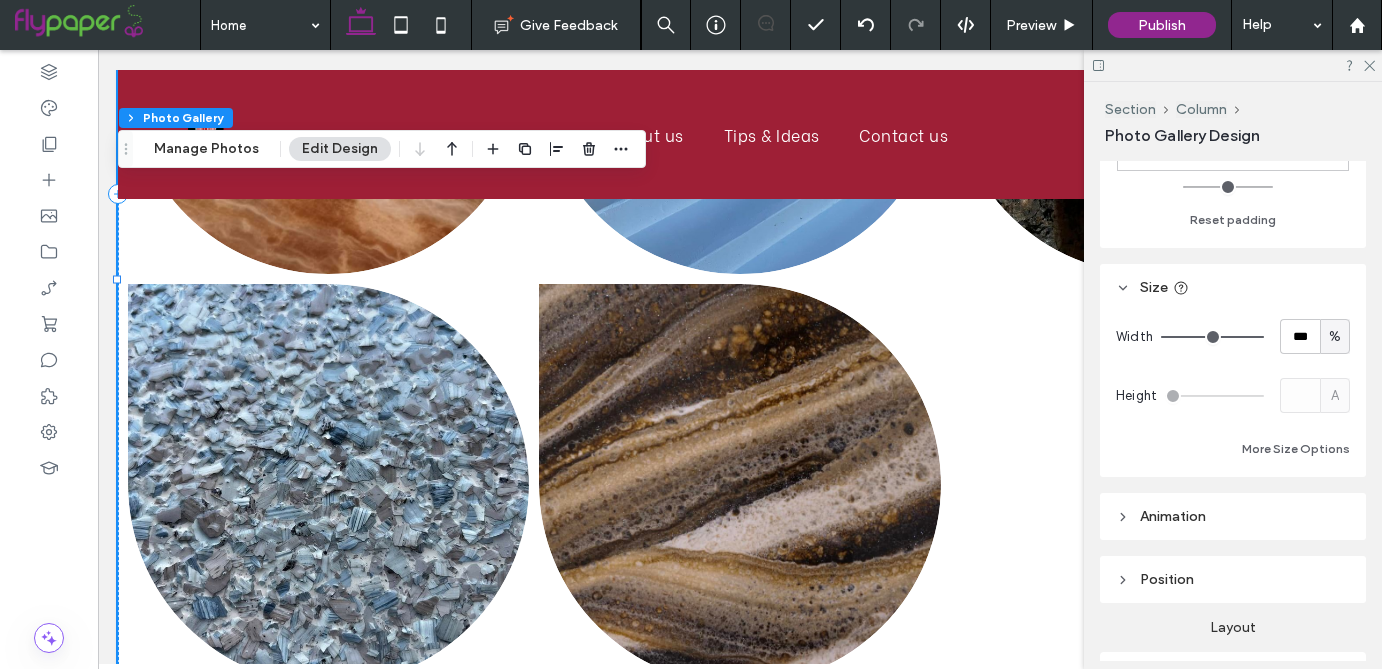 click on "Animation" at bounding box center [1173, 516] 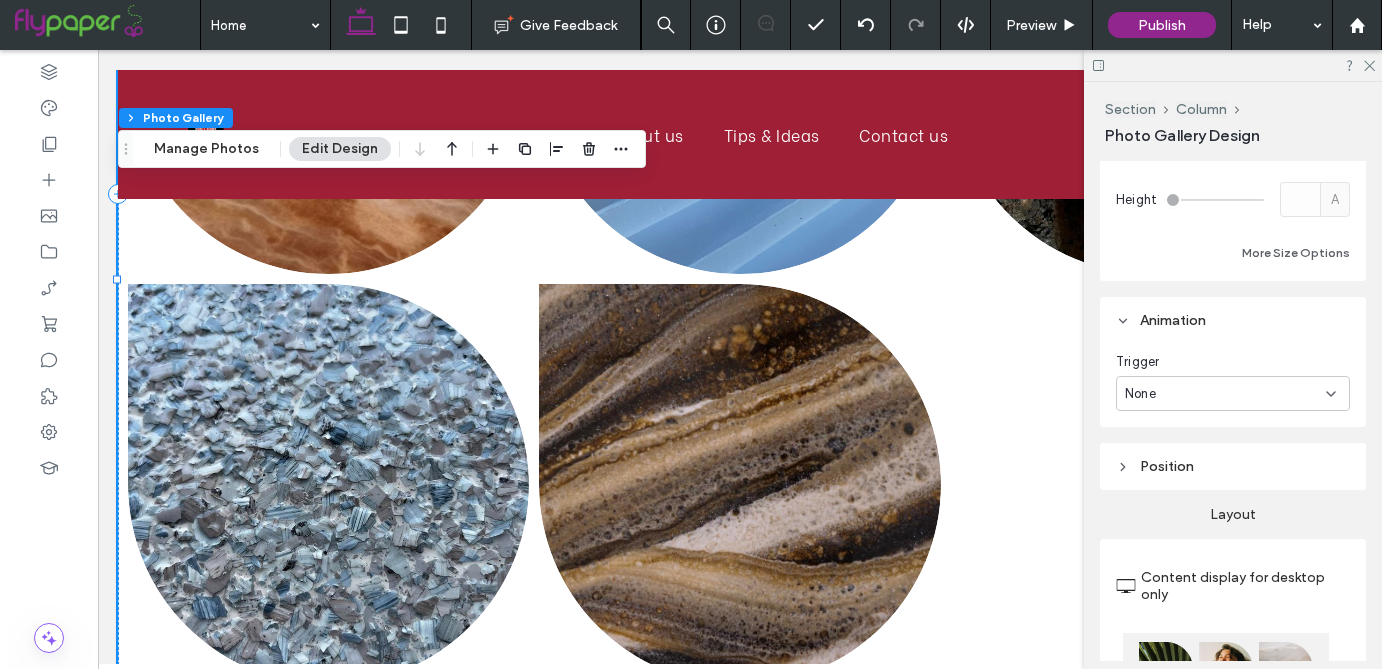 scroll, scrollTop: 591, scrollLeft: 0, axis: vertical 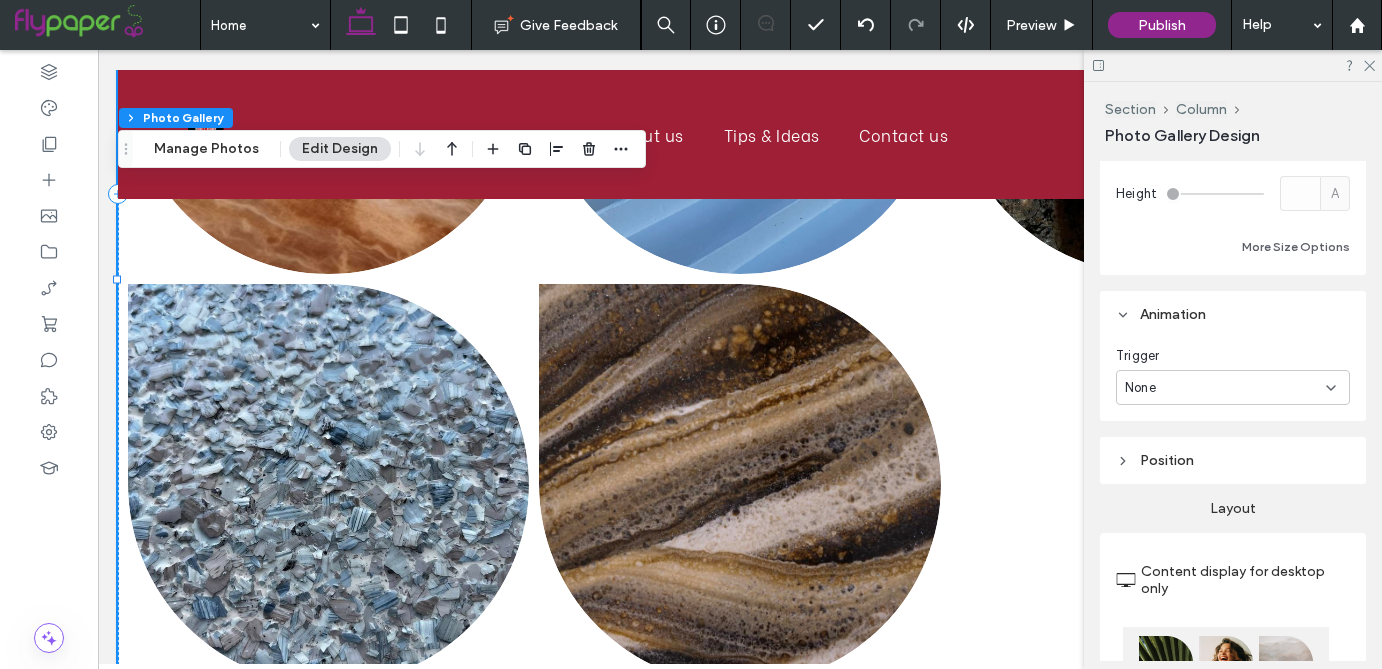 click on "Position" at bounding box center (1167, 460) 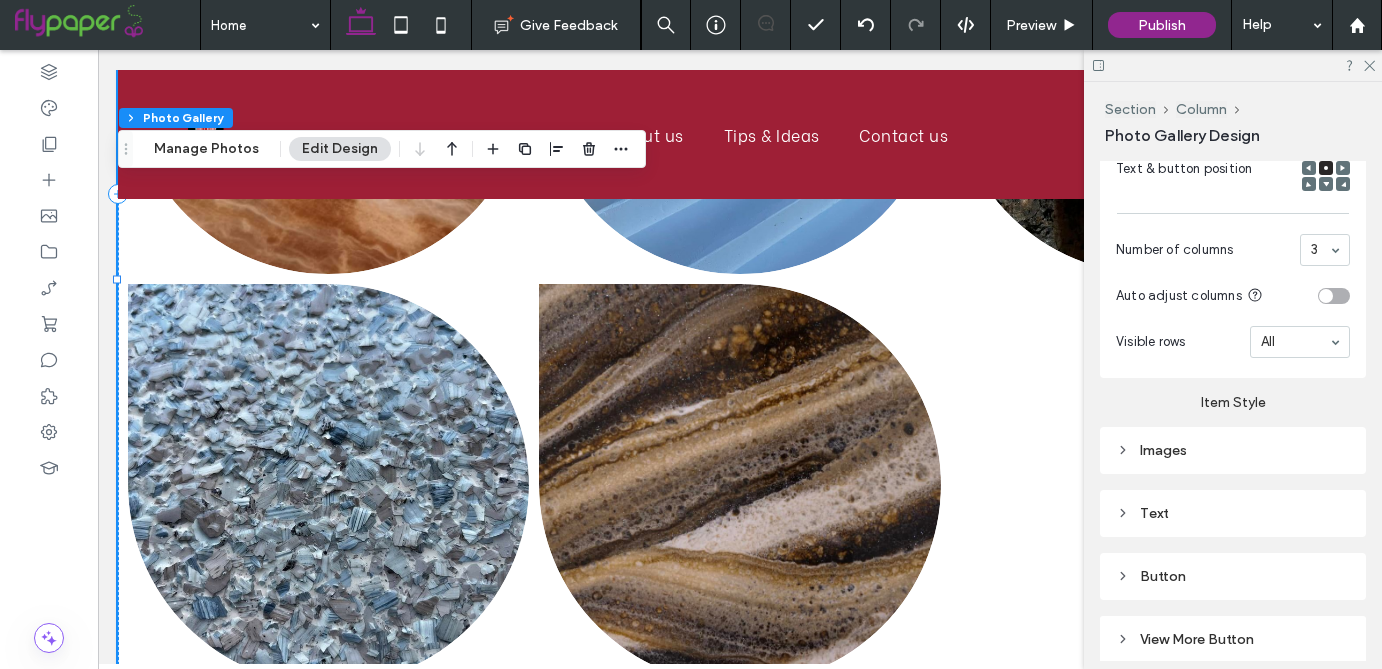 scroll, scrollTop: 1524, scrollLeft: 0, axis: vertical 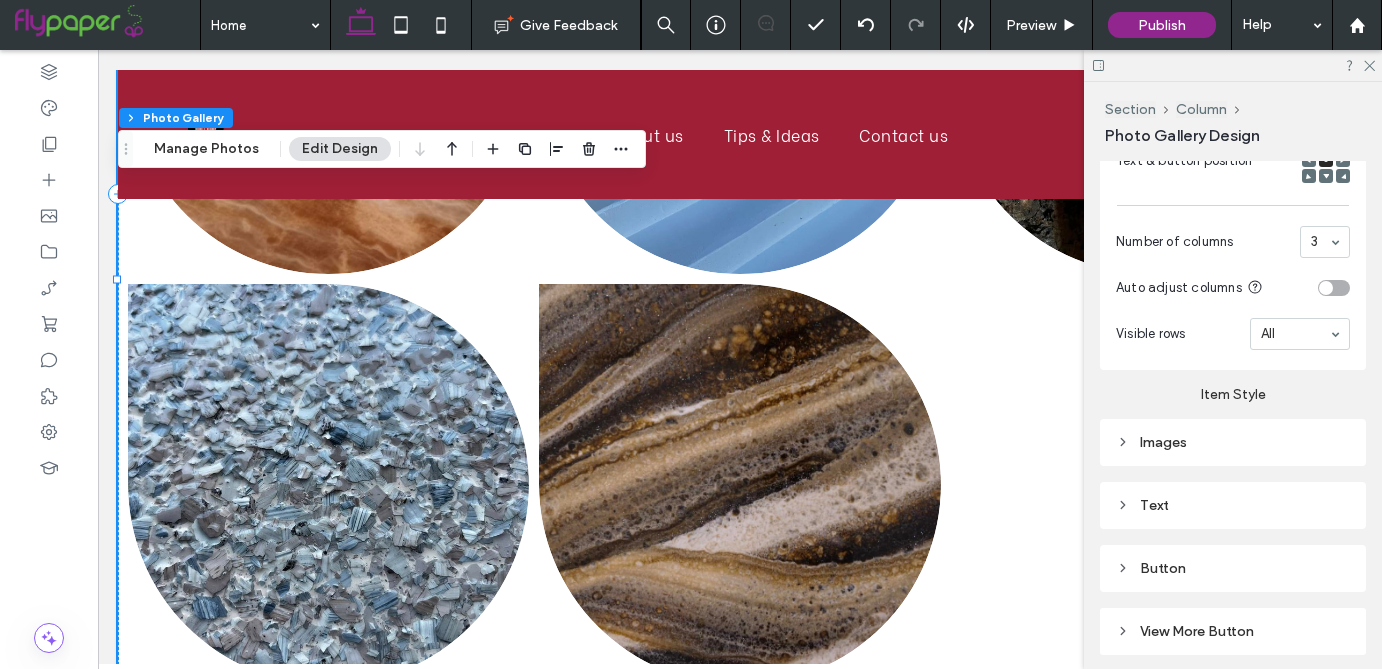 click on "Images" at bounding box center [1233, 442] 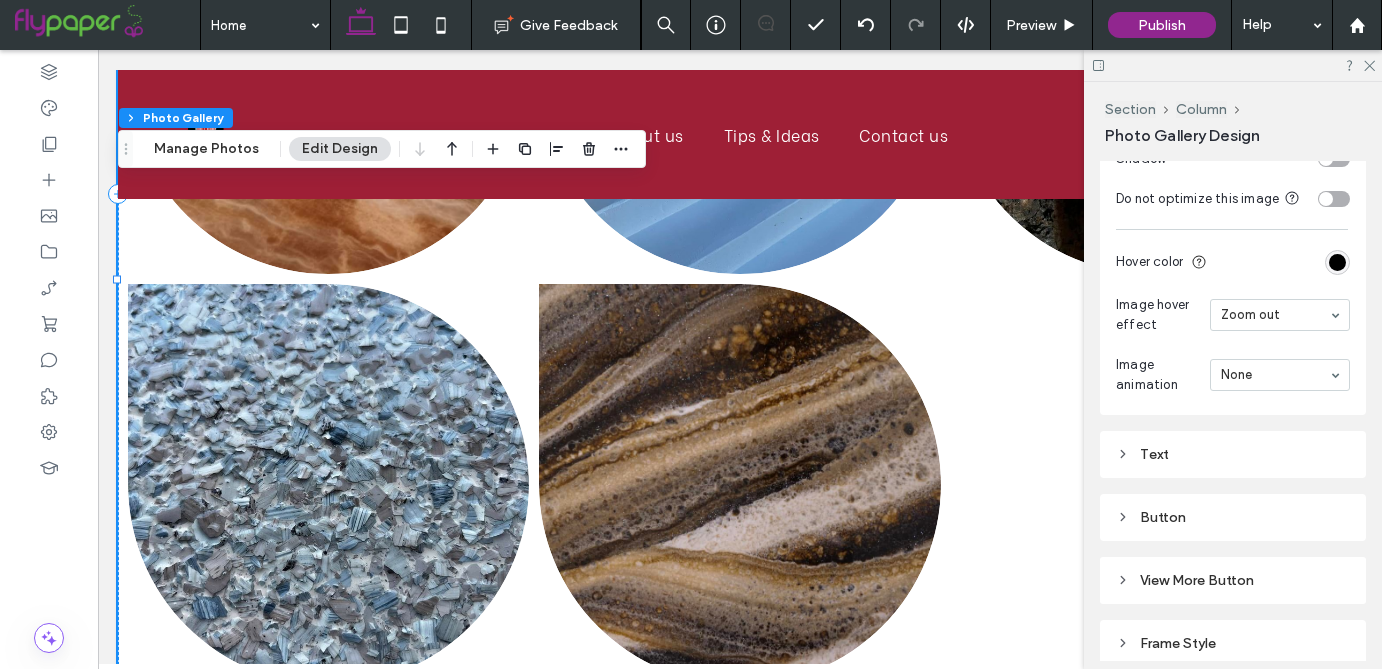 scroll, scrollTop: 2097, scrollLeft: 0, axis: vertical 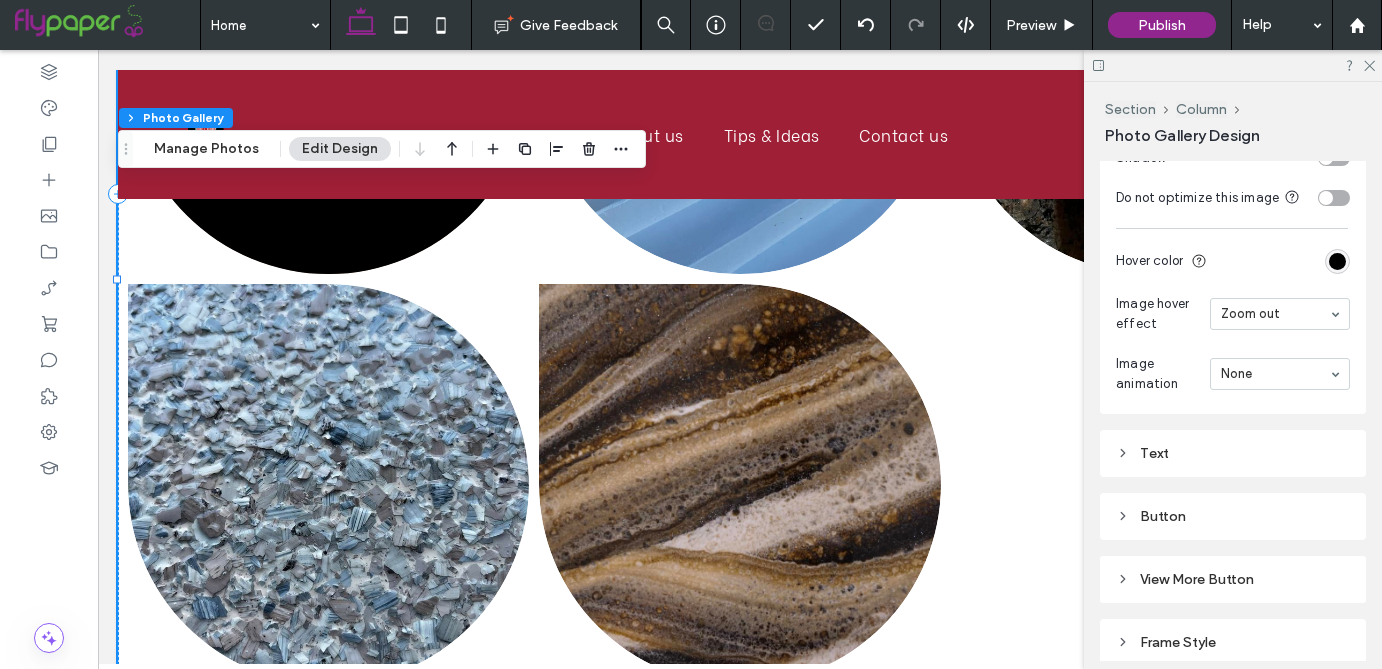 click on "Text" at bounding box center [1233, 453] 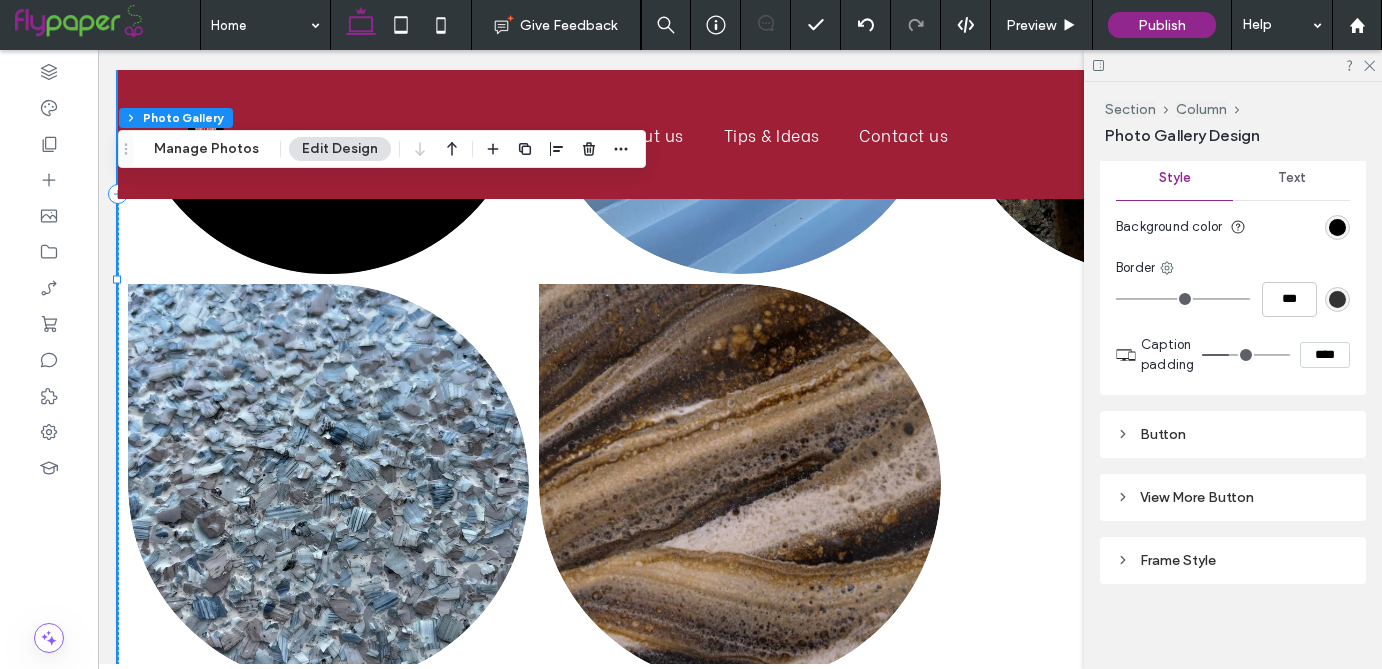 scroll, scrollTop: 2410, scrollLeft: 0, axis: vertical 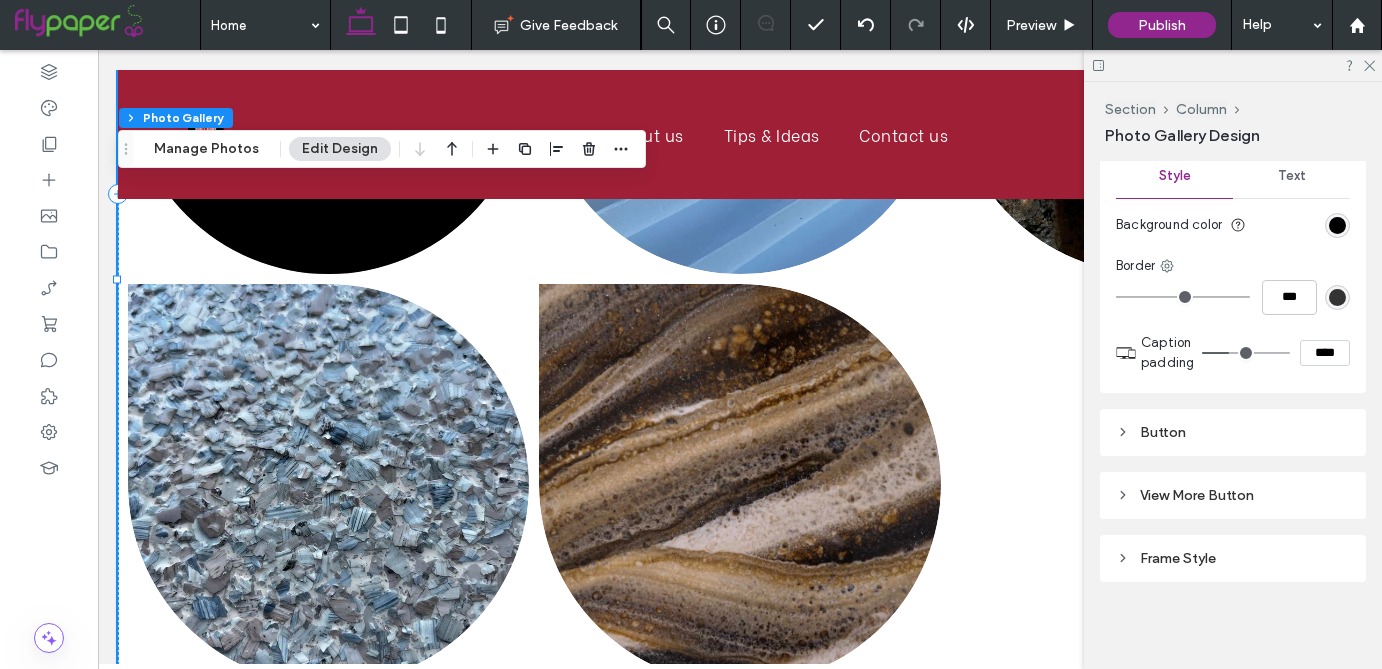 click on "Button" at bounding box center (1233, 432) 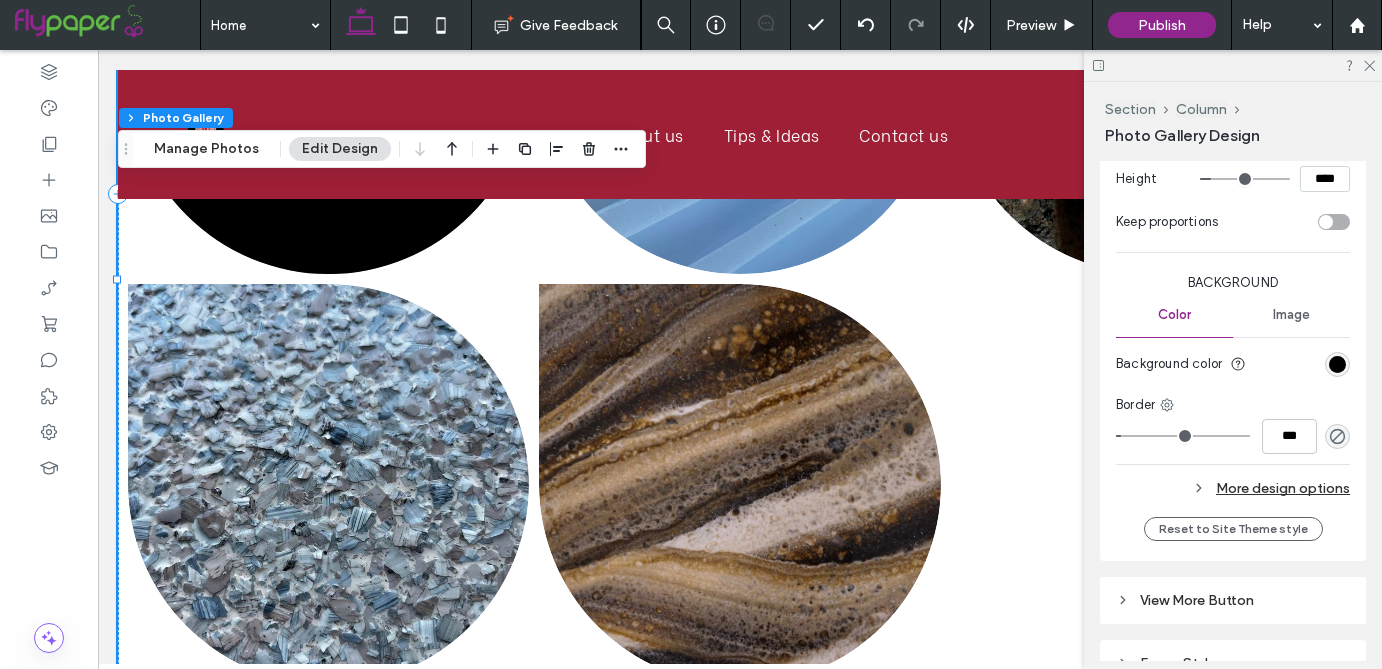 scroll, scrollTop: 2960, scrollLeft: 0, axis: vertical 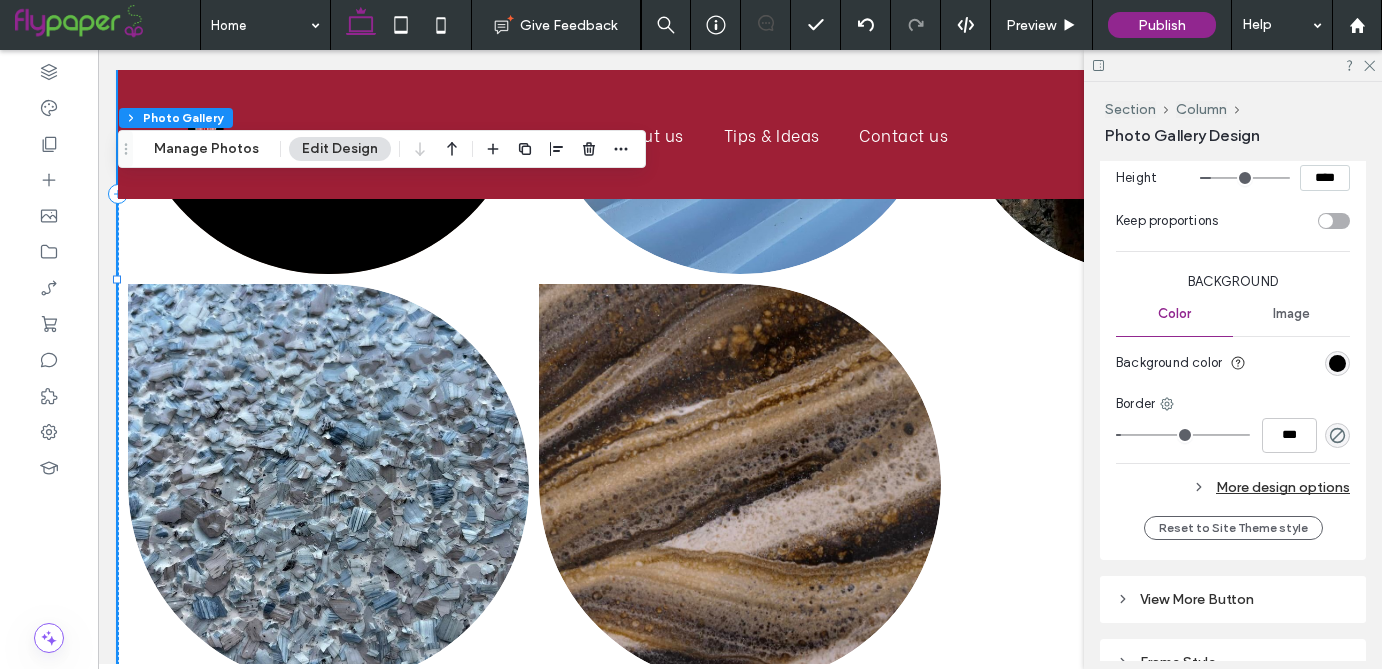click on "More design options" at bounding box center [1233, 487] 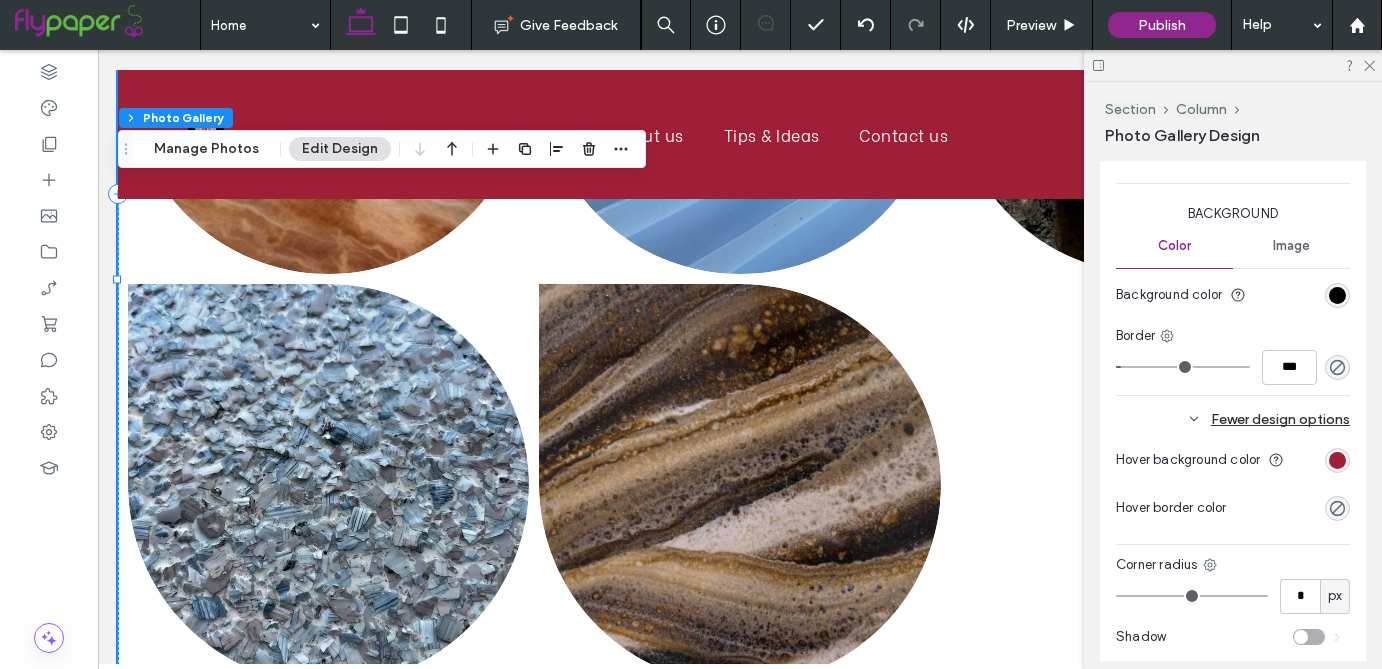 scroll, scrollTop: 3143, scrollLeft: 0, axis: vertical 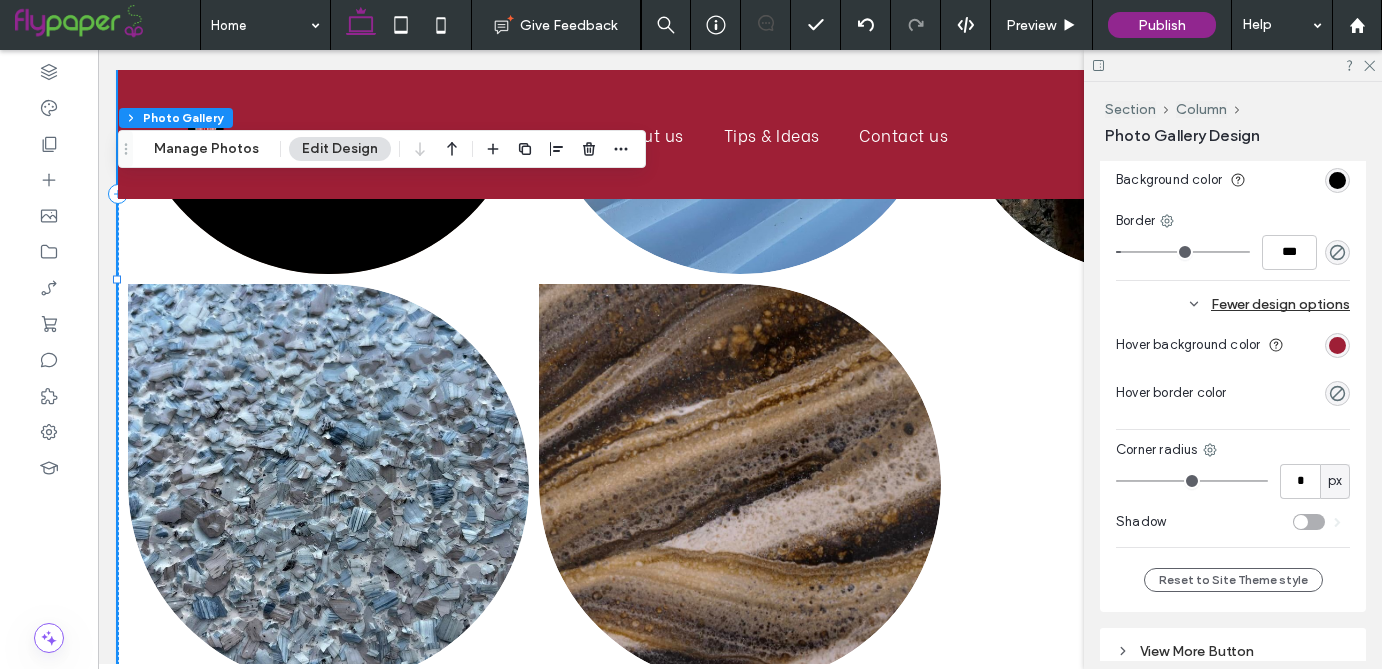 click at bounding box center (1301, 522) 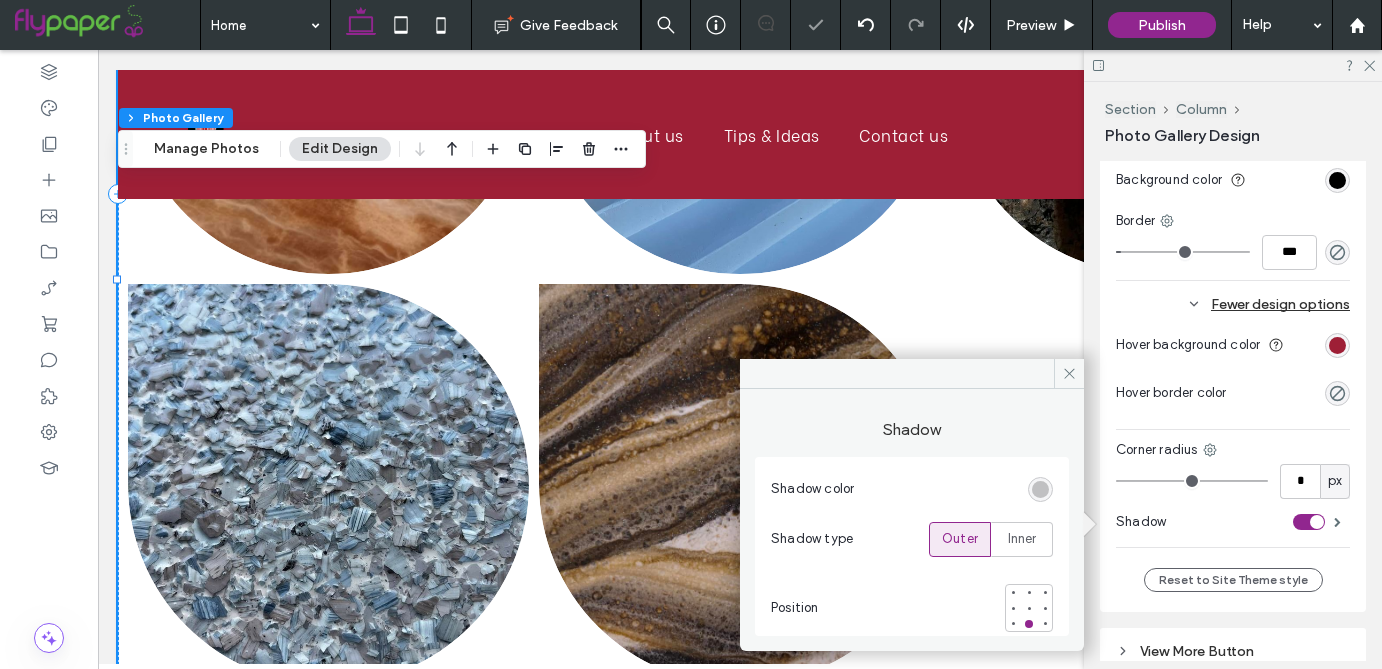 click at bounding box center (1040, 489) 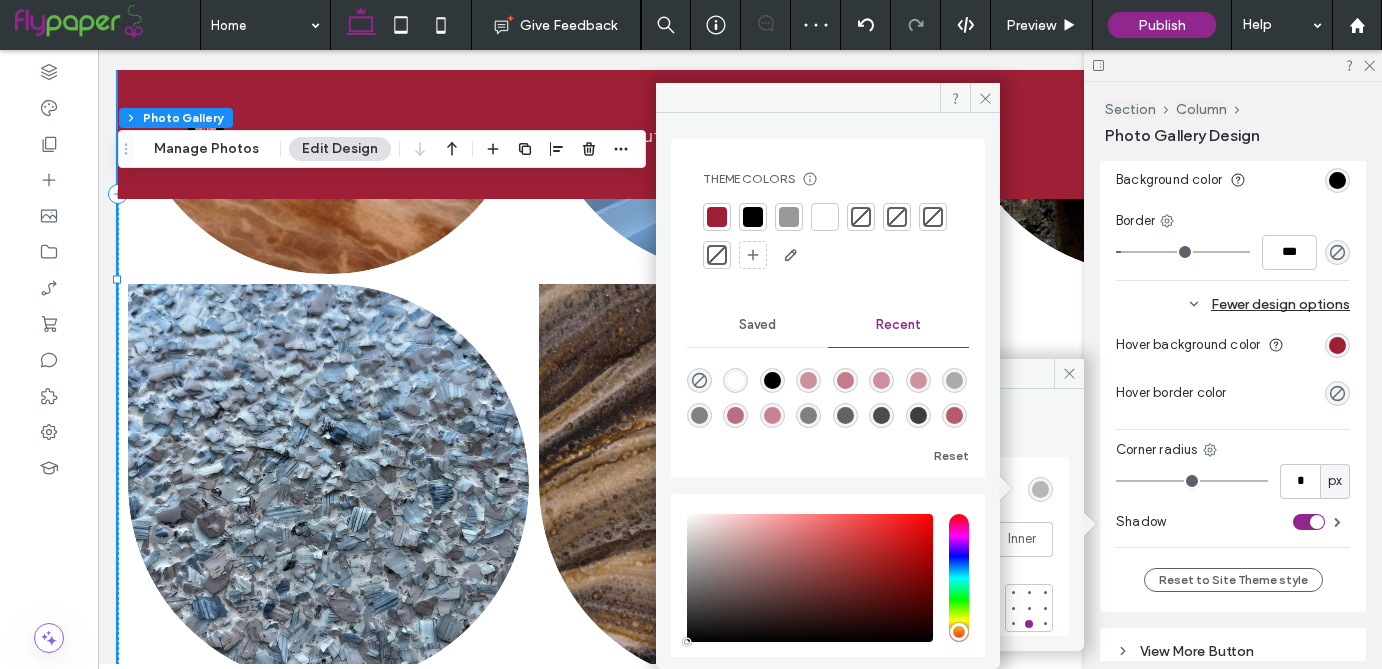 click at bounding box center (753, 217) 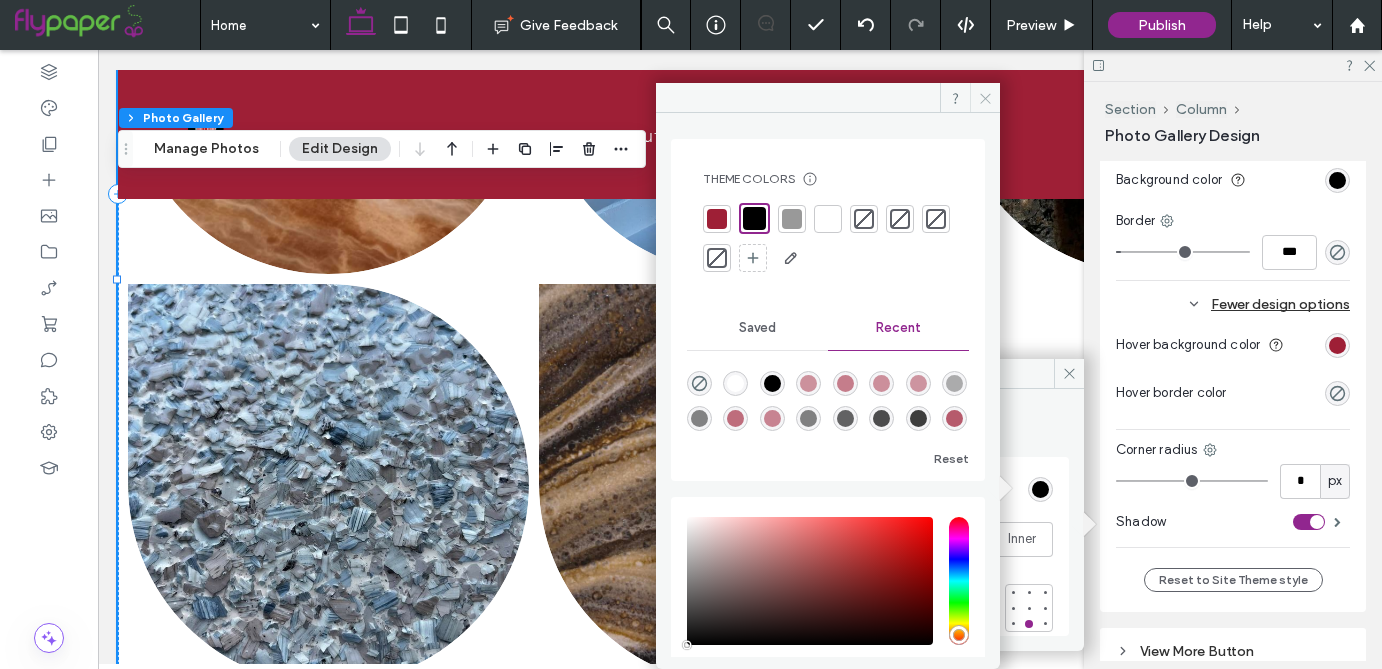 click 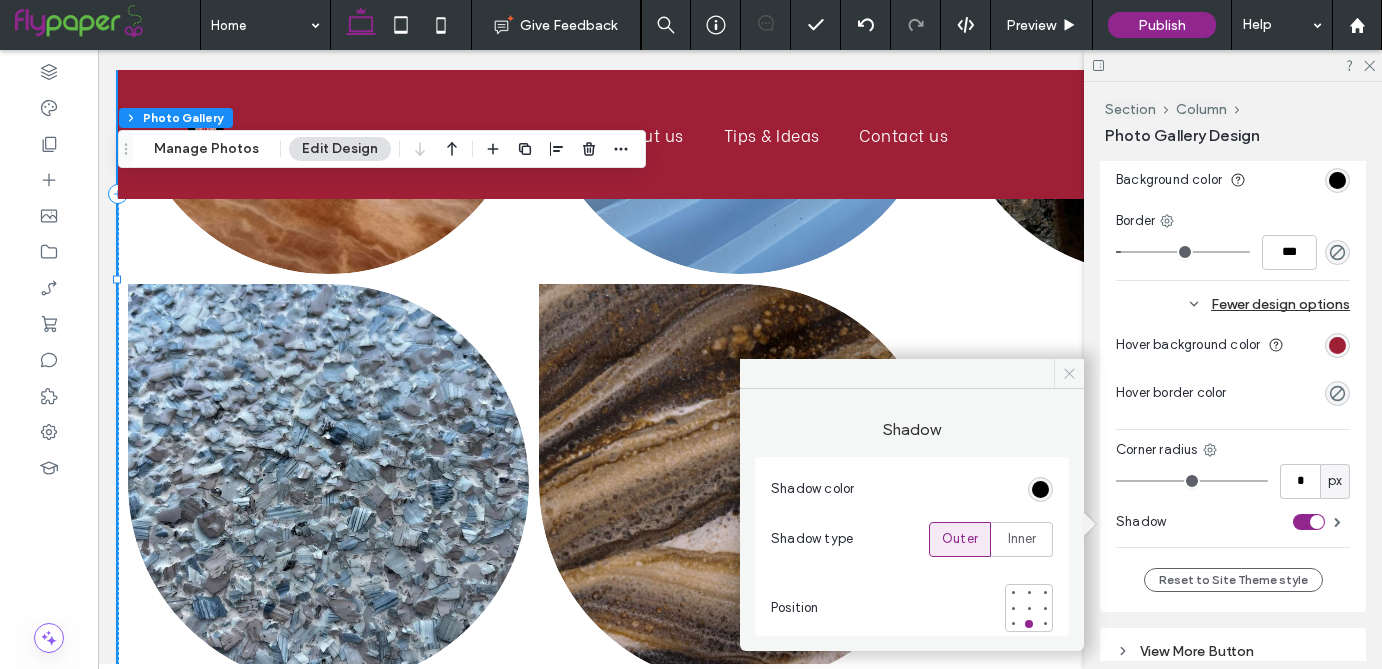 click 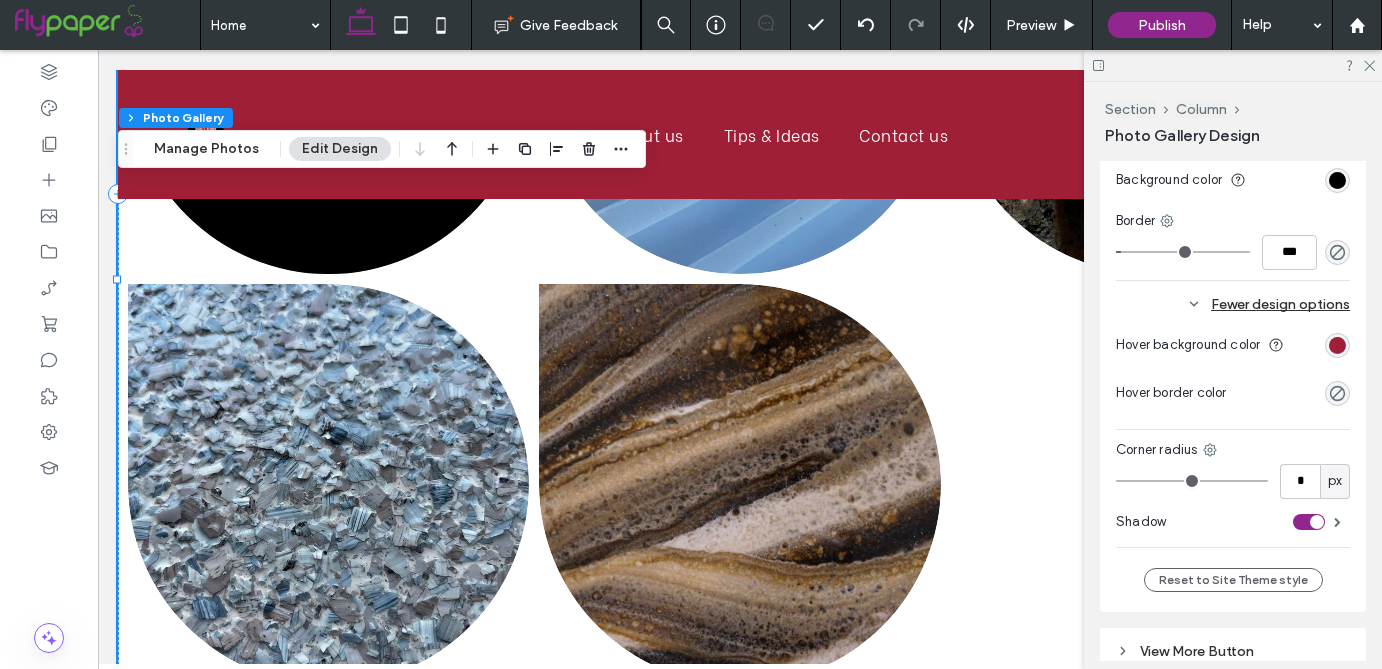 click at bounding box center [1317, 522] 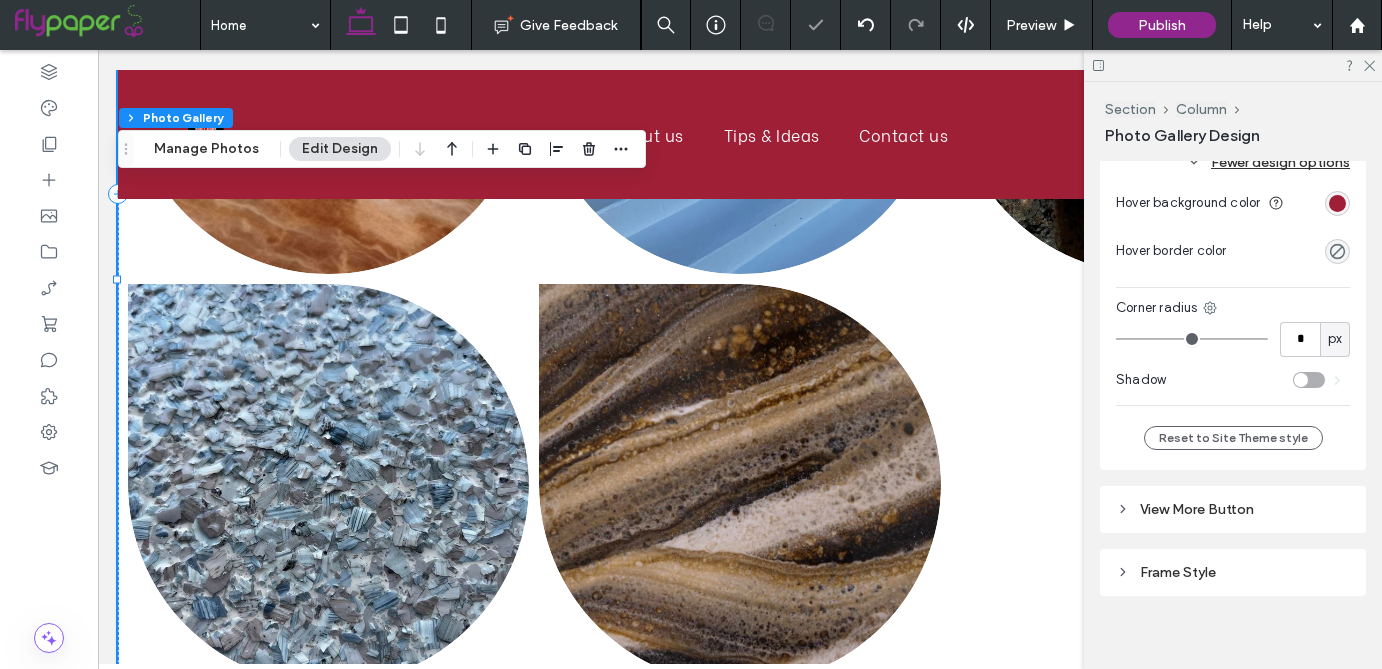 scroll, scrollTop: 3302, scrollLeft: 0, axis: vertical 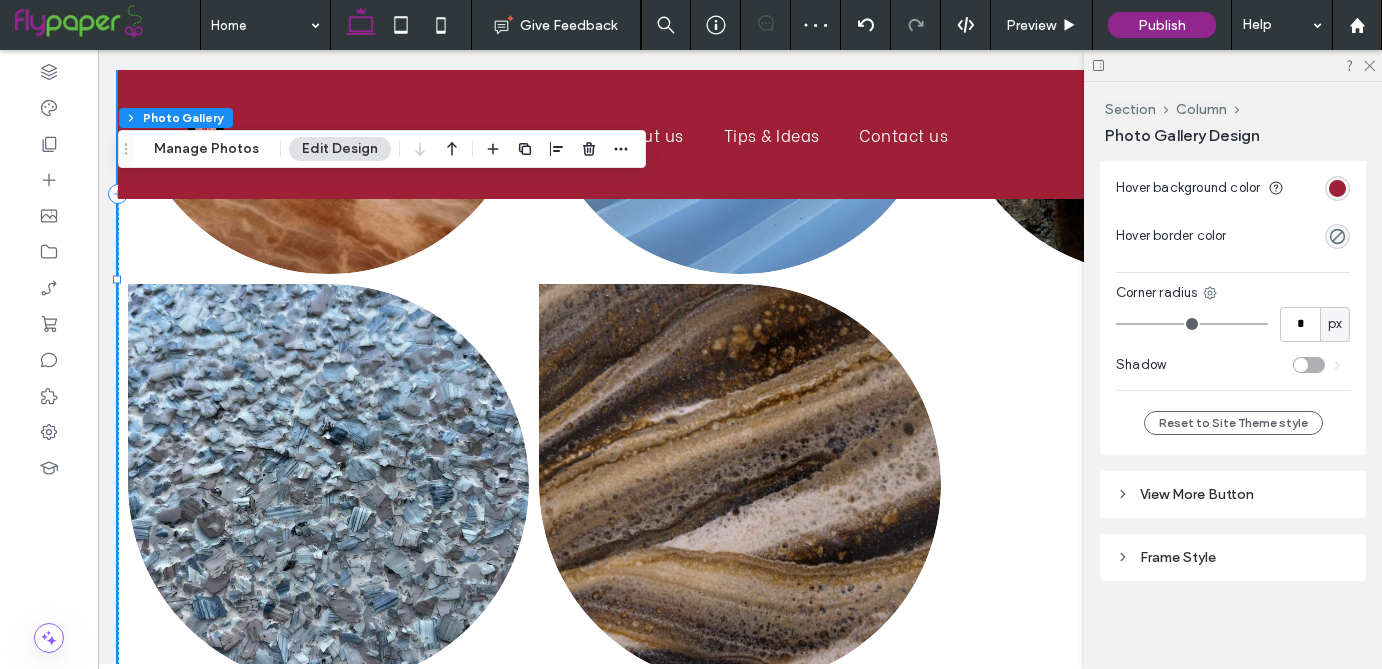 click on "View More Button" at bounding box center [1197, 494] 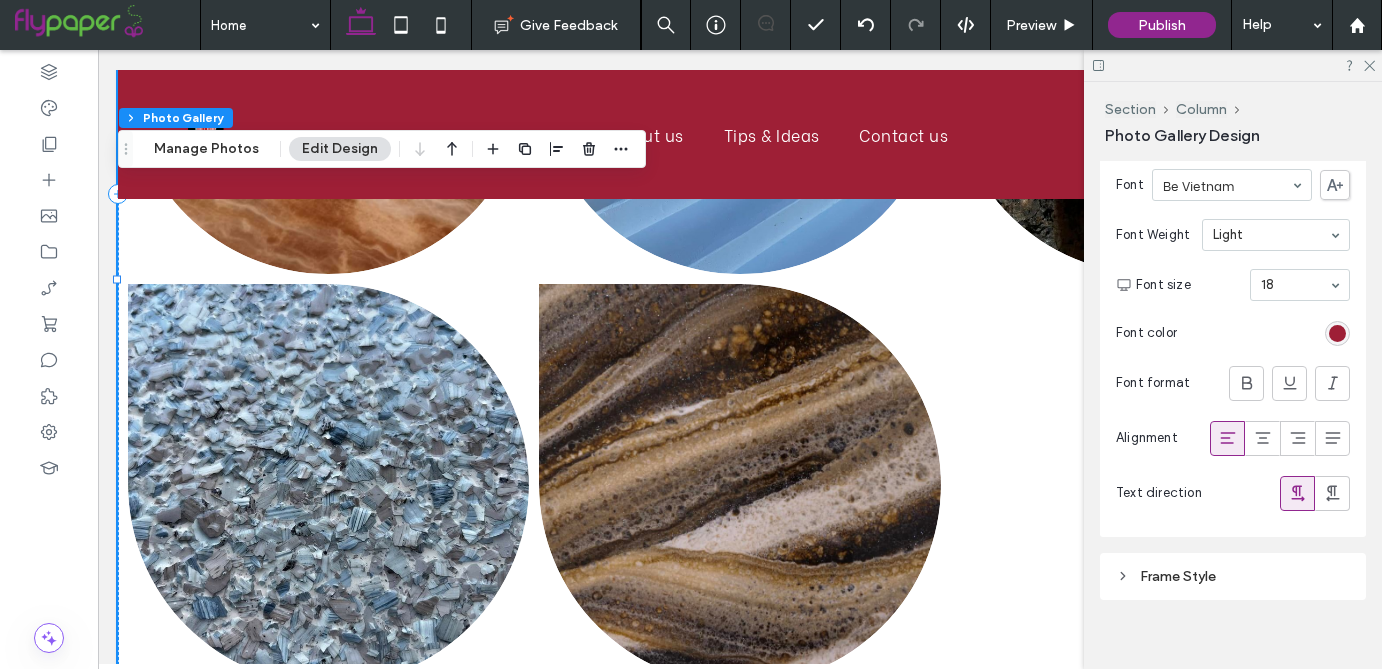 scroll, scrollTop: 3688, scrollLeft: 0, axis: vertical 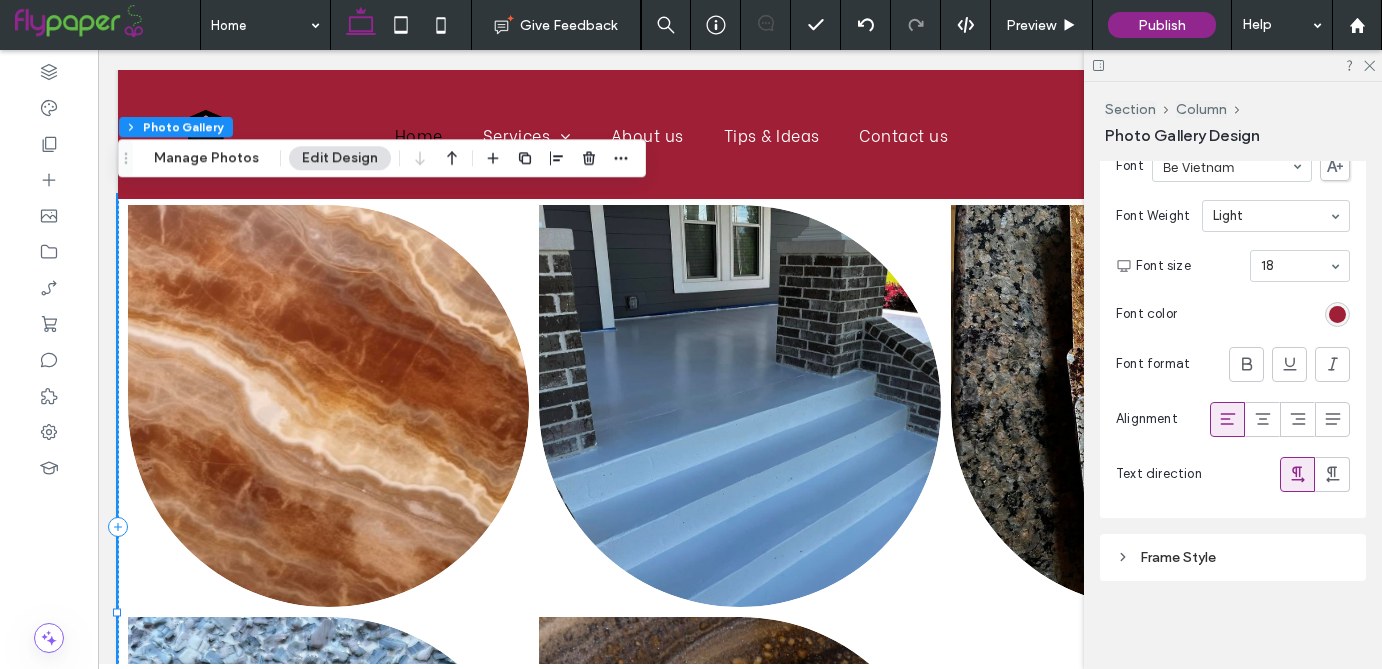 click on "Frame Style" at bounding box center (1233, 557) 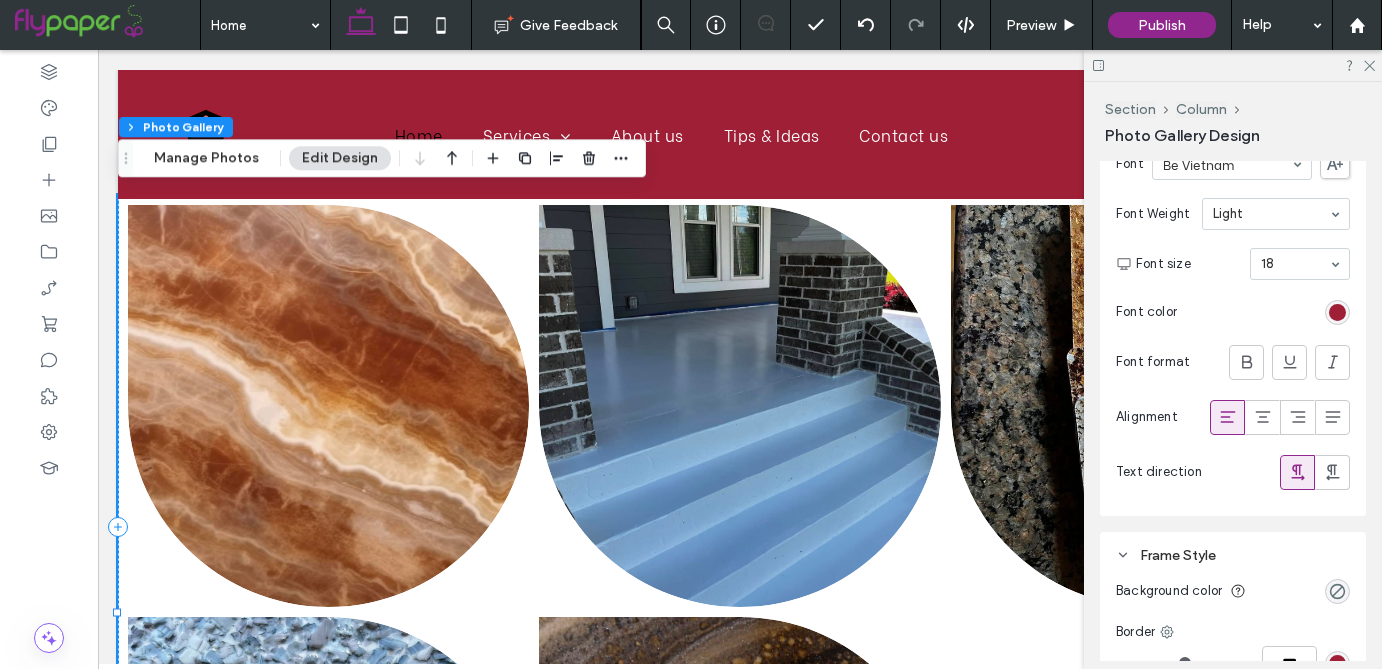 scroll, scrollTop: 3909, scrollLeft: 0, axis: vertical 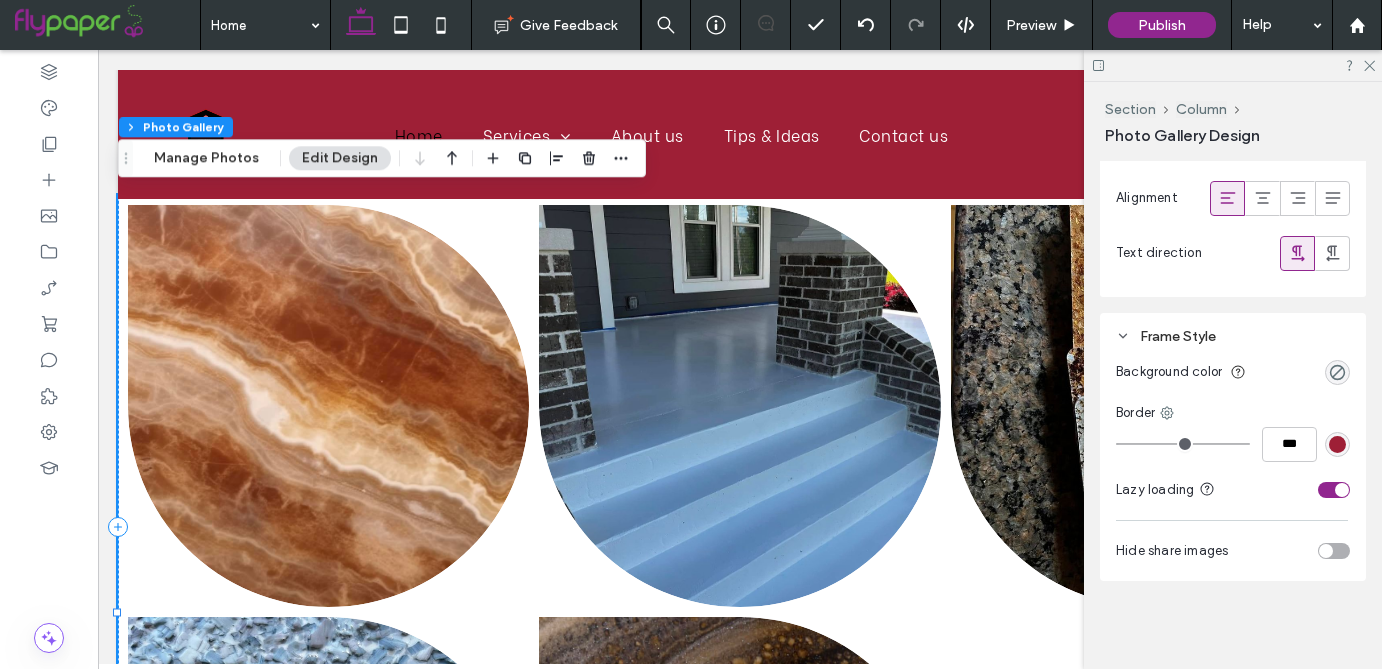 click at bounding box center (1334, 490) 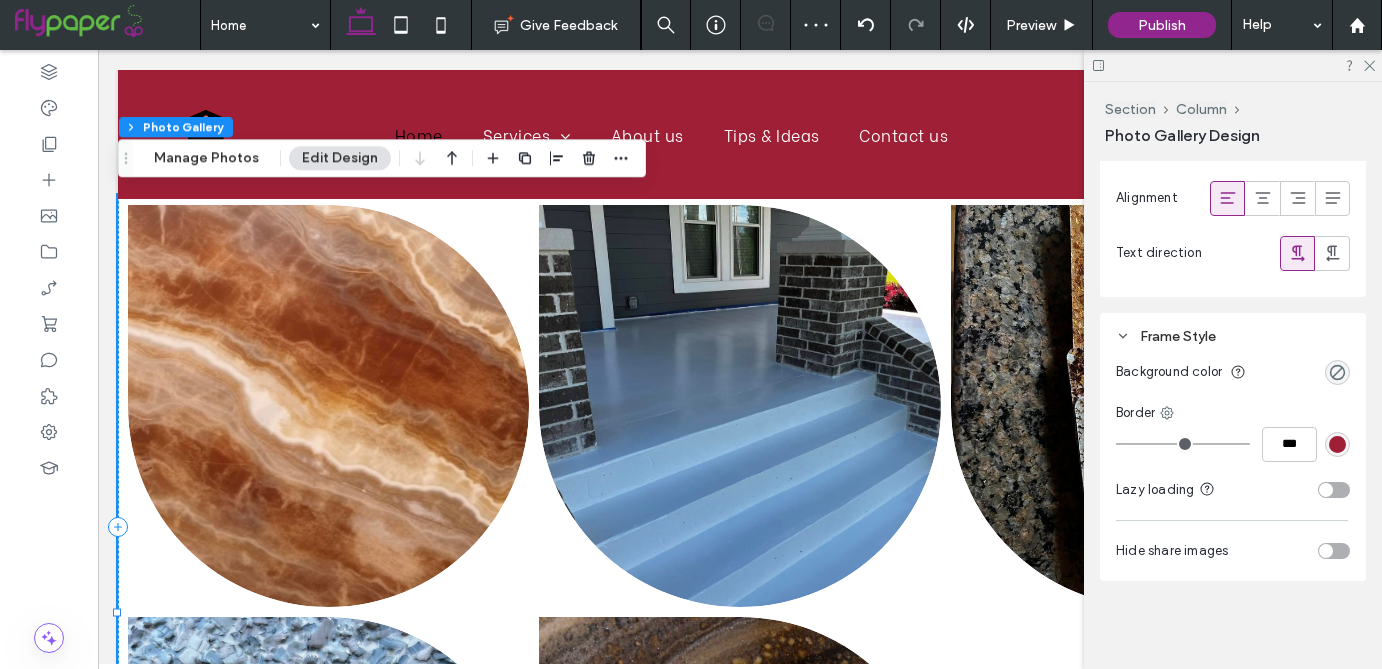 click at bounding box center [1326, 490] 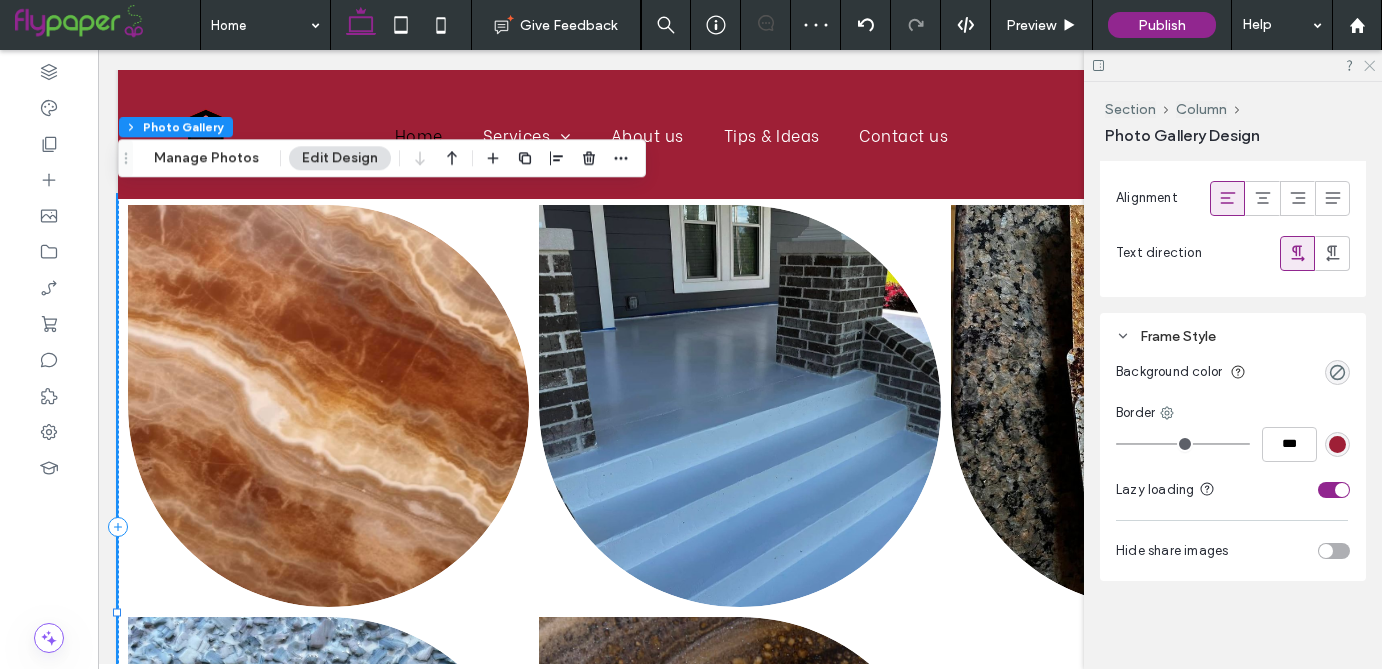 click 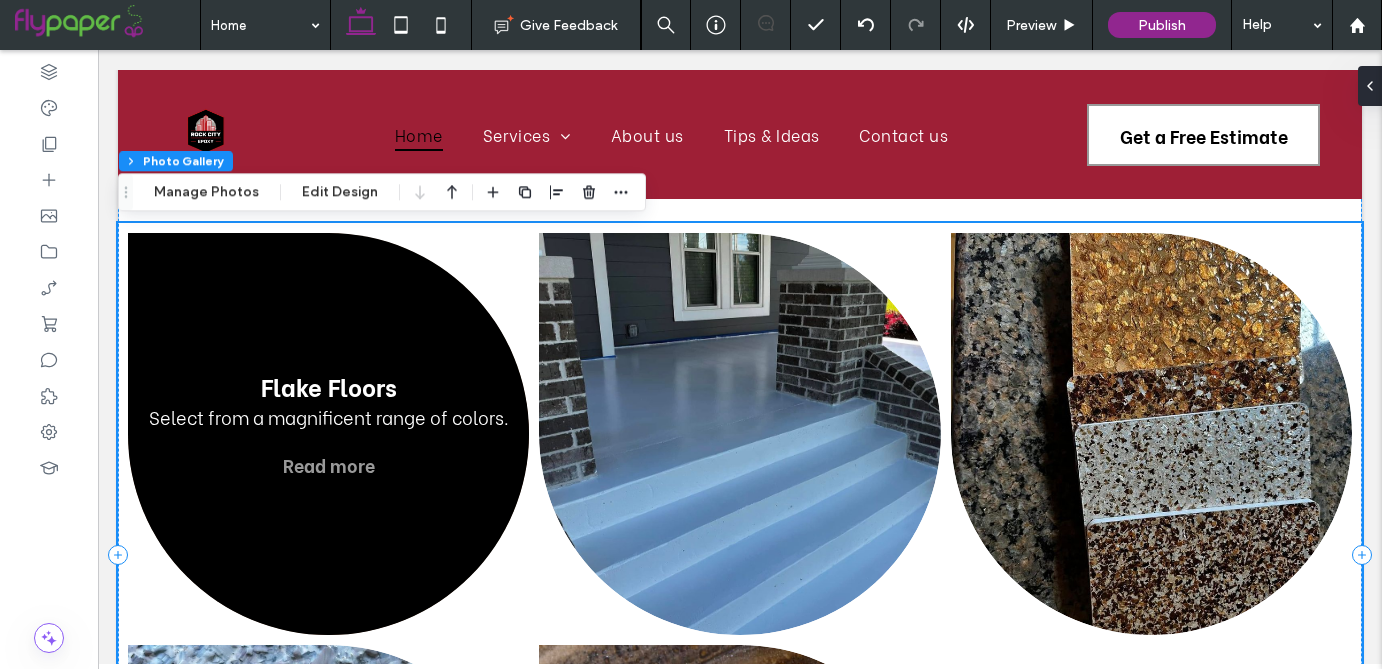 scroll, scrollTop: 1495, scrollLeft: 0, axis: vertical 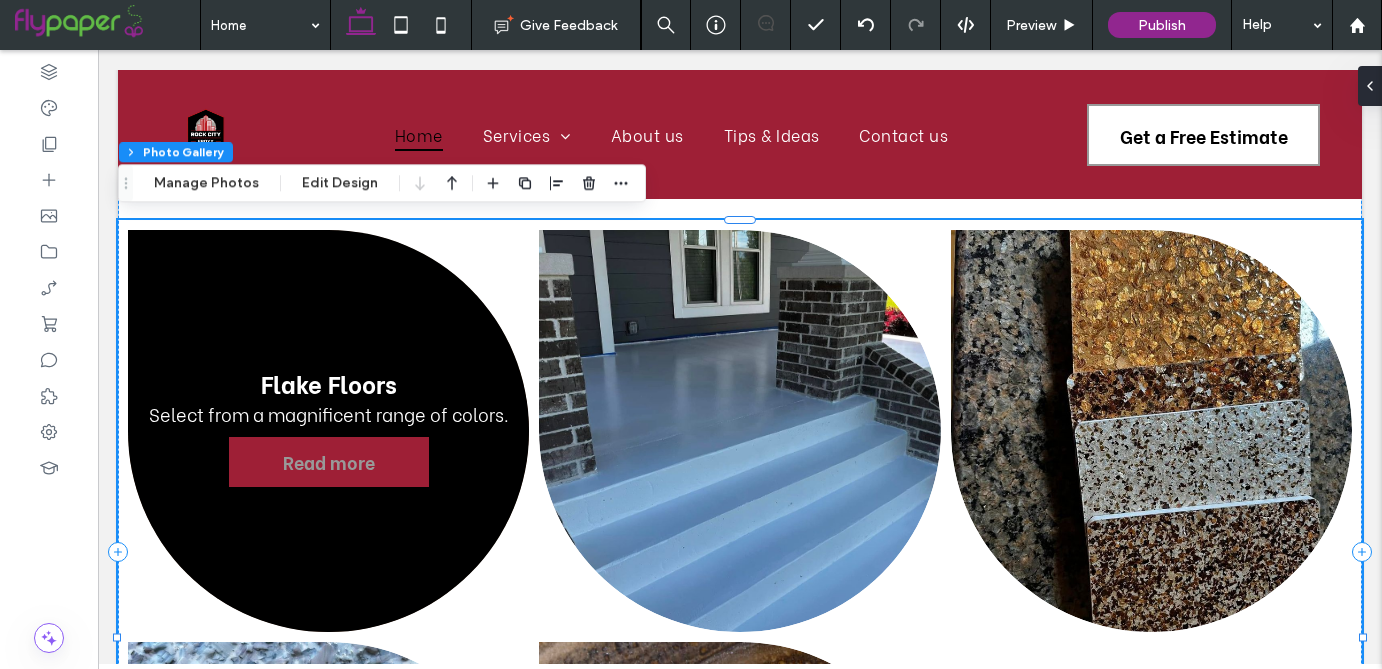 click on "Read more" at bounding box center [329, 461] 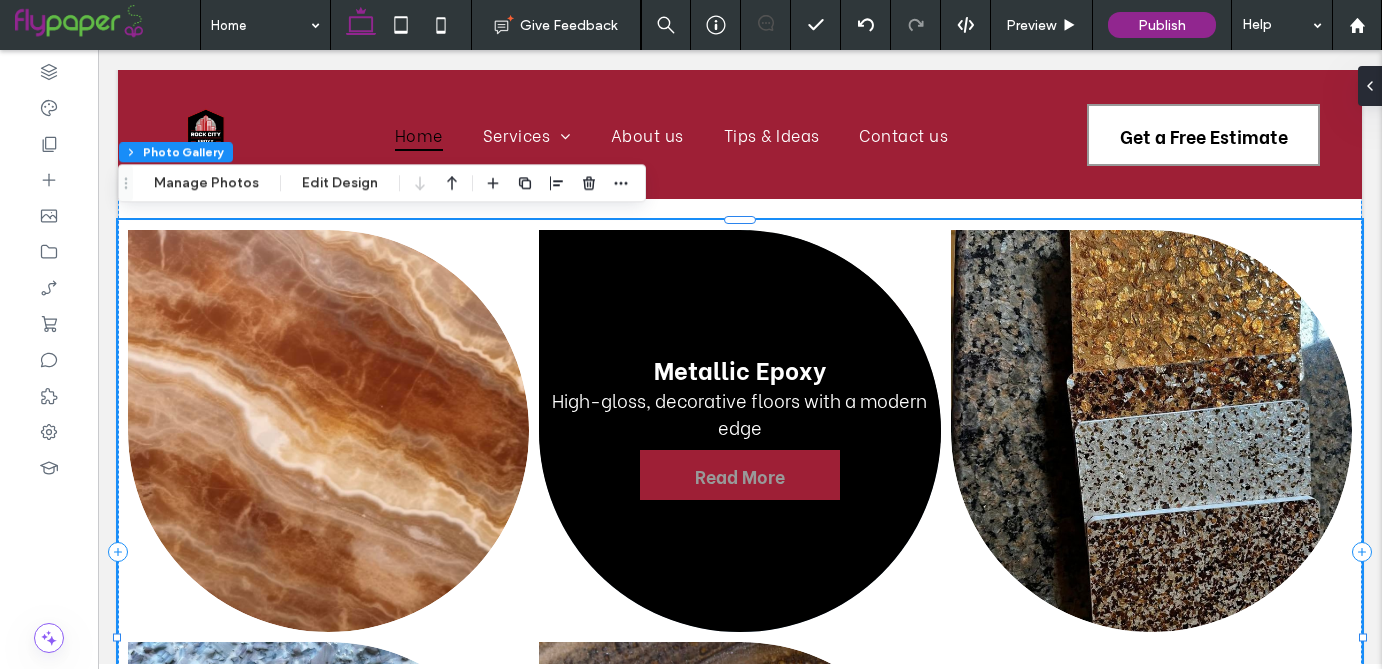 click on "Read More" at bounding box center (740, 475) 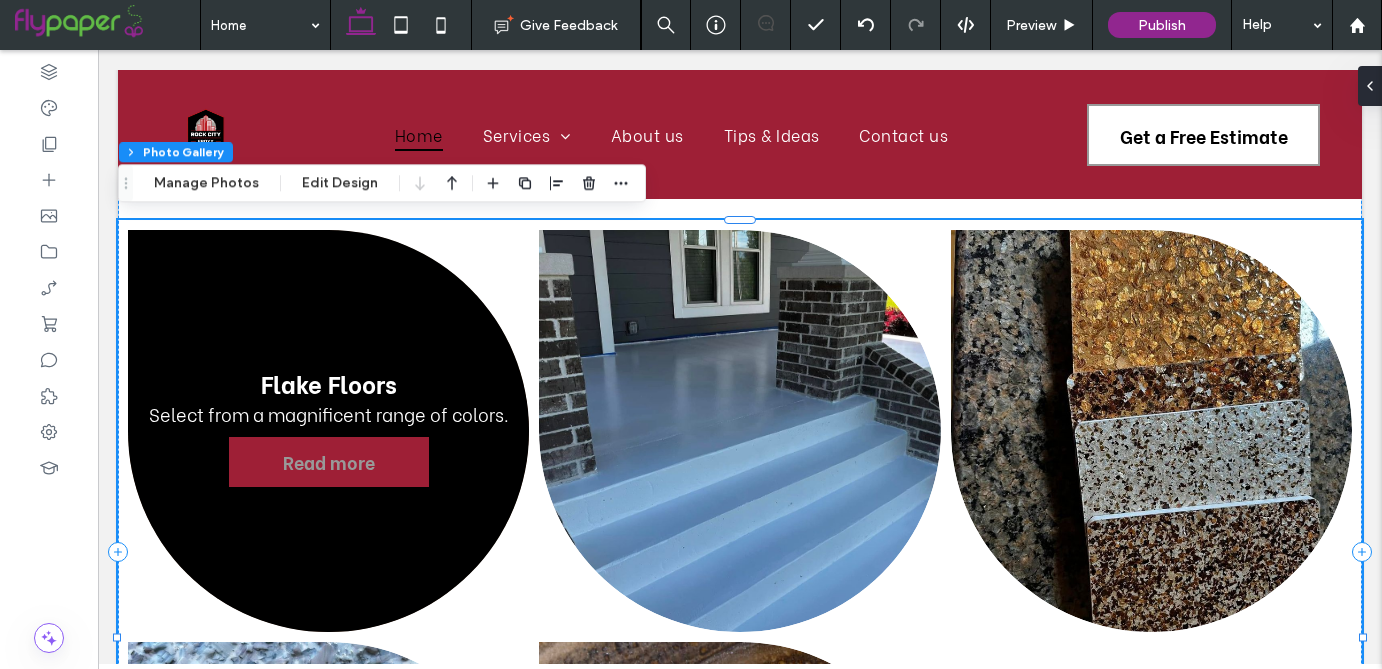 click on "Read more" at bounding box center (329, 461) 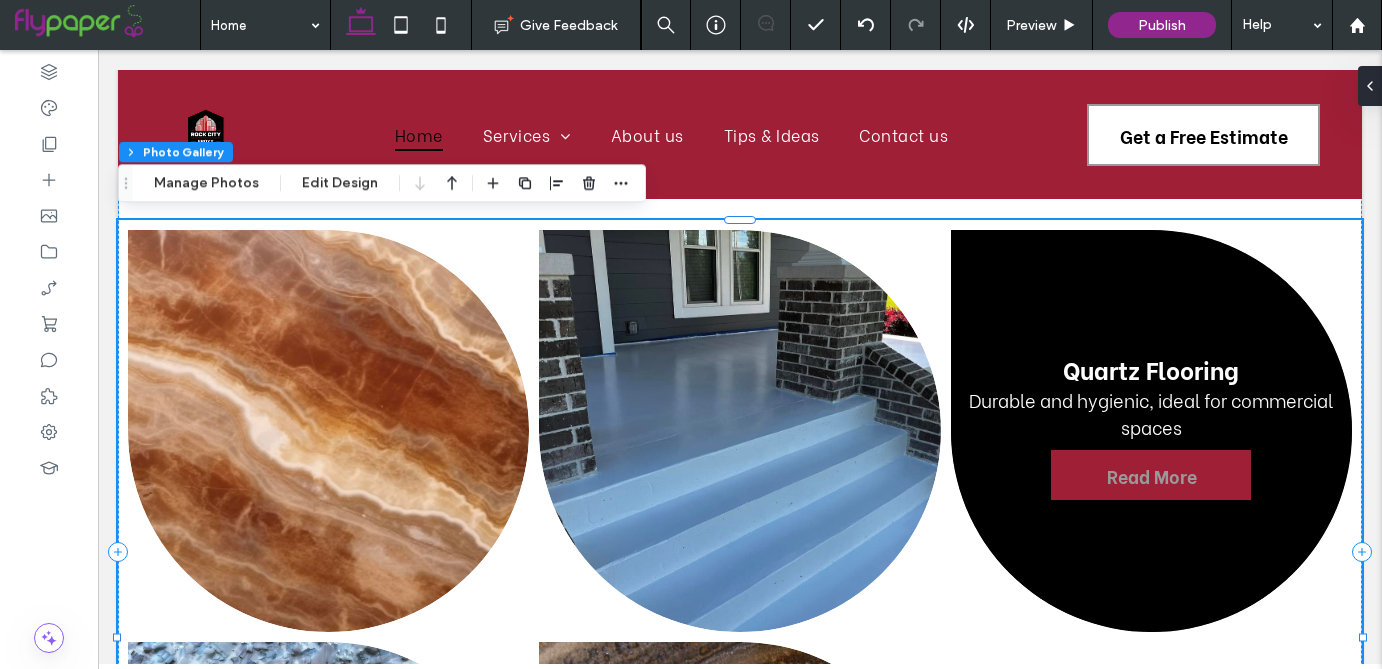 click on "Read More" at bounding box center (1152, 475) 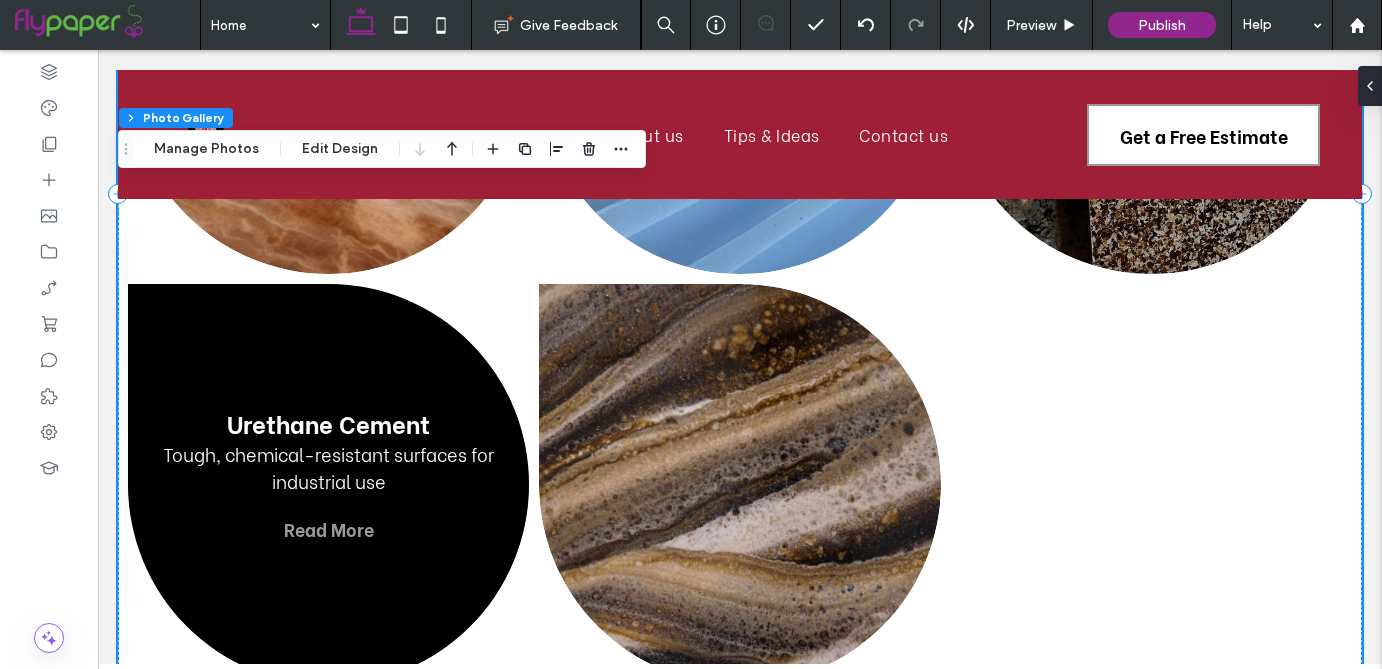 scroll, scrollTop: 1851, scrollLeft: 0, axis: vertical 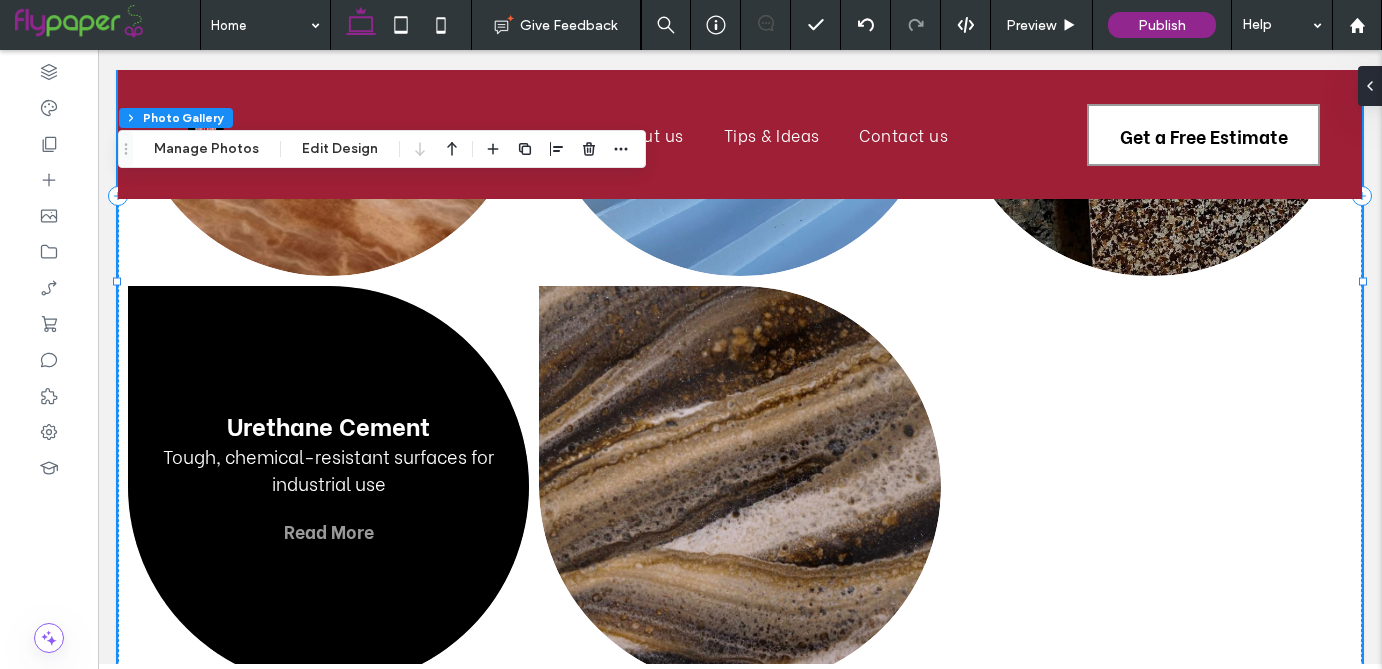 click at bounding box center [328, 486] 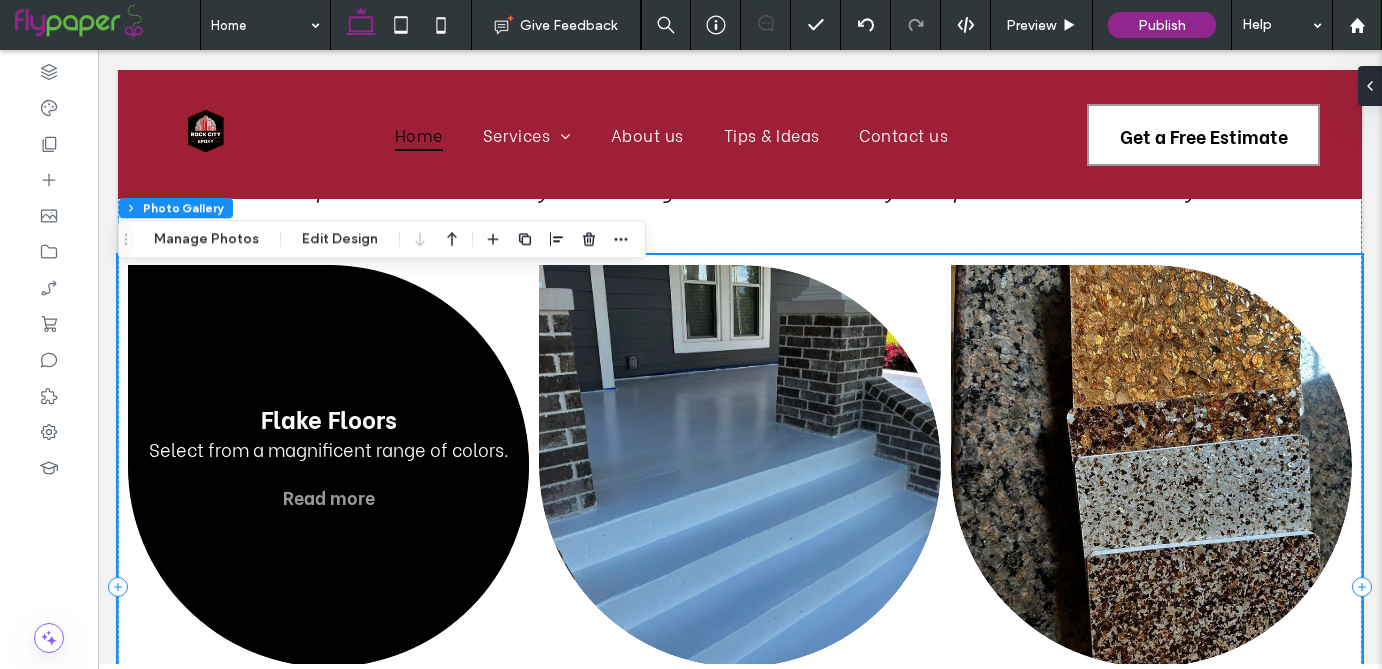 scroll, scrollTop: 1439, scrollLeft: 0, axis: vertical 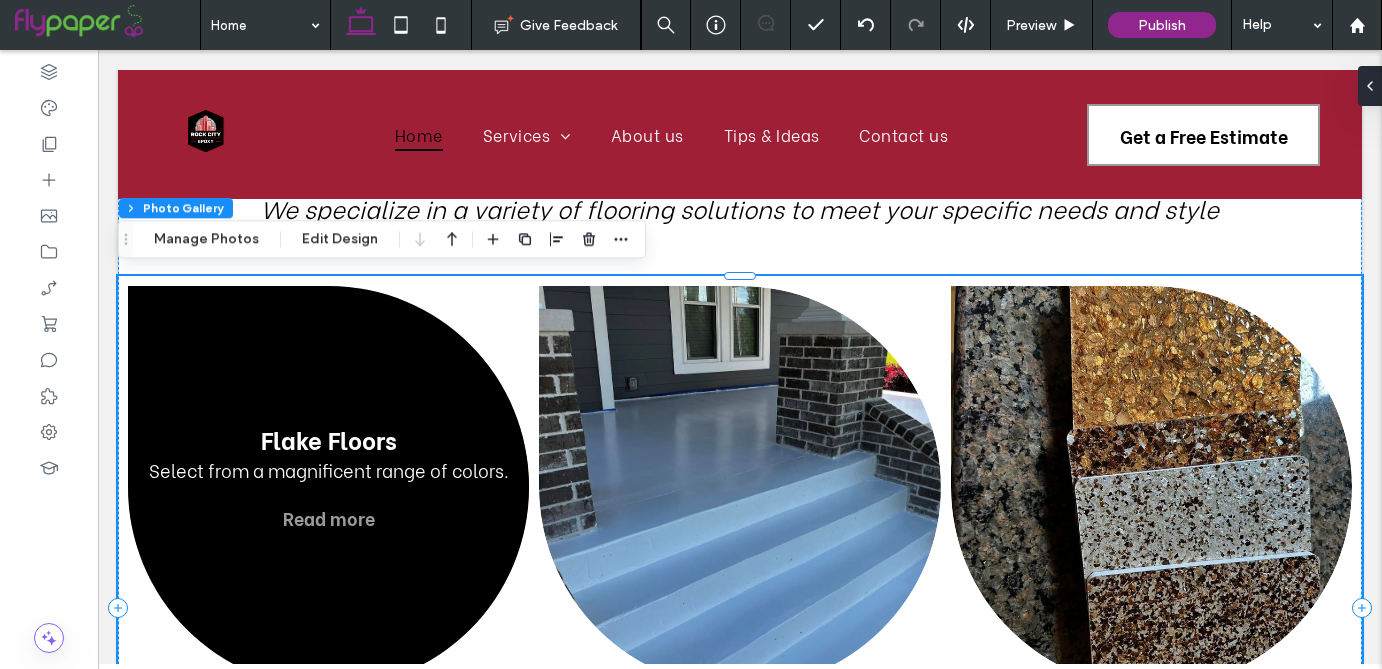 click at bounding box center [328, 486] 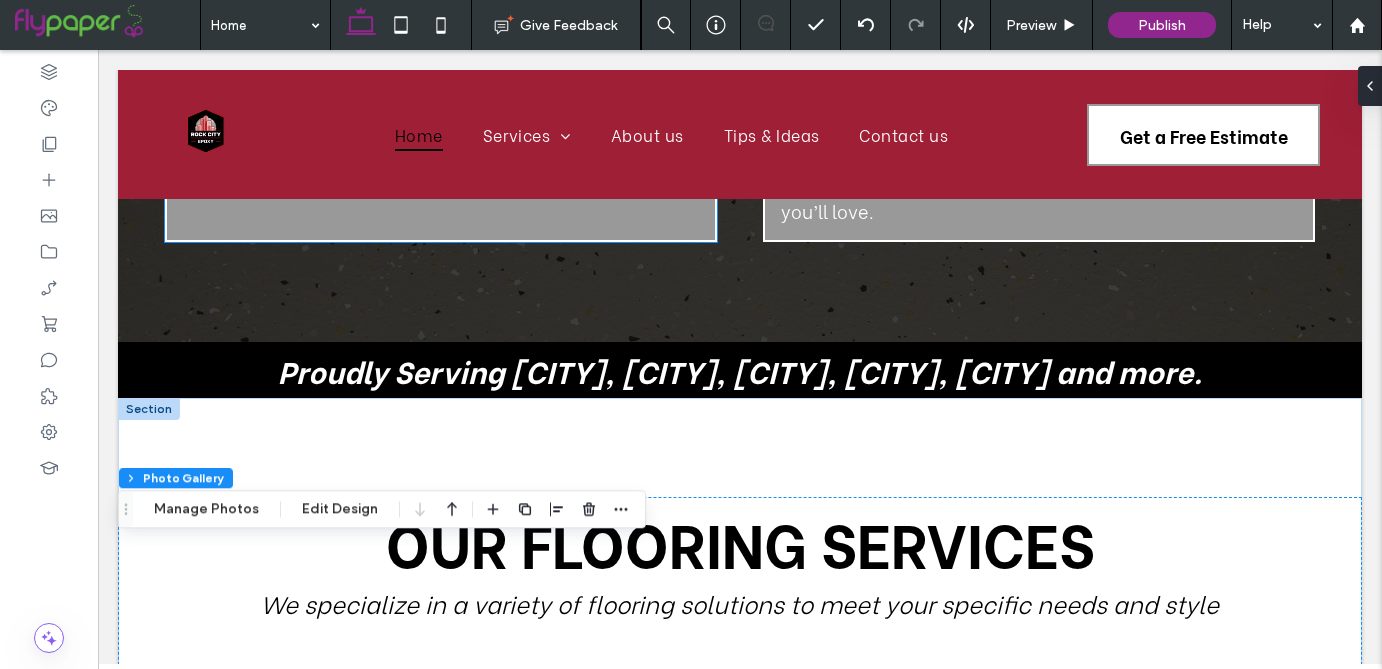 scroll, scrollTop: 1169, scrollLeft: 0, axis: vertical 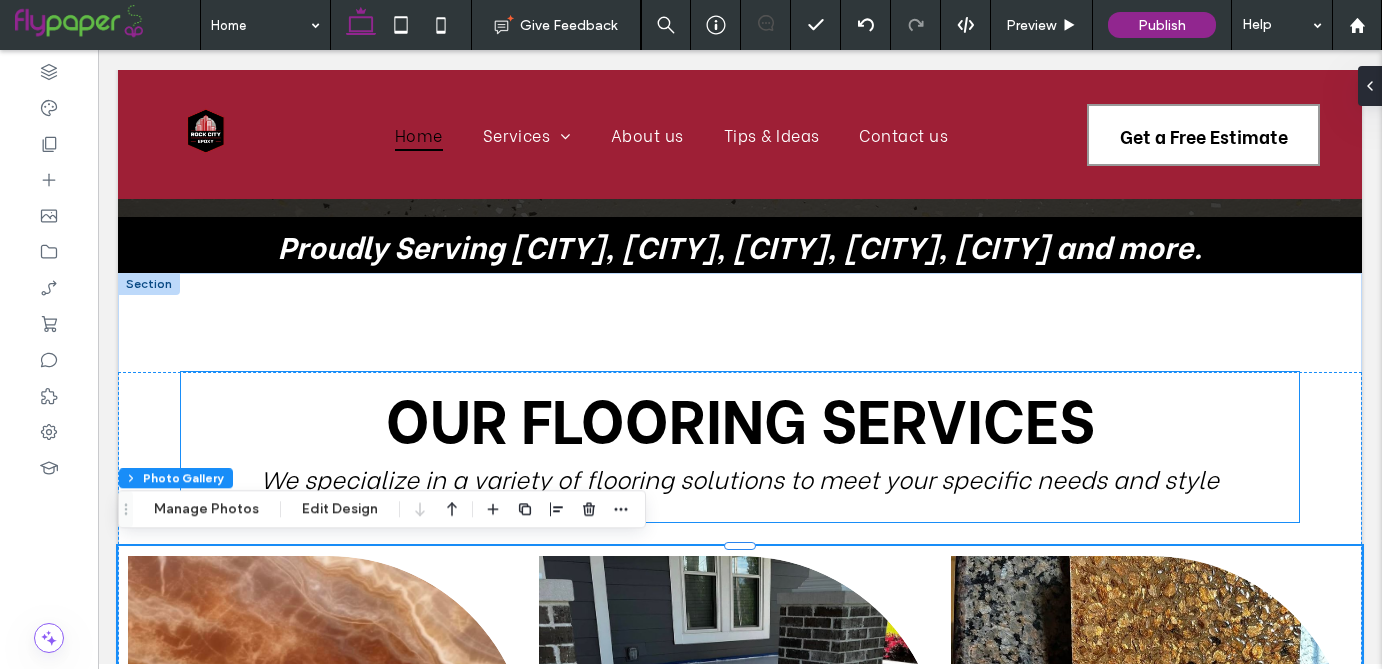 click on "OUR FLOORING SERVICES" at bounding box center [740, 416] 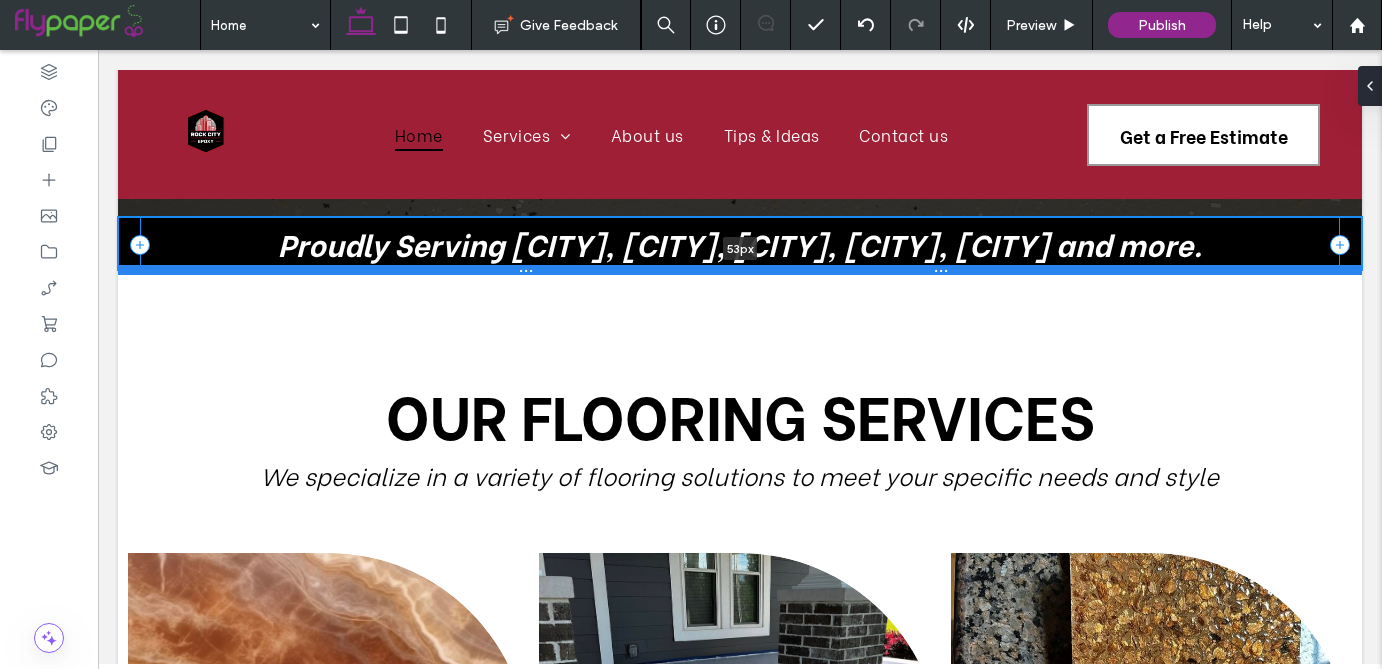 click at bounding box center (740, 270) 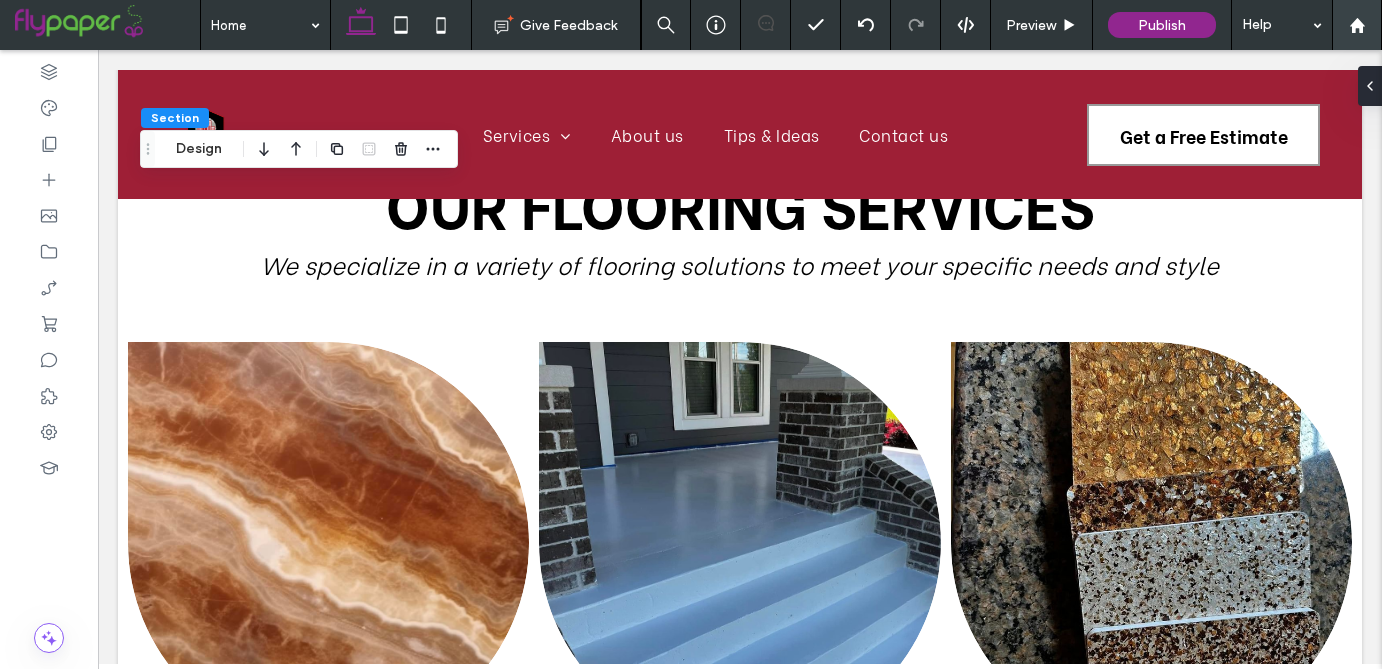 scroll, scrollTop: 1382, scrollLeft: 0, axis: vertical 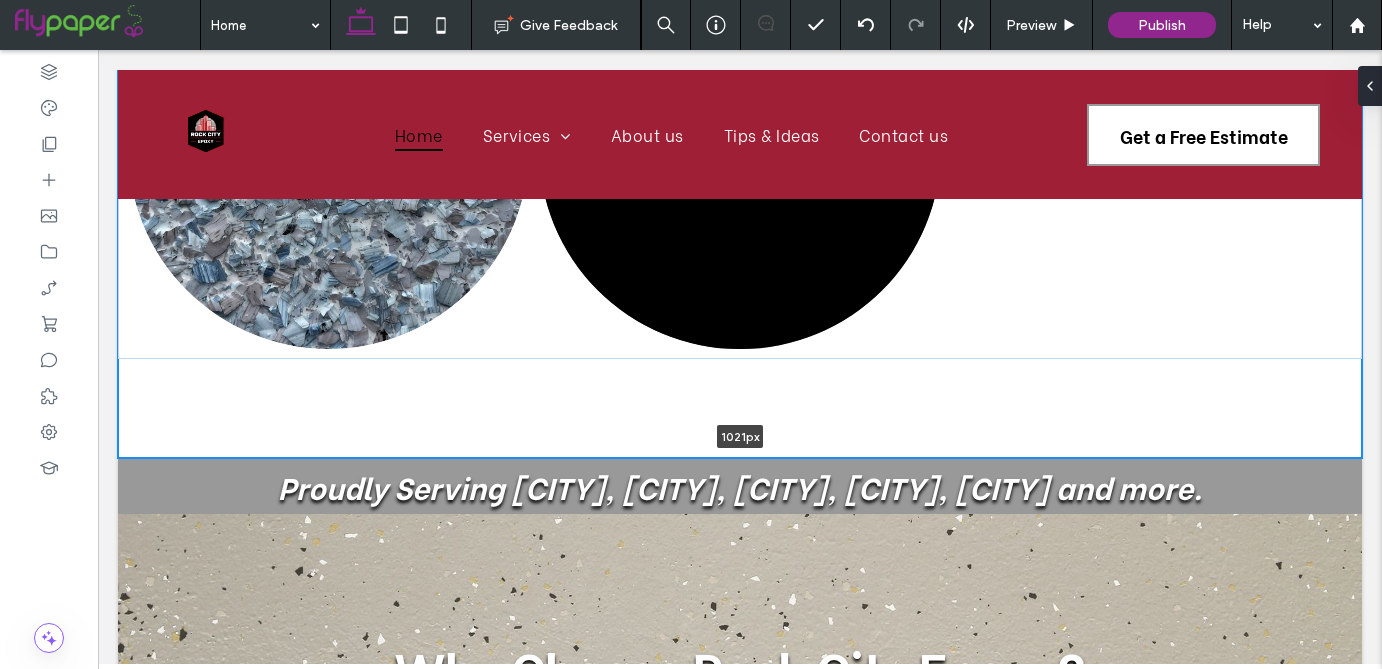 drag, startPoint x: 644, startPoint y: 452, endPoint x: 609, endPoint y: 268, distance: 187.29922 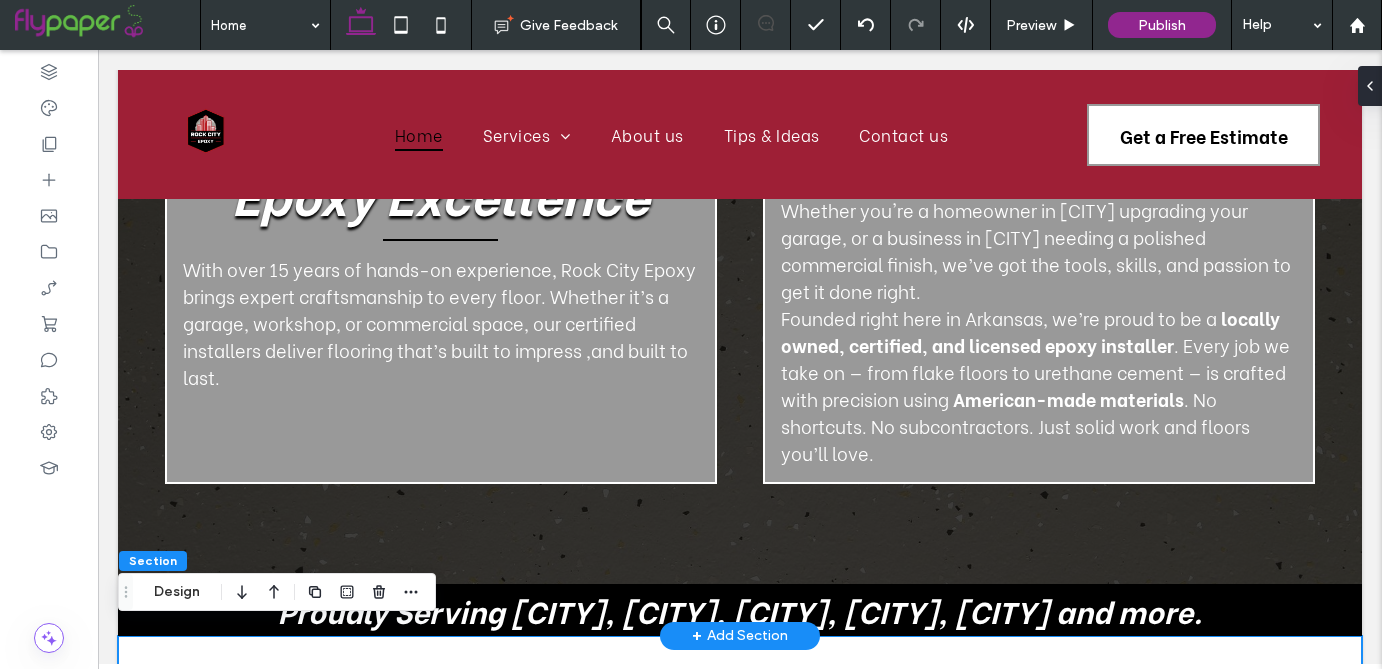 scroll, scrollTop: 1027, scrollLeft: 0, axis: vertical 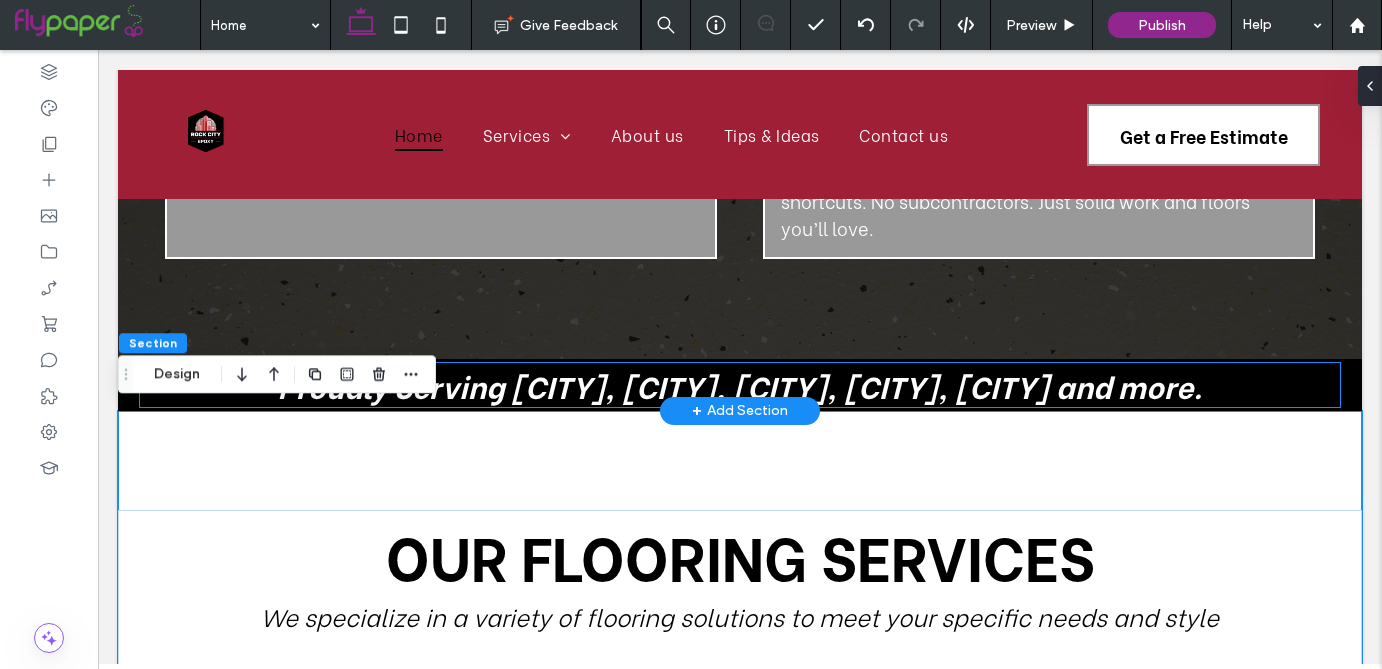 click on "Proudly Serving [CITY], [CITY], [CITY], [CITY], [CITY] and more." at bounding box center (740, 385) 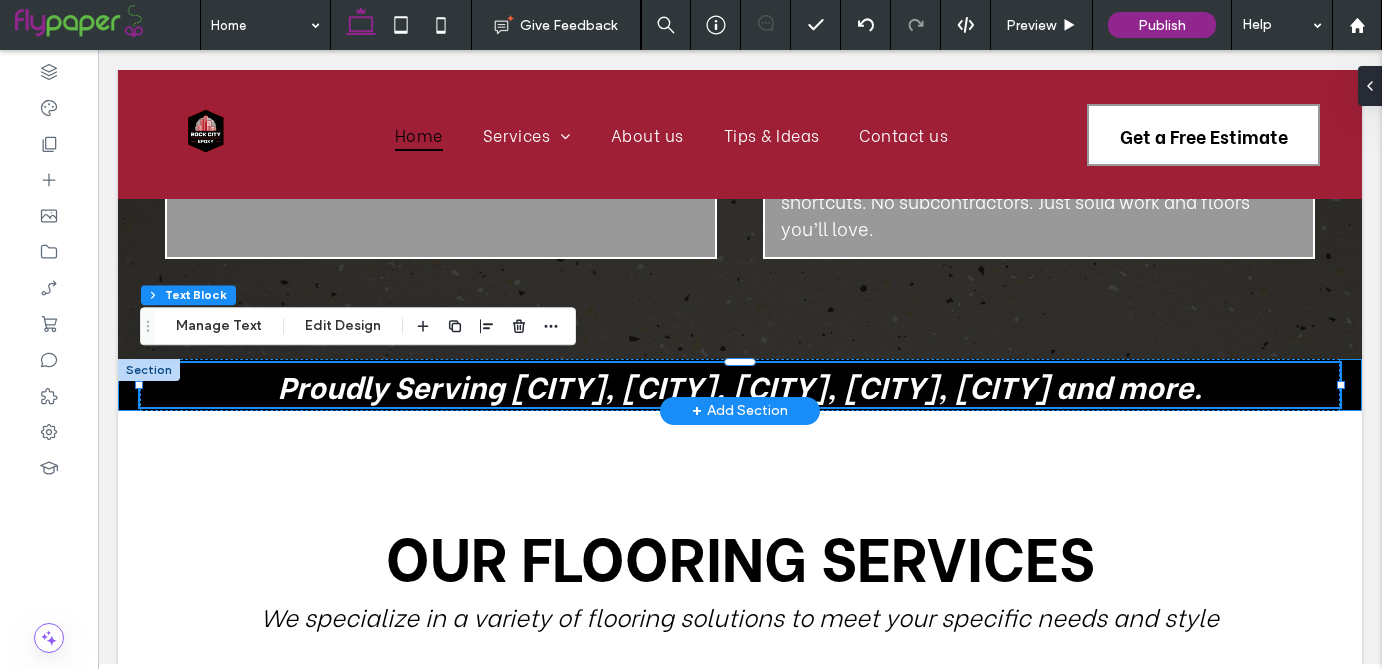 click on "Proudly Serving [CITY], [CITY], [CITY], [CITY], [CITY] and more." at bounding box center (740, 385) 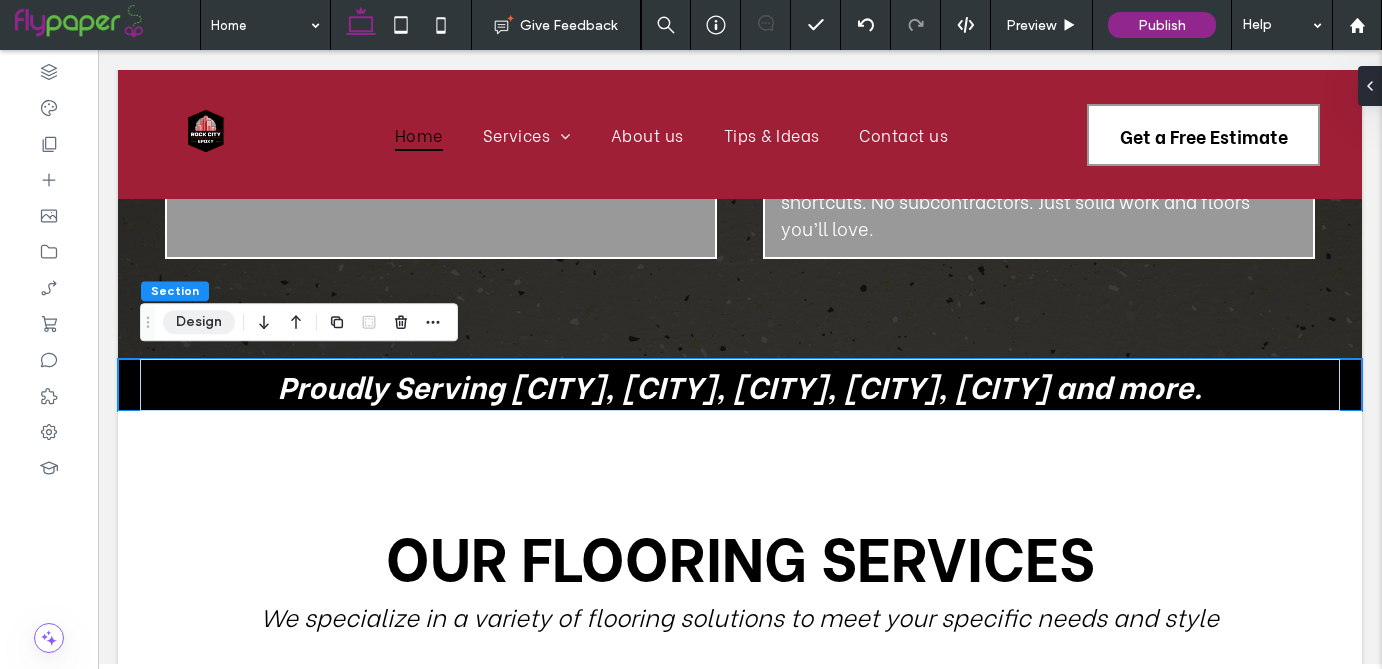 click on "Design" at bounding box center (199, 322) 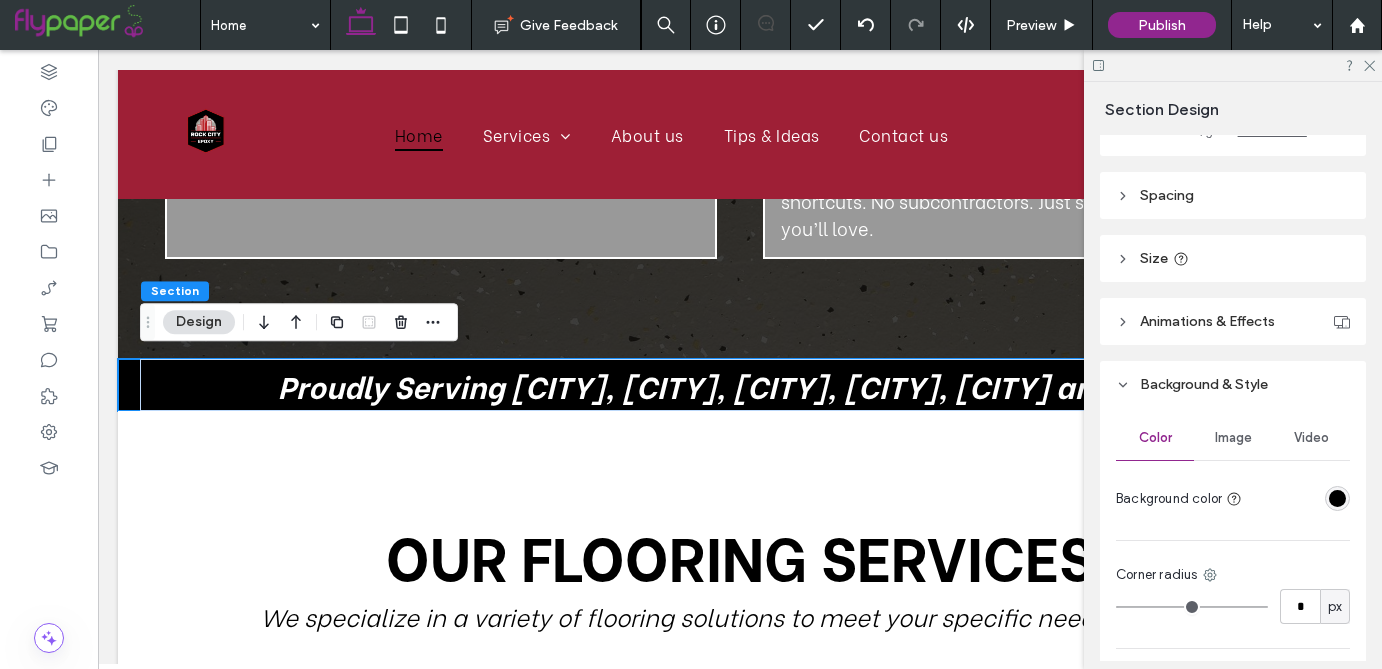 scroll, scrollTop: 205, scrollLeft: 0, axis: vertical 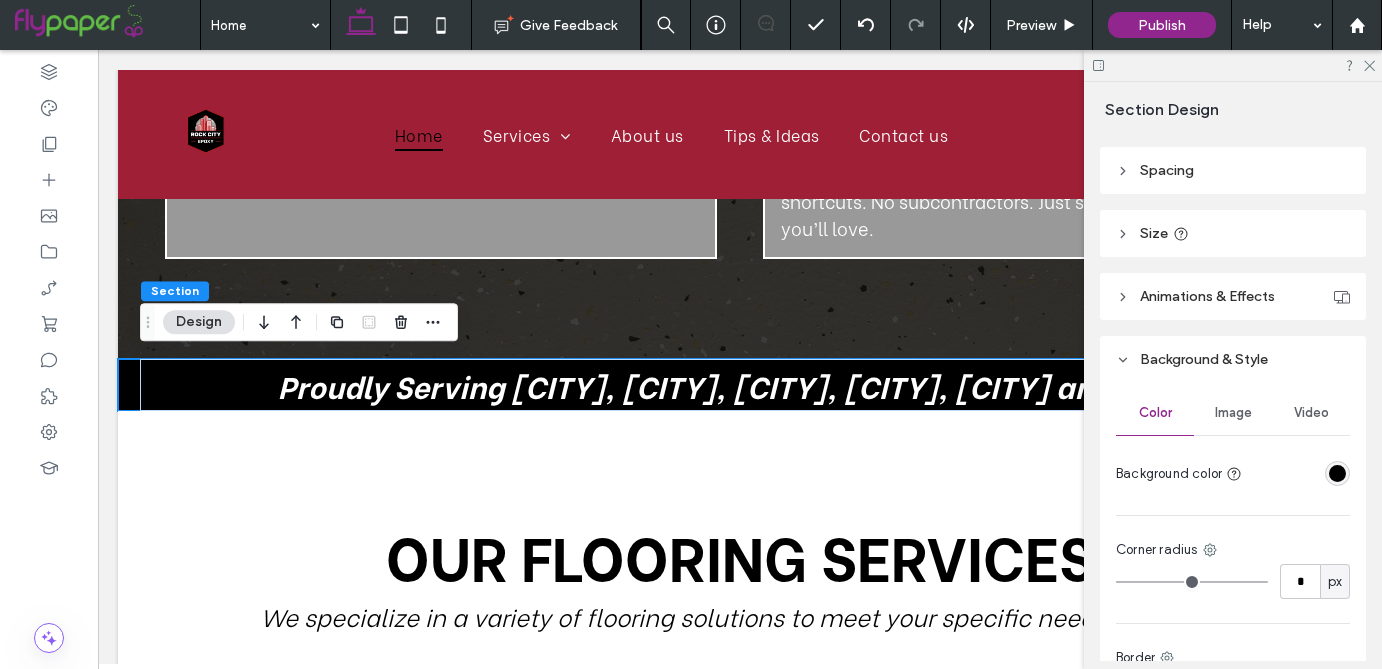 click at bounding box center [1337, 473] 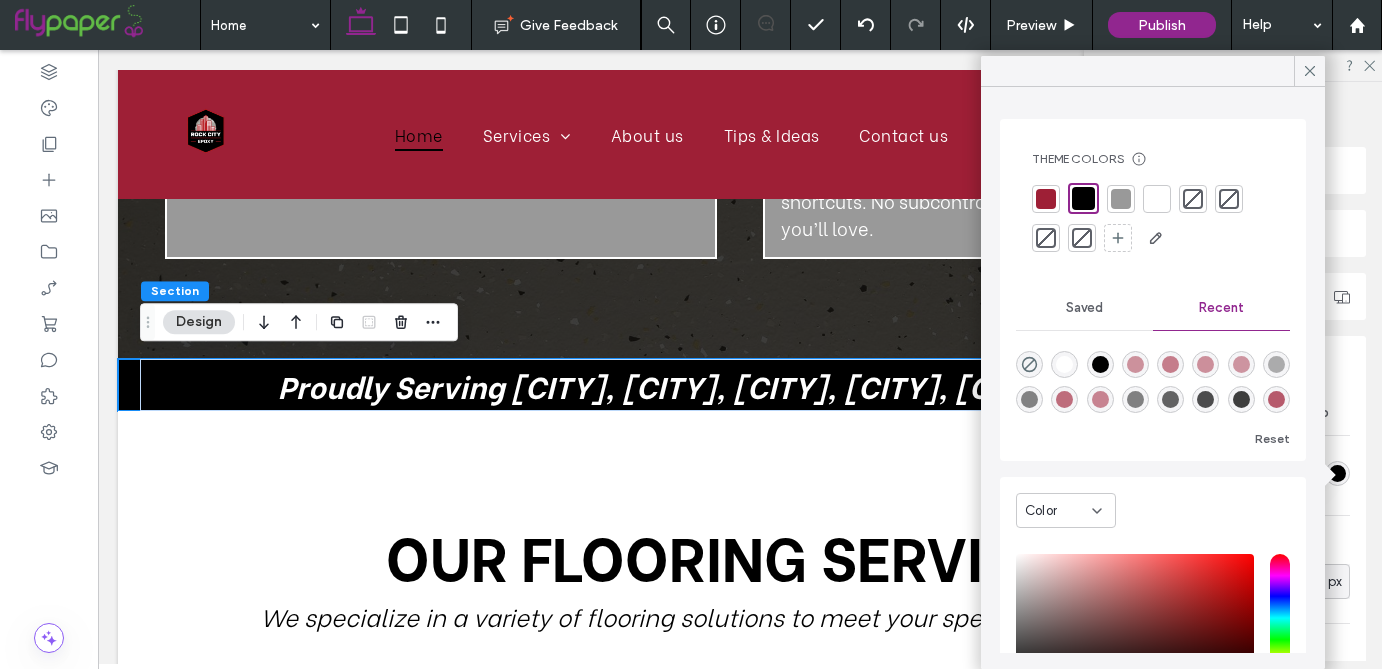 click at bounding box center (1121, 199) 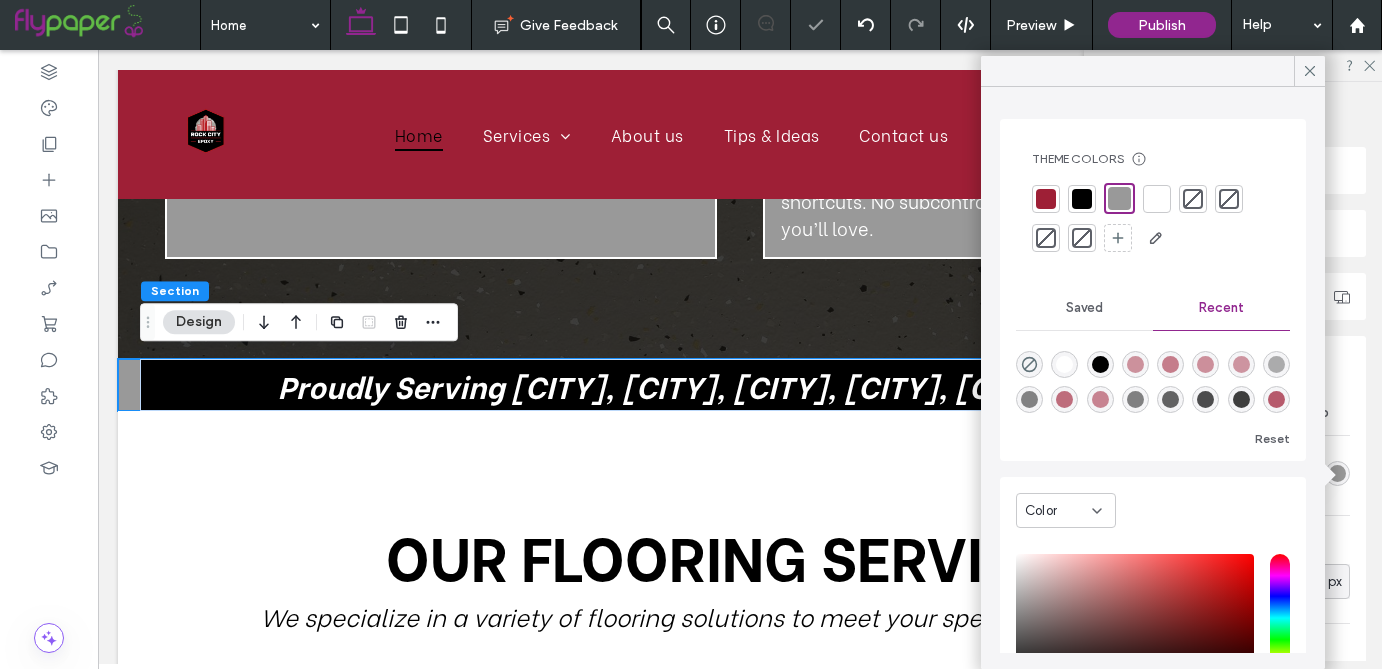 click at bounding box center [1119, 198] 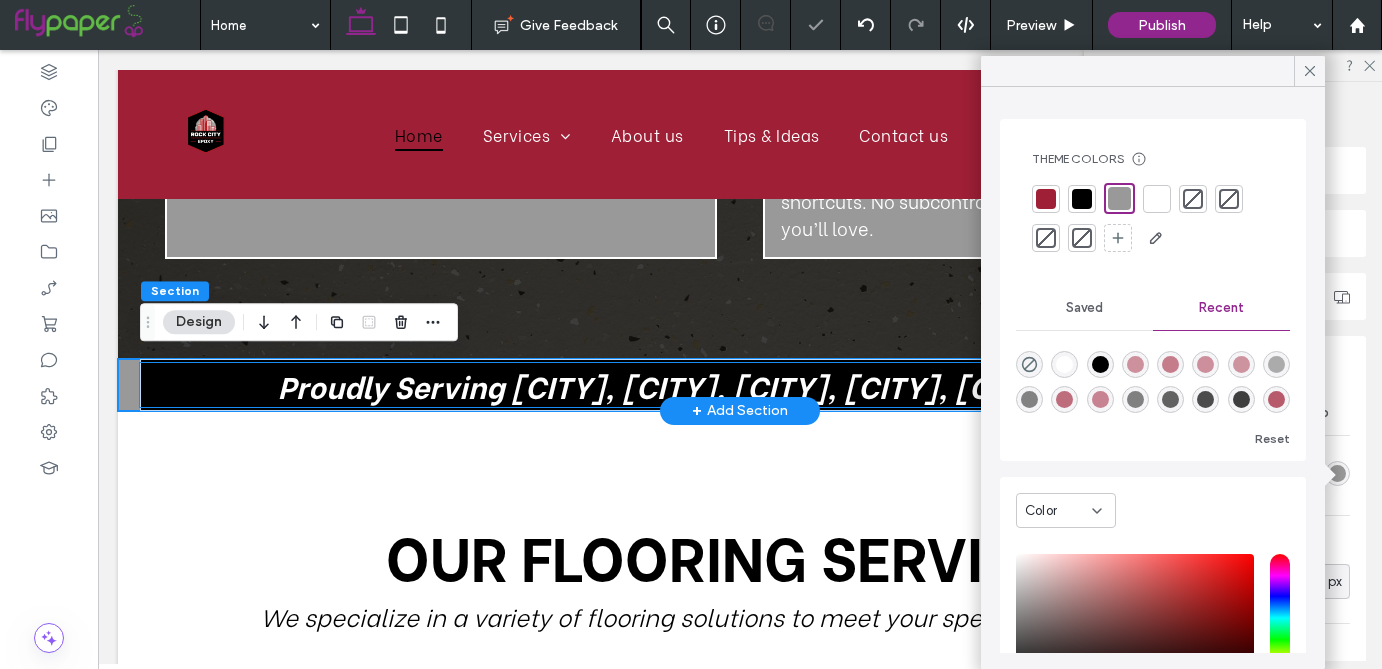 click on "Proudly Serving [CITY], [CITY], [CITY], [CITY], [CITY] and more." at bounding box center [740, 385] 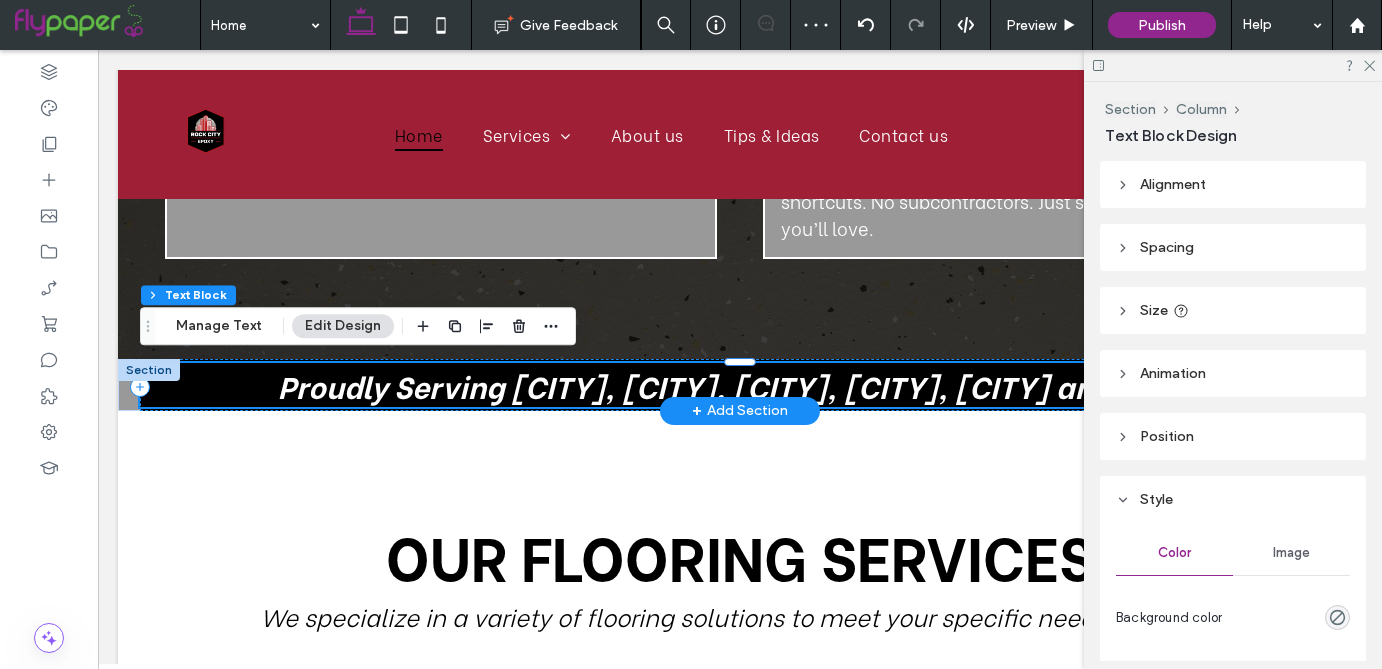 click on "Proudly Serving [CITY], [CITY], [CITY], [CITY], [CITY] and more." at bounding box center (740, 385) 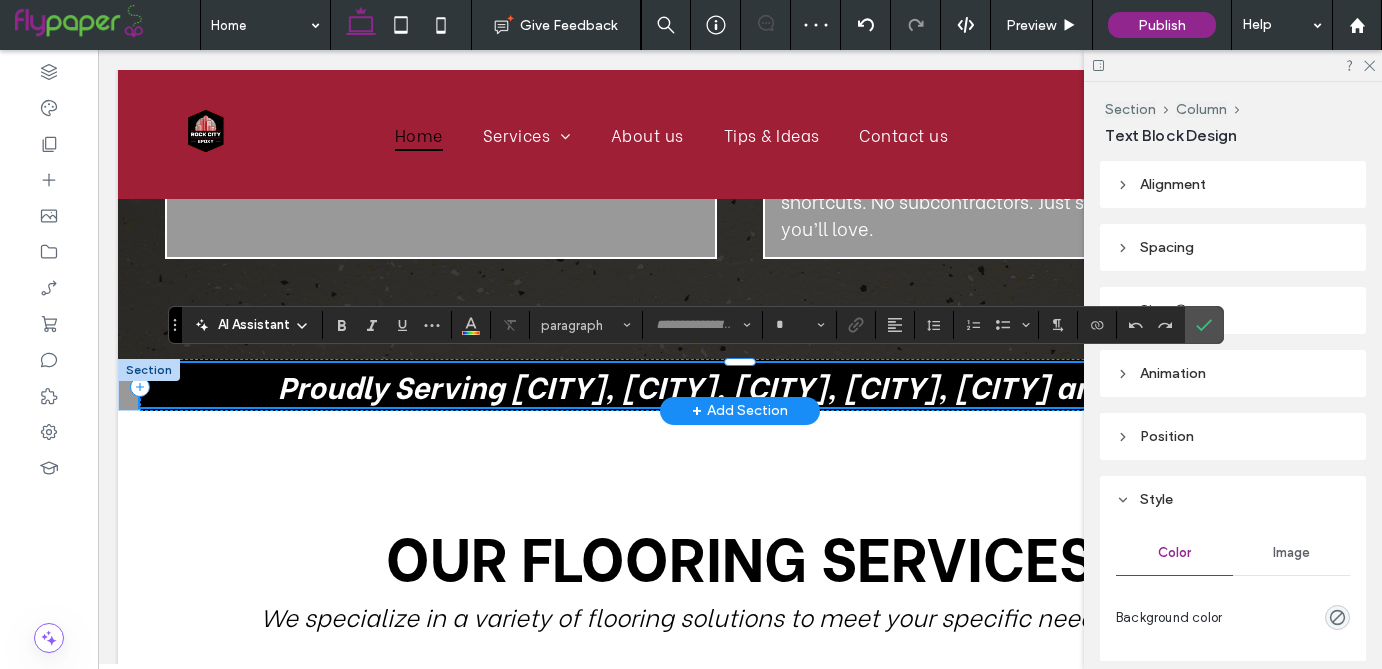 type on "**********" 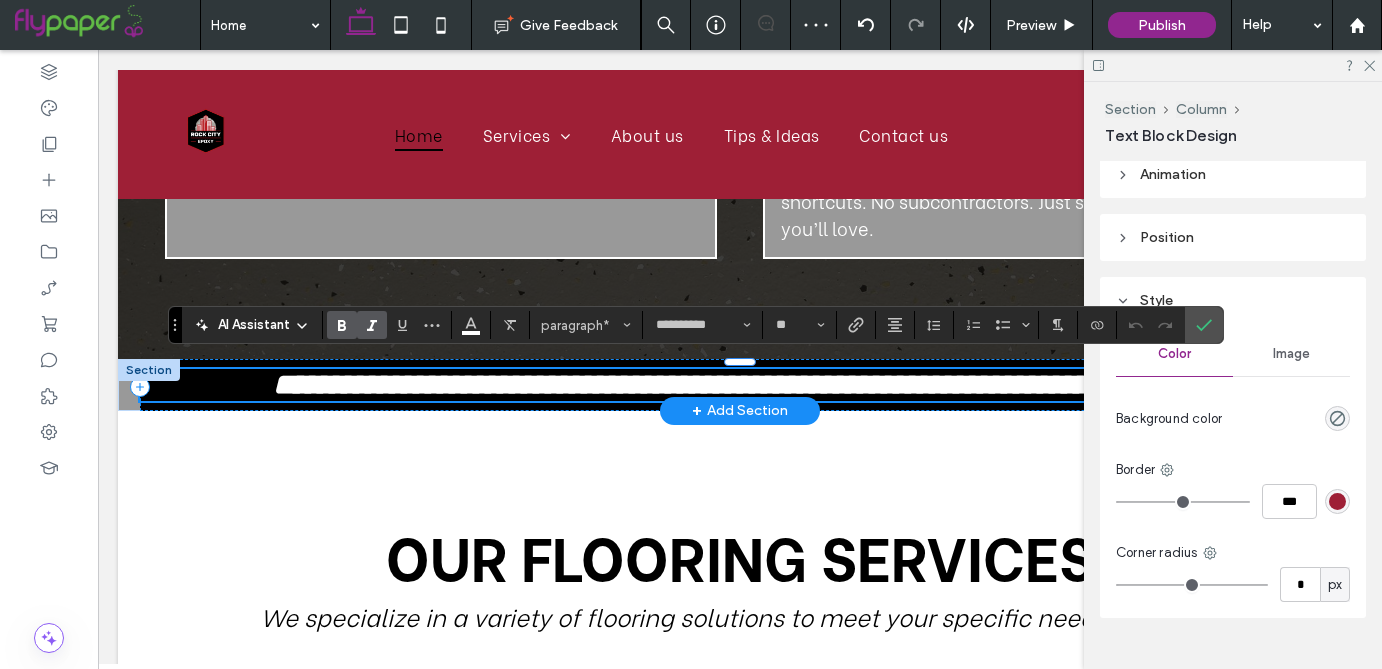 scroll, scrollTop: 226, scrollLeft: 0, axis: vertical 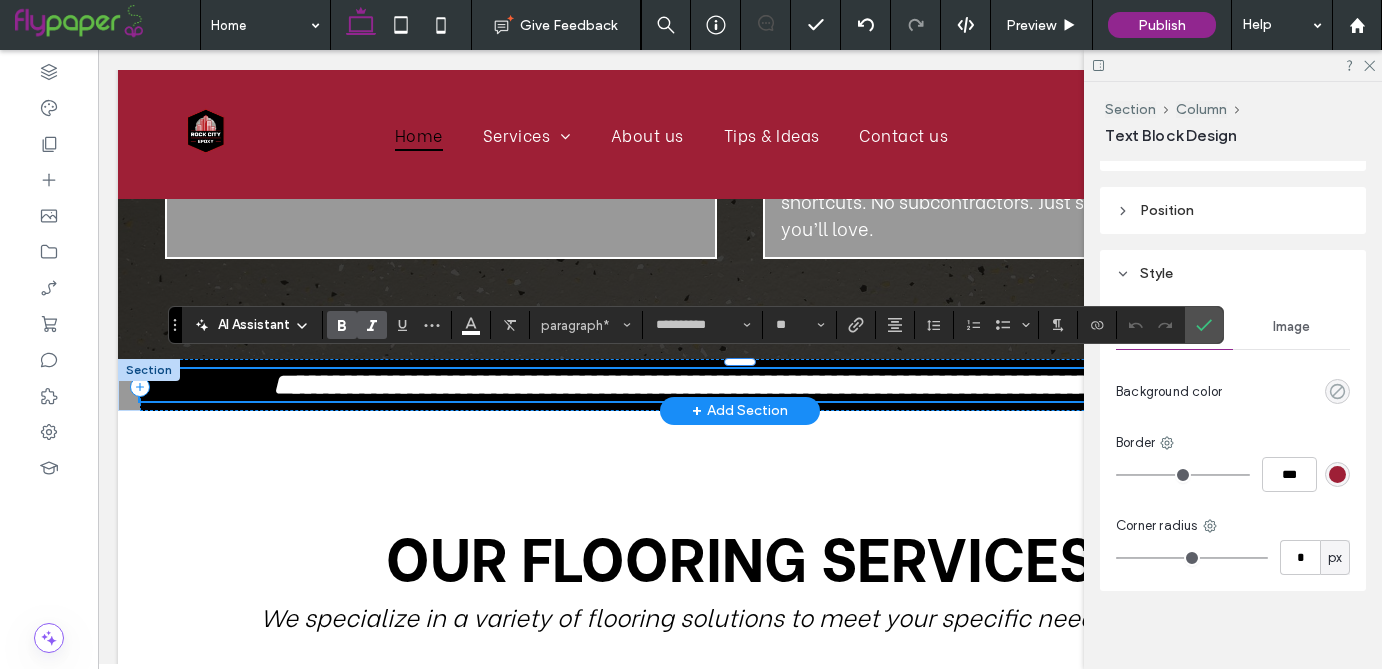 click 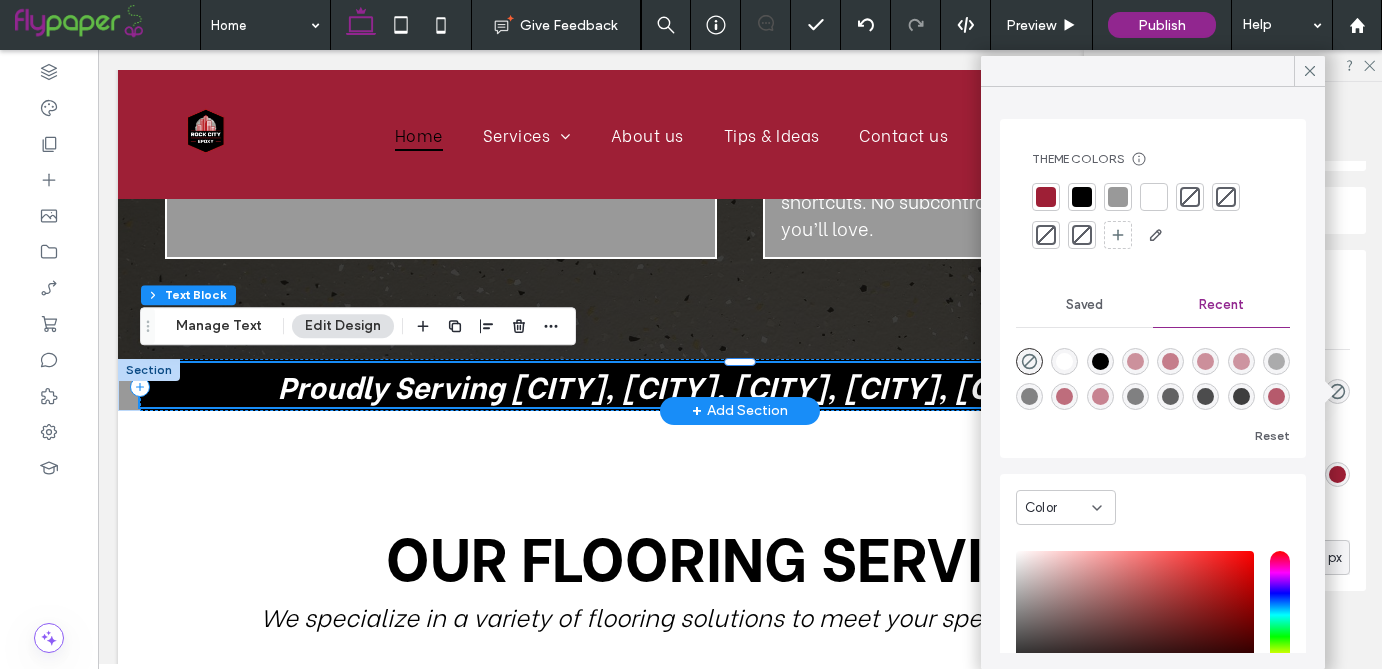 click at bounding box center [1118, 197] 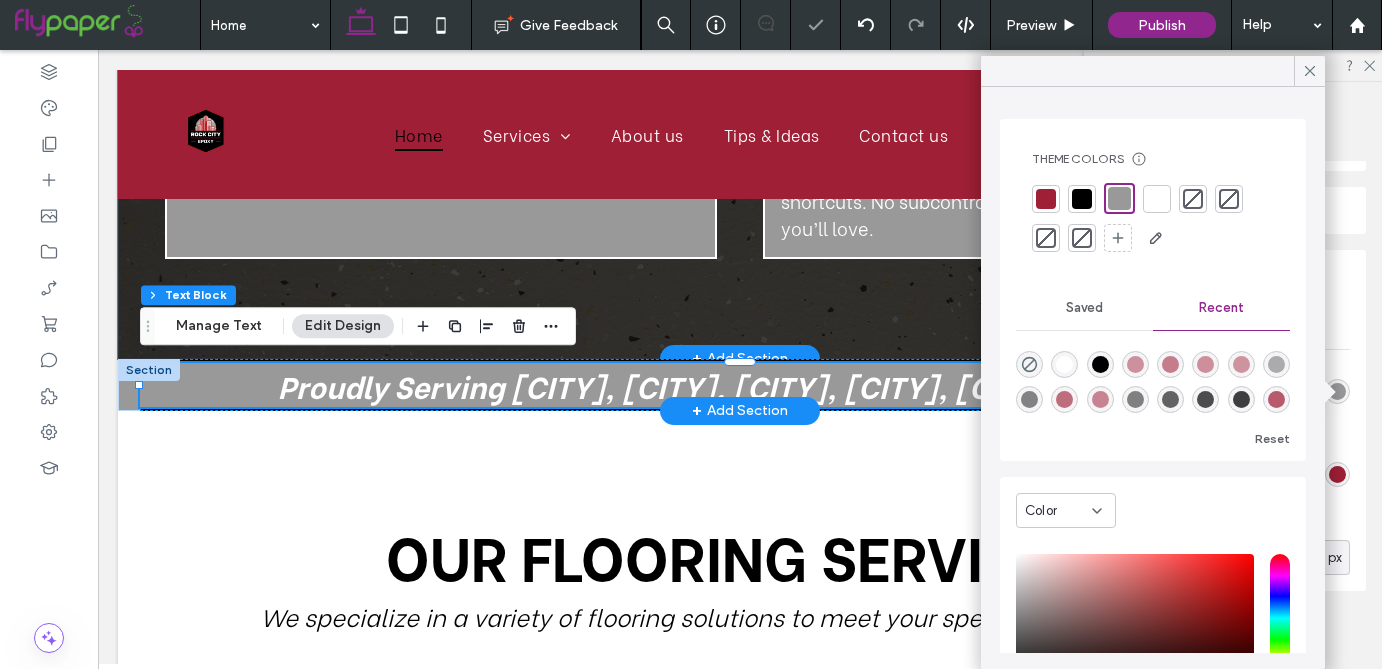 click on "Your Local Experts In Epoxy Excellence
With over 15 years of hands-on experience, Rock City Epoxy brings expert craftsmanship to every floor. Whether it’s a garage, workshop, or commercial space, our certified installers deliver flooring that’s built to impress ,and built to last.
At Rock City Epoxy, we don’t just coat concrete — we transform it. Backed by
15+ years of hands-on experience , we deliver floors that are tough, clean, and built to impress. Whether you're a homeowner in [CITY] upgrading your garage, or a business in [CITY] needing a polished commercial finish, we’ve got the tools, skills, and passion to get it done right. Founded right here in Arkansas, we’re proud to be a
locally owned, certified, and licensed epoxy installer . Every job we take on — from flake floors to urethane cement — is crafted with precision using
American-made materials . No shortcuts. No subcontractors. Just solid work and floors you’ll love." at bounding box center (740, 50) 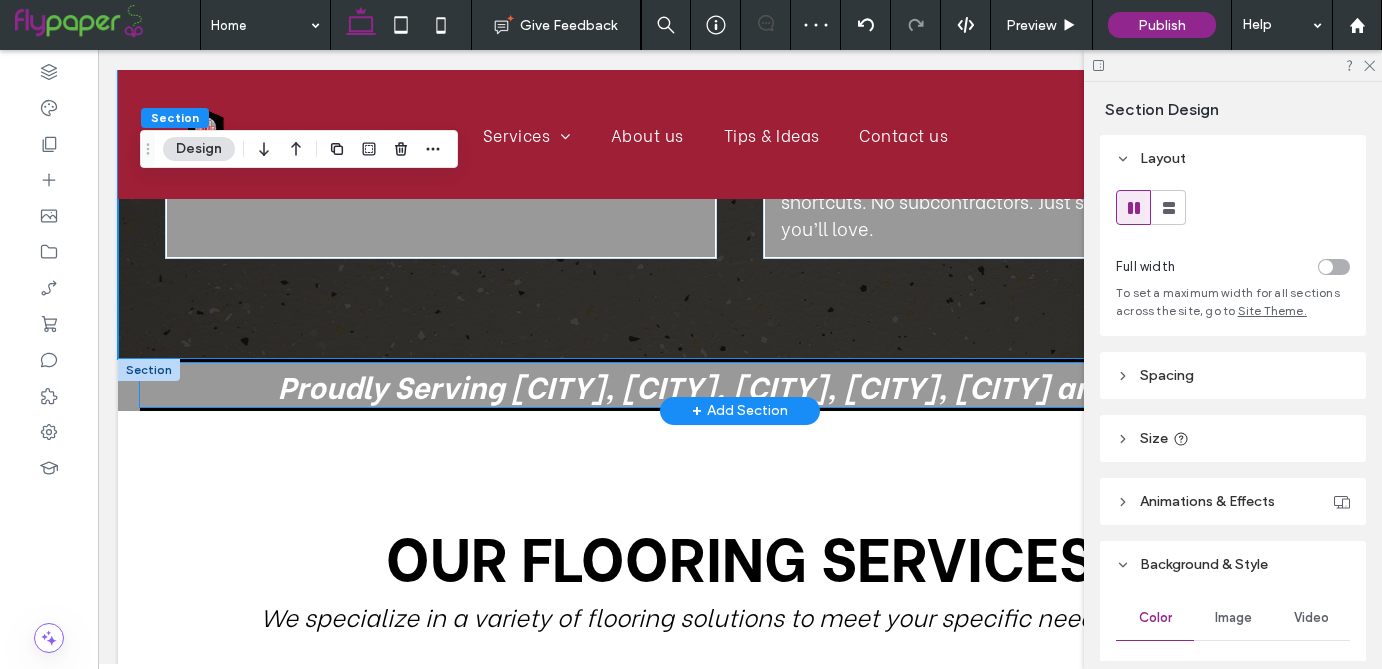 click on "Proudly Serving [CITY], [CITY], [CITY], [CITY], [CITY] and more." at bounding box center (740, 385) 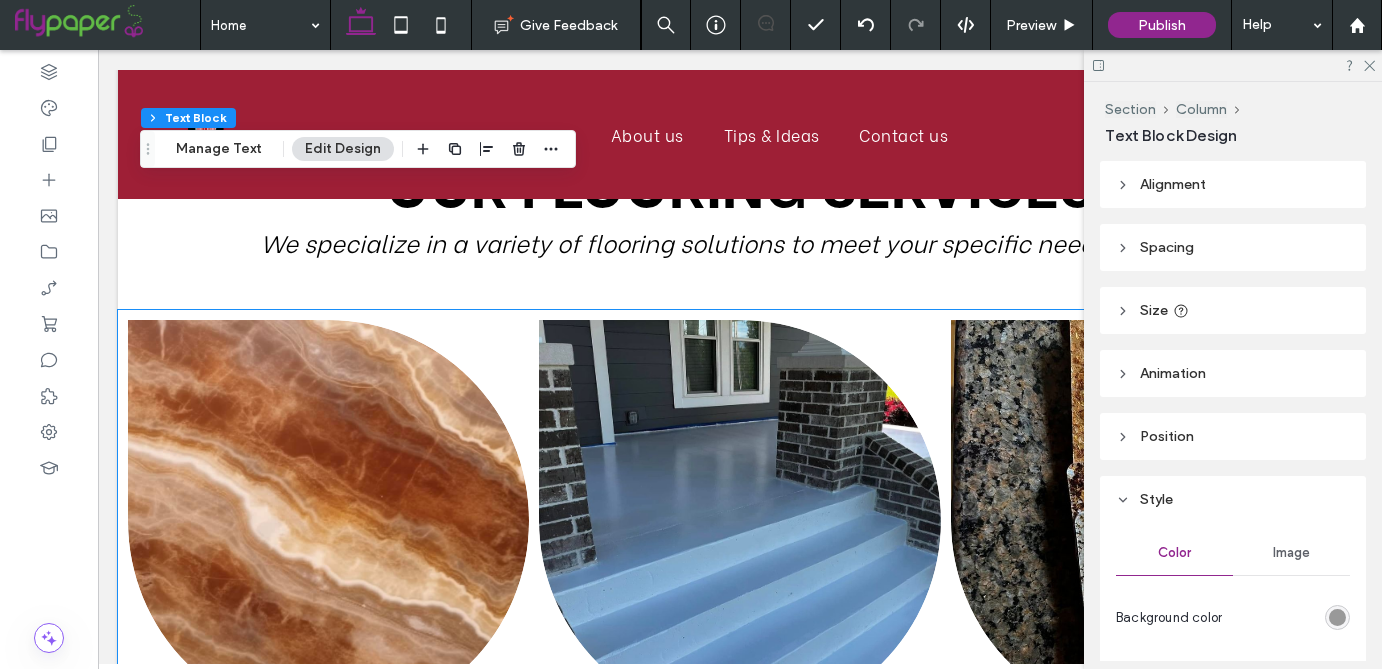 scroll, scrollTop: 1416, scrollLeft: 0, axis: vertical 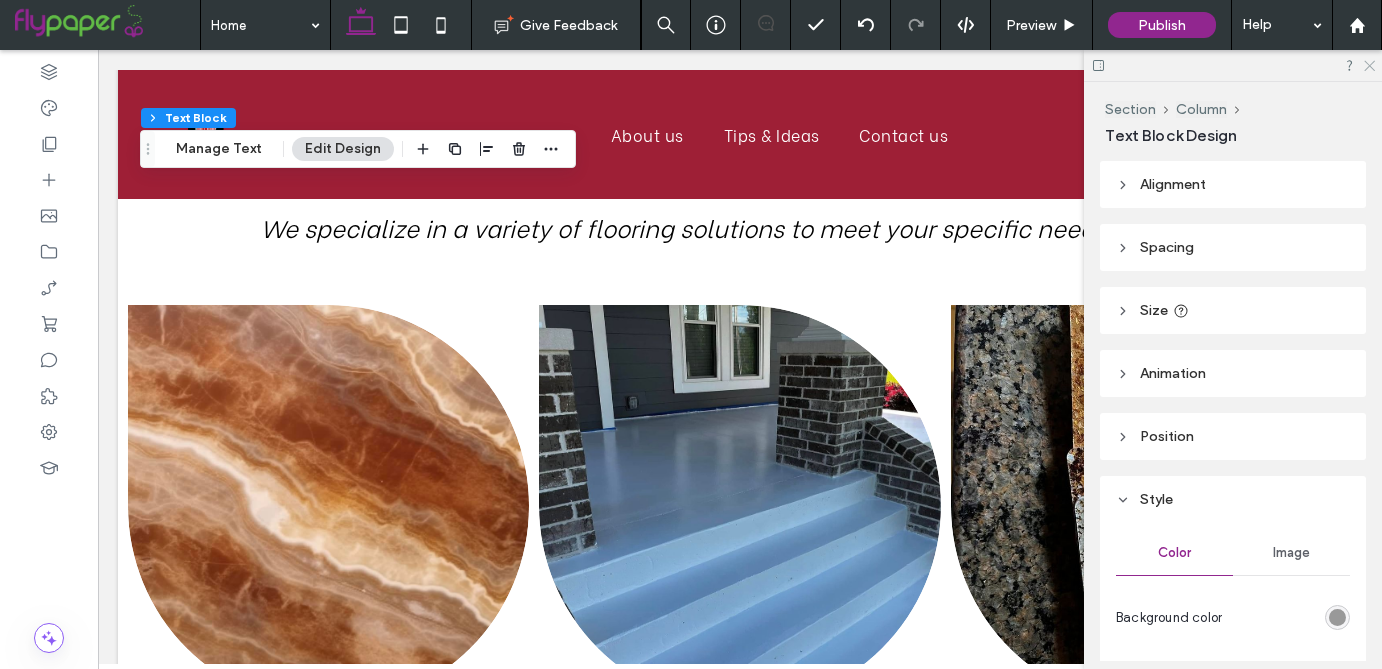 click 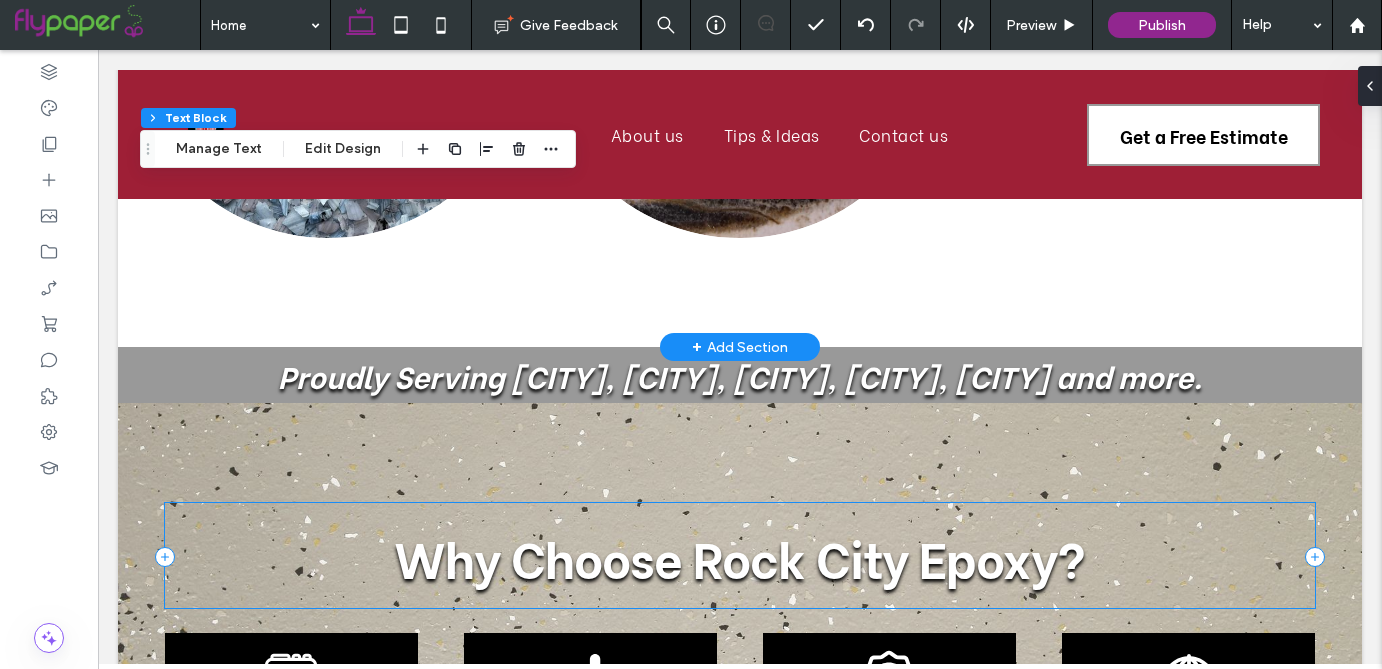 scroll, scrollTop: 2247, scrollLeft: 0, axis: vertical 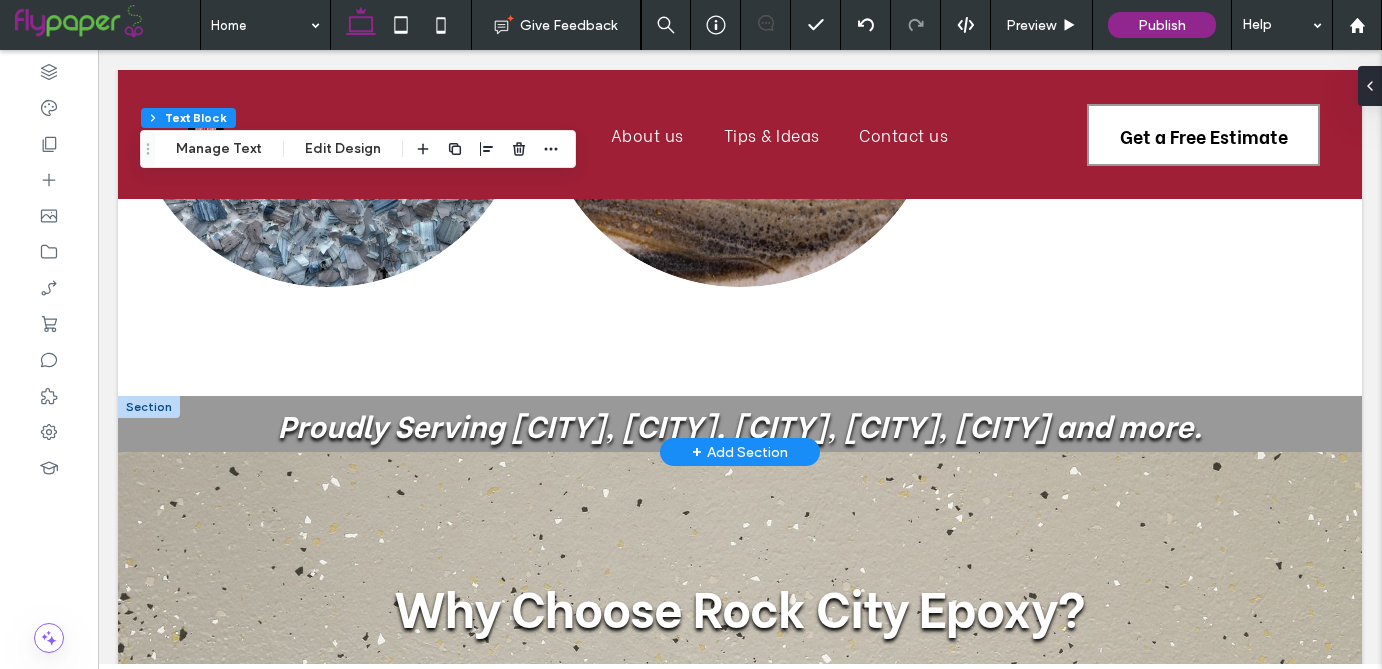 click at bounding box center (149, 407) 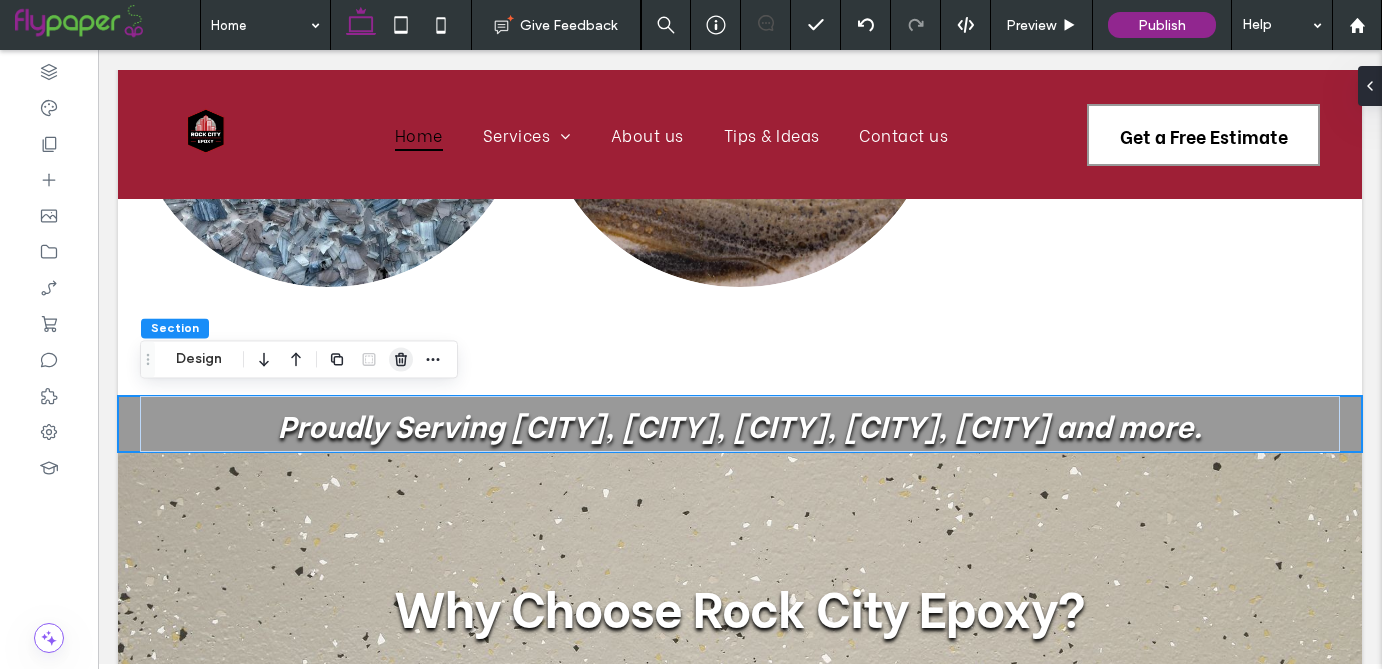 click 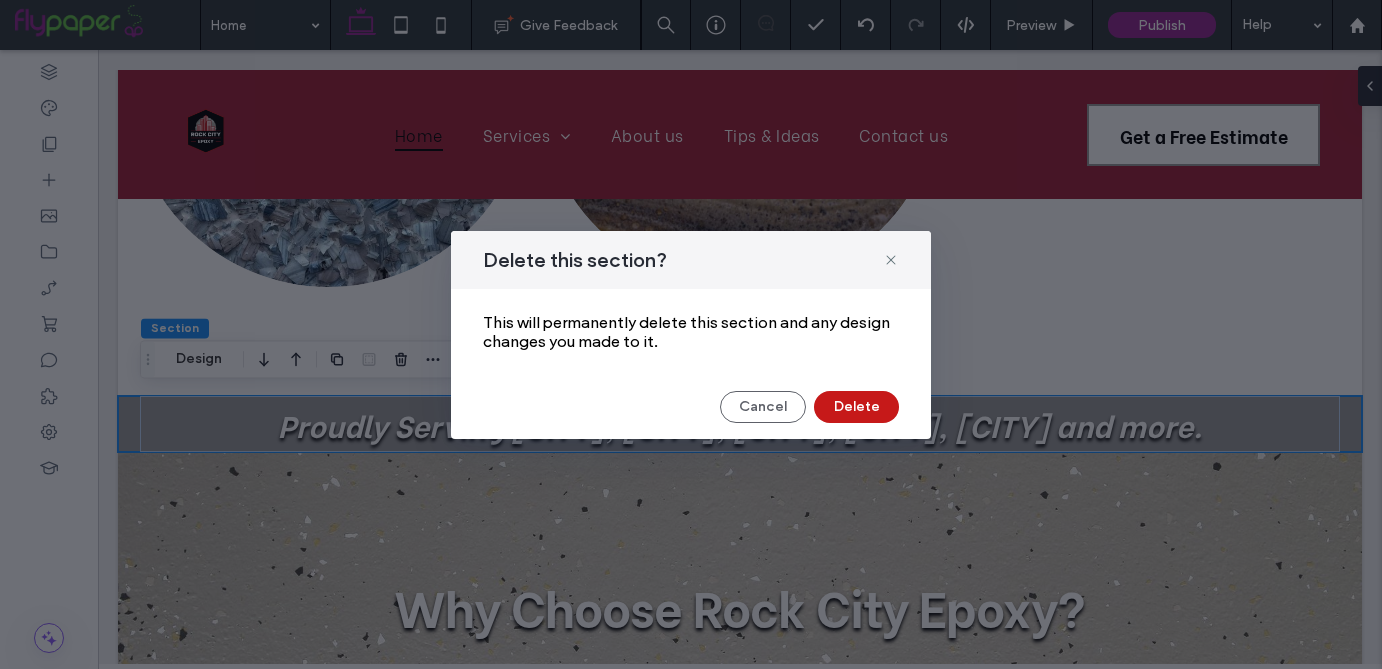 click on "Delete" at bounding box center [856, 407] 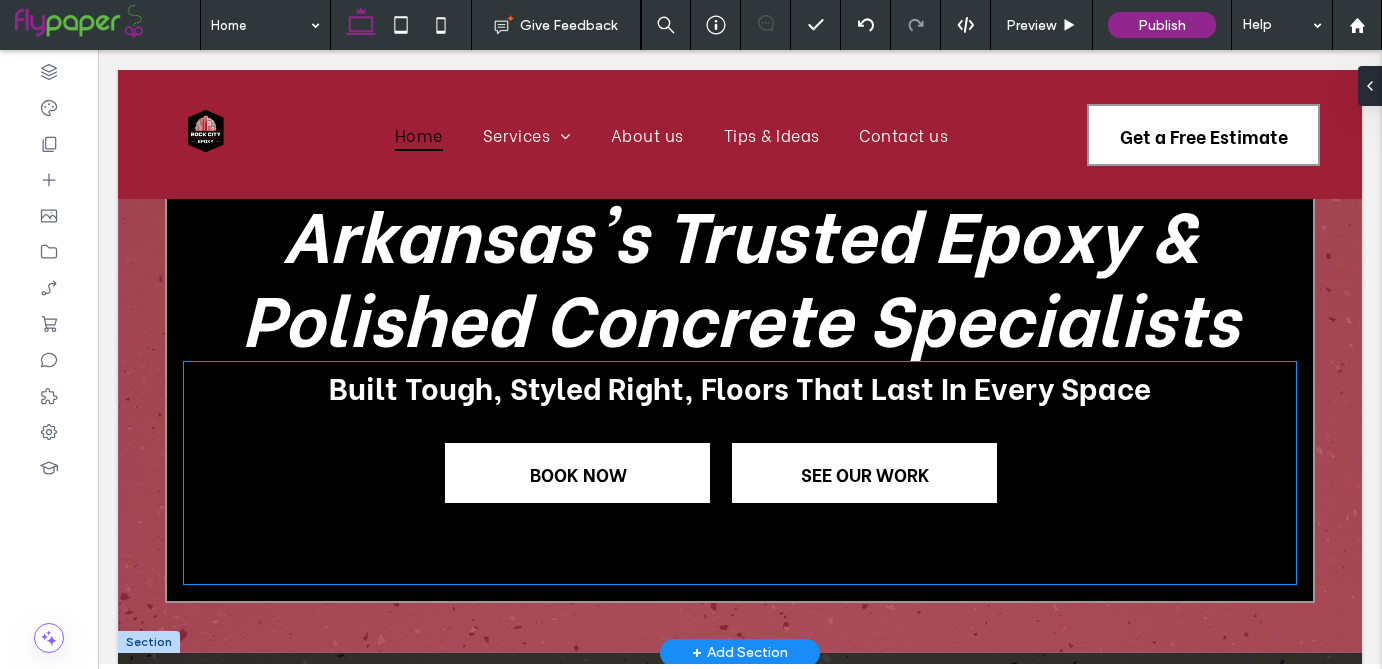 scroll, scrollTop: 122, scrollLeft: 0, axis: vertical 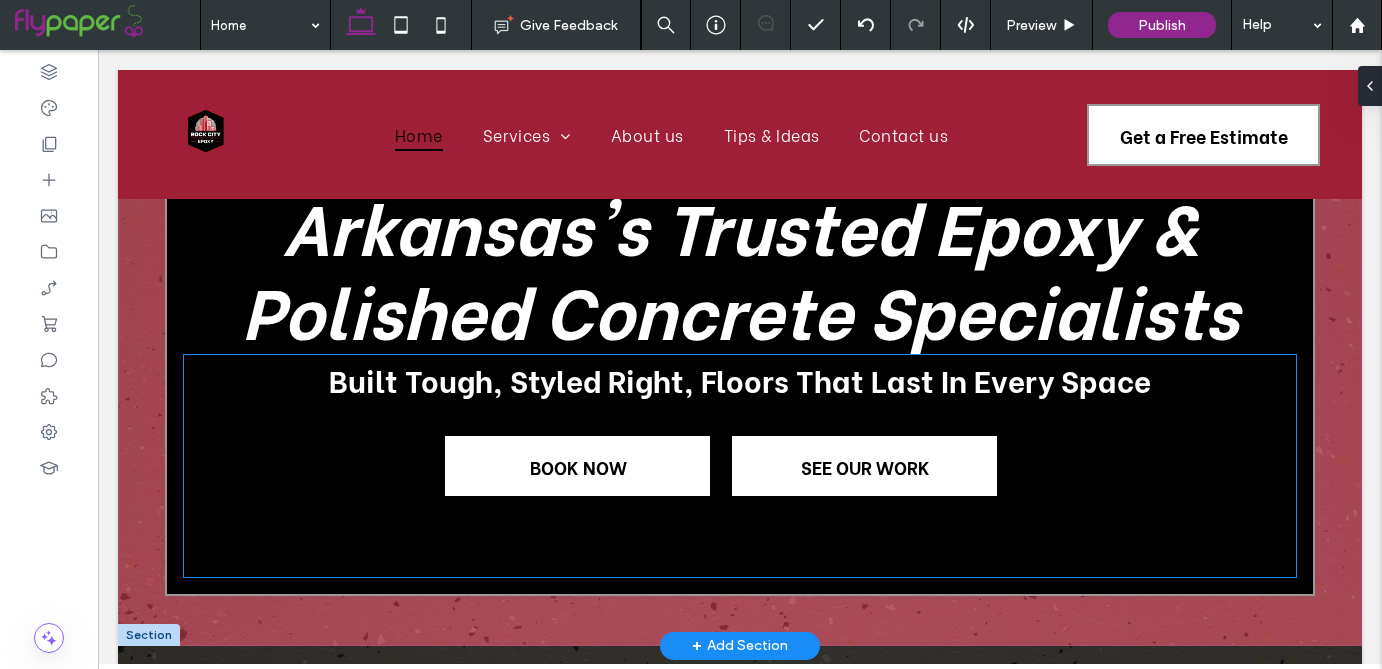 click on "SEE OUR WORK" at bounding box center (865, 466) 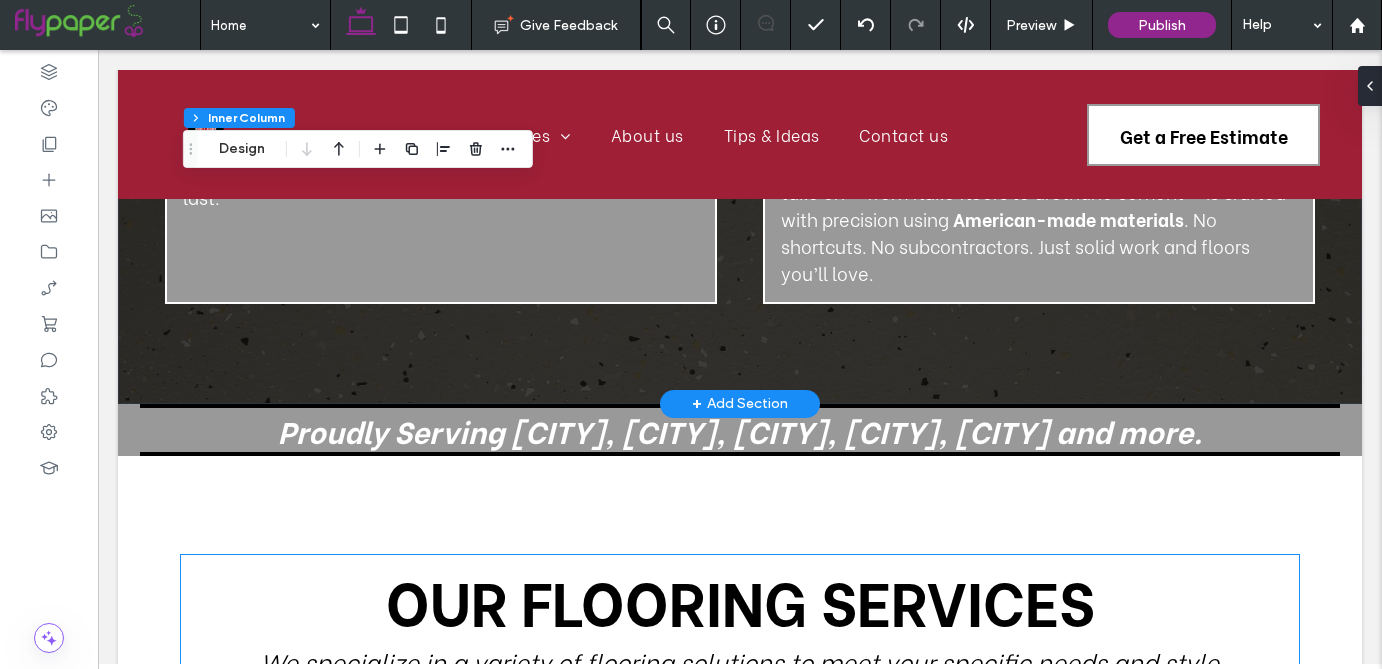 scroll, scrollTop: 1032, scrollLeft: 0, axis: vertical 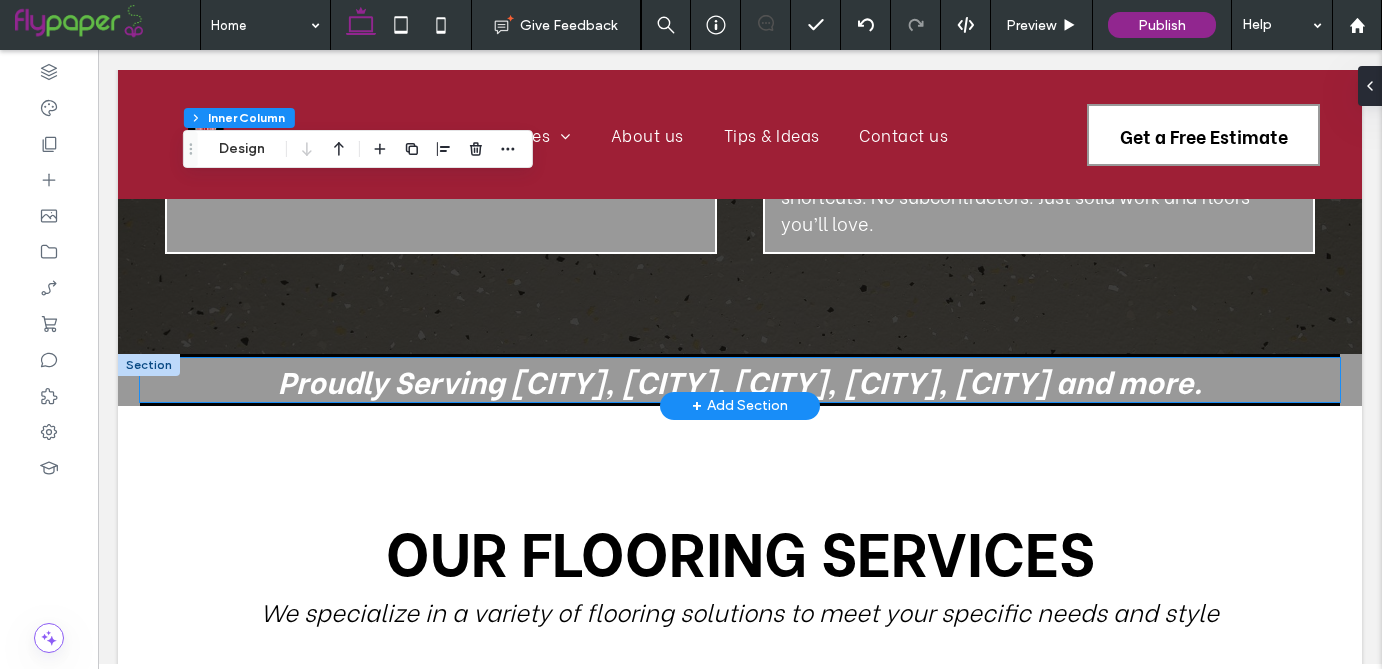 click on "Proudly Serving [CITY], [CITY], [CITY], [CITY], [CITY] and more." at bounding box center (740, 380) 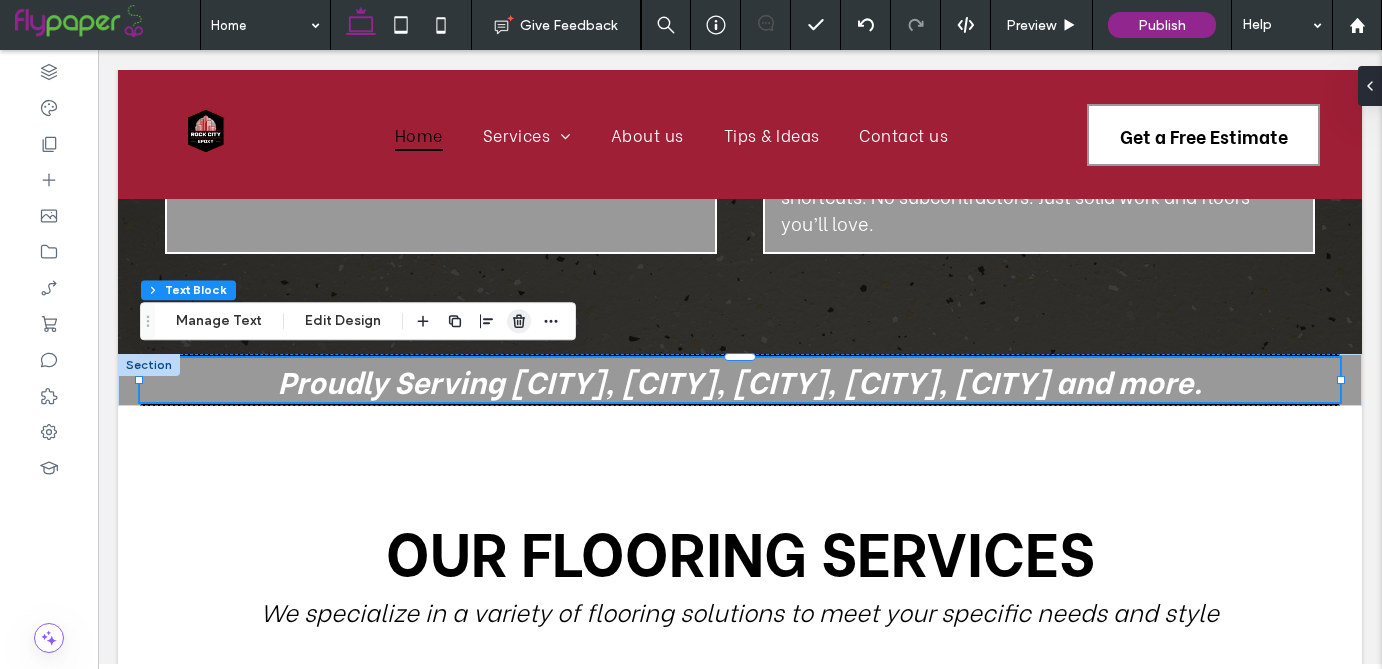 click 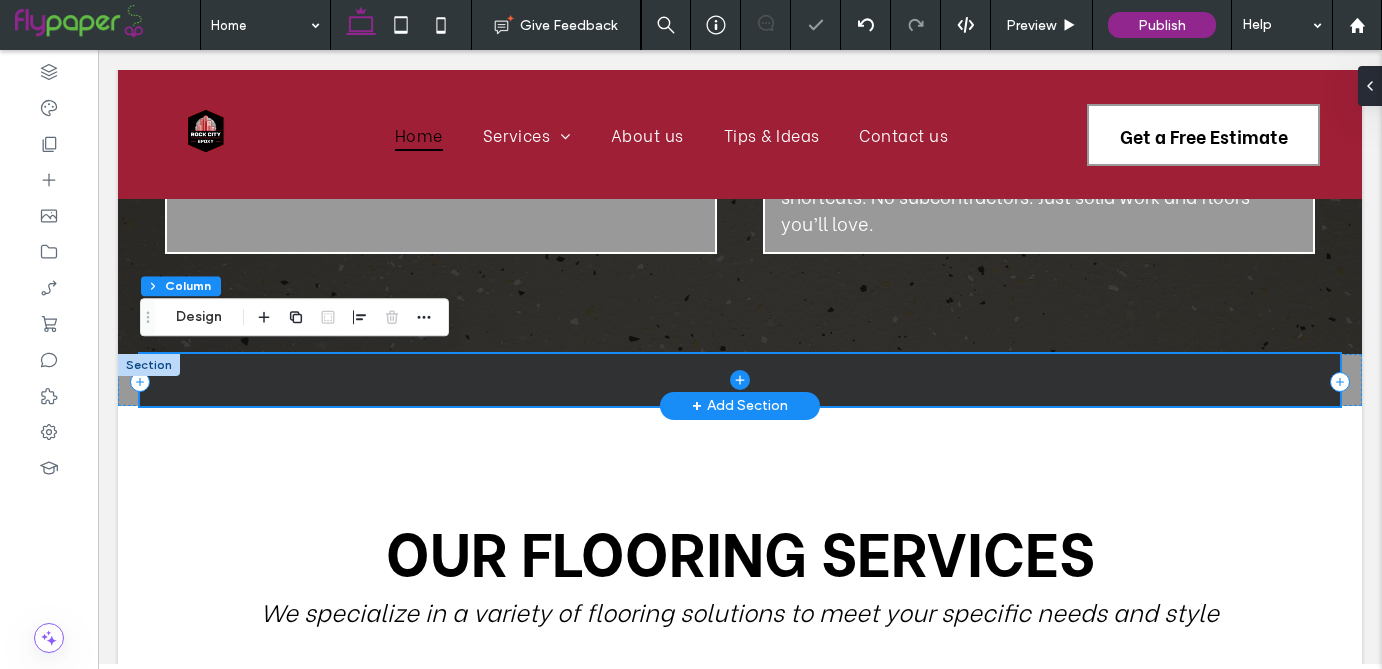 click at bounding box center [740, 380] 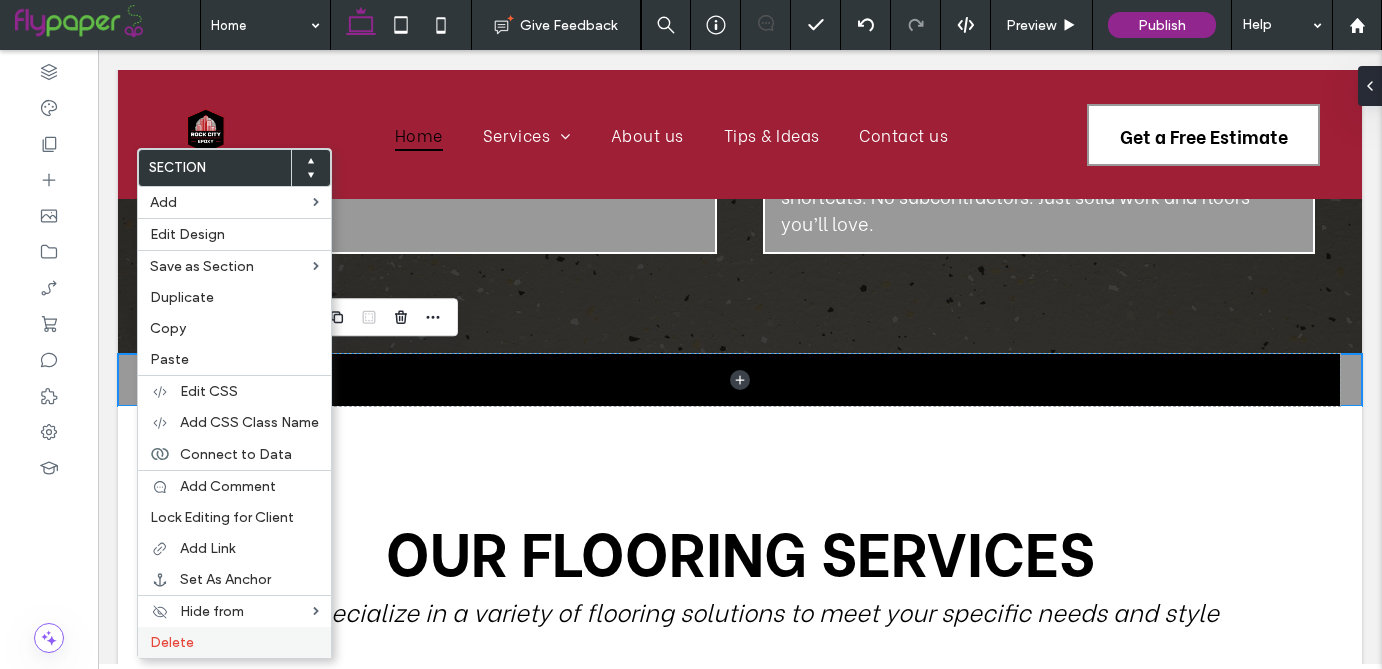 click on "Delete" at bounding box center (234, 642) 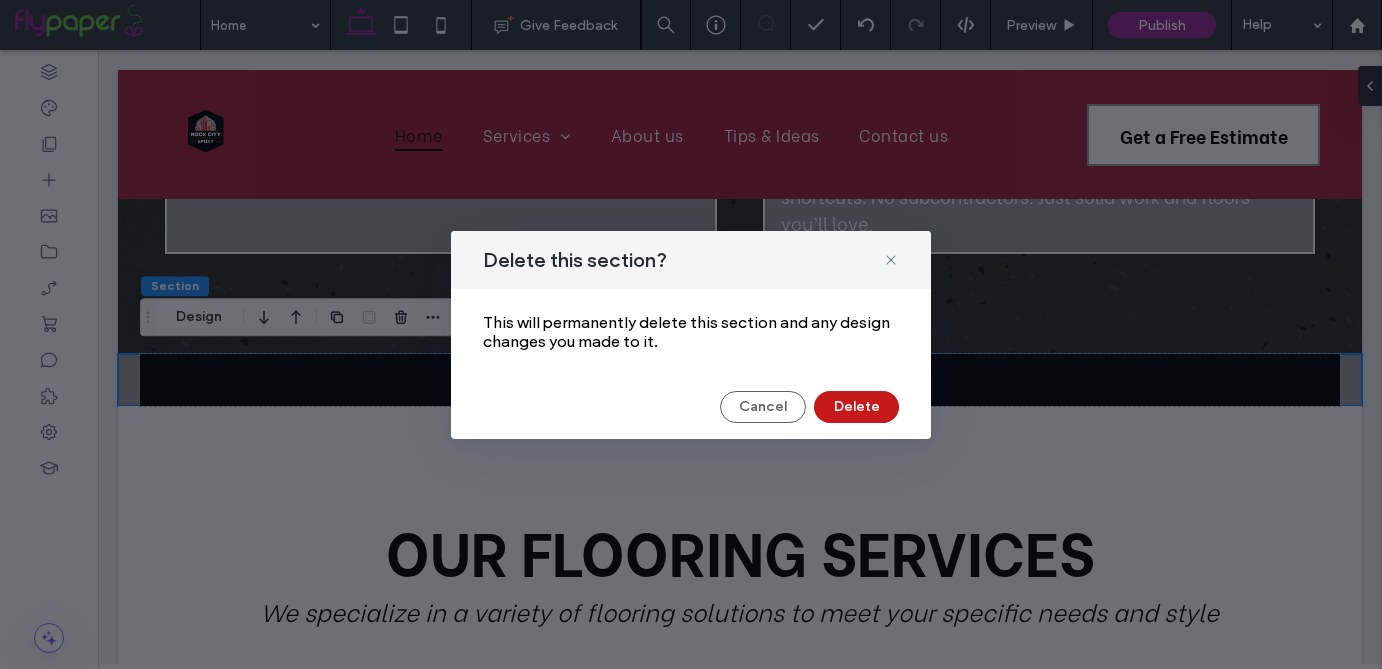 click on "Delete" at bounding box center (856, 407) 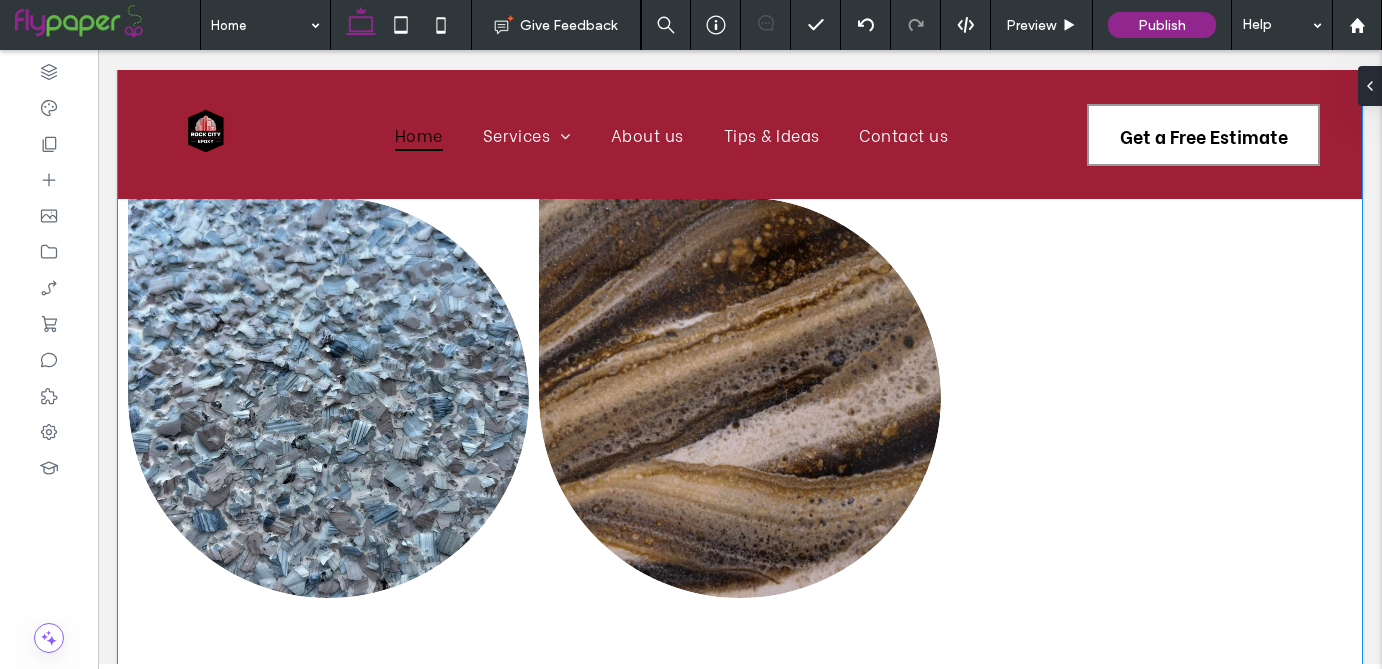 scroll, scrollTop: 1958, scrollLeft: 0, axis: vertical 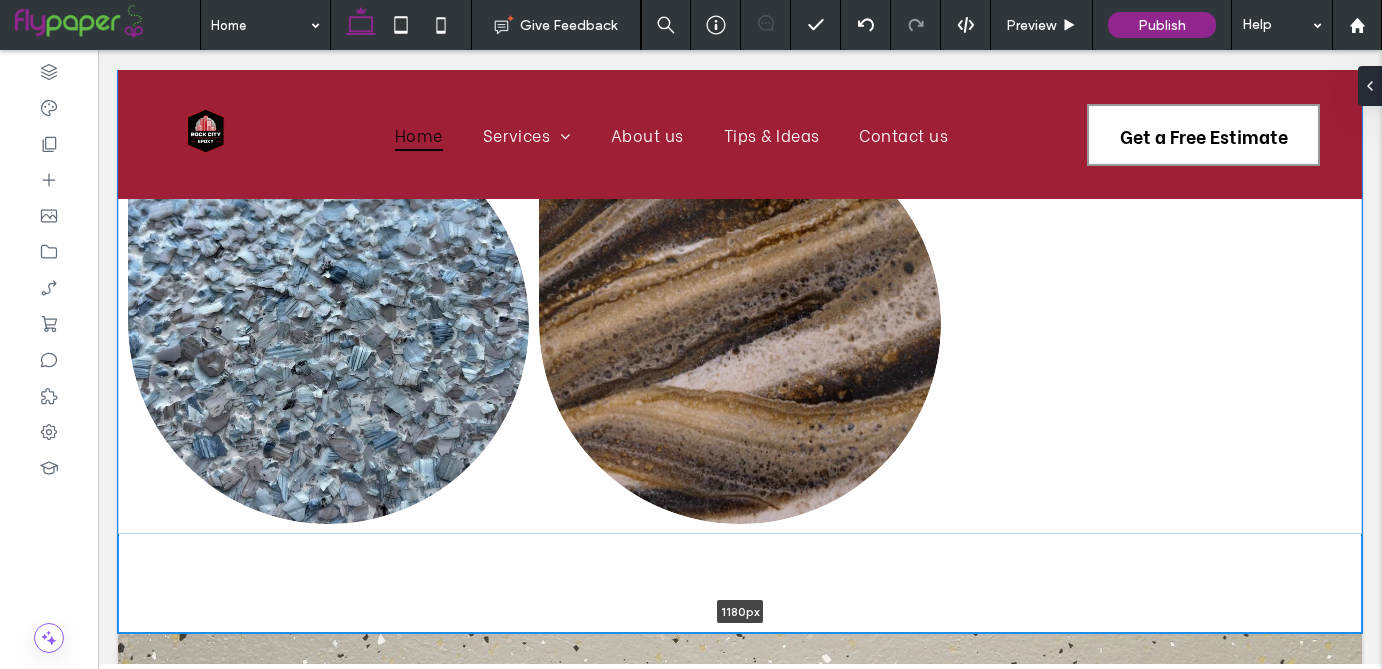 drag, startPoint x: 430, startPoint y: 628, endPoint x: 428, endPoint y: 601, distance: 27.073973 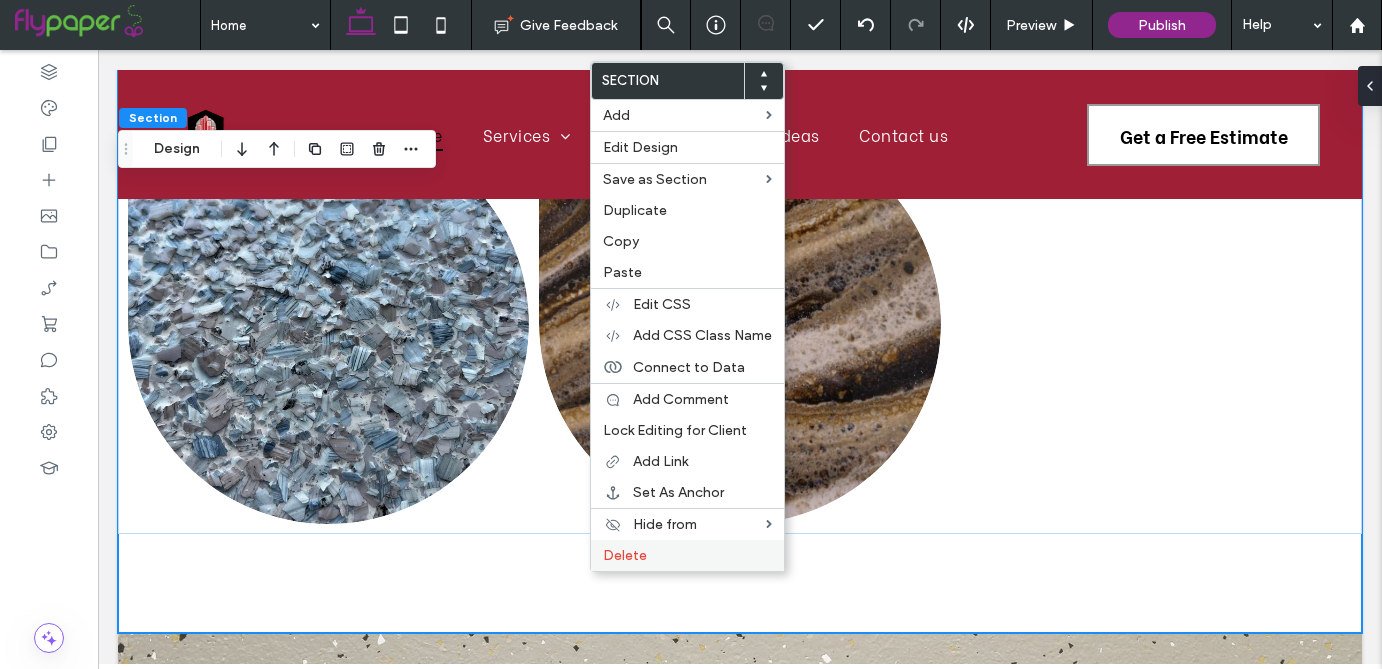 click on "Delete" at bounding box center [625, 555] 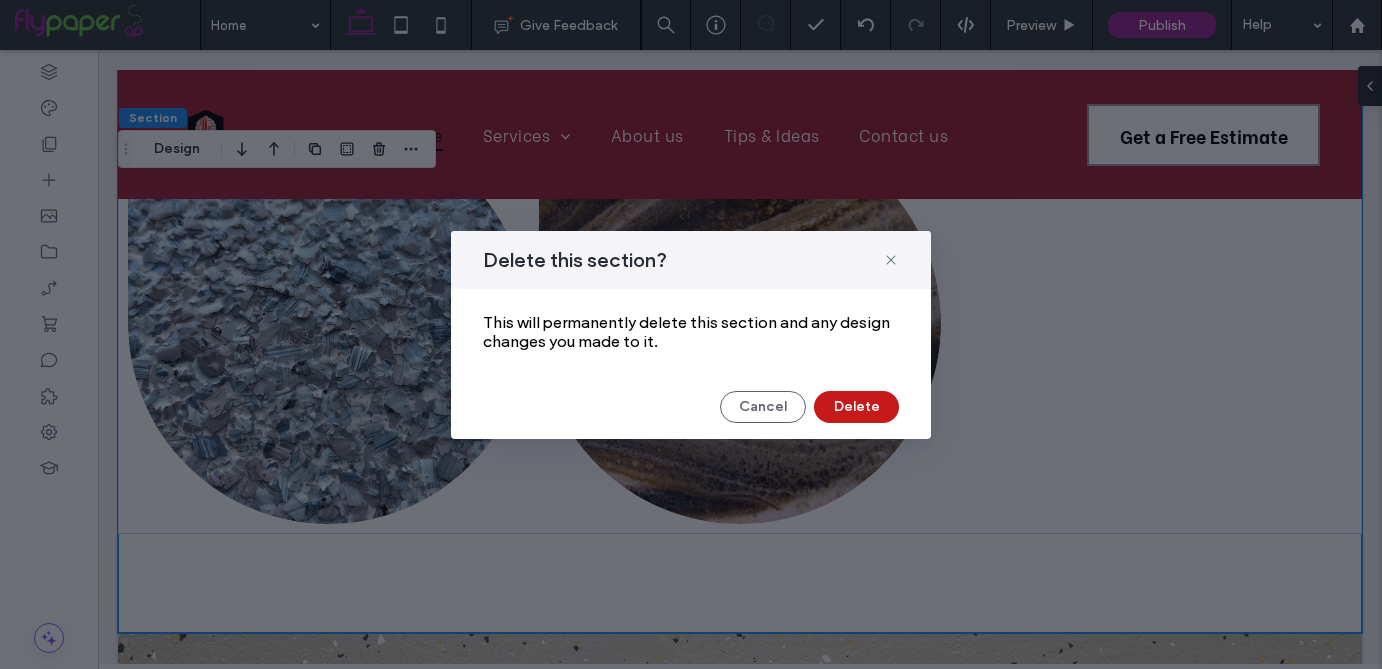 click on "Delete" at bounding box center [856, 407] 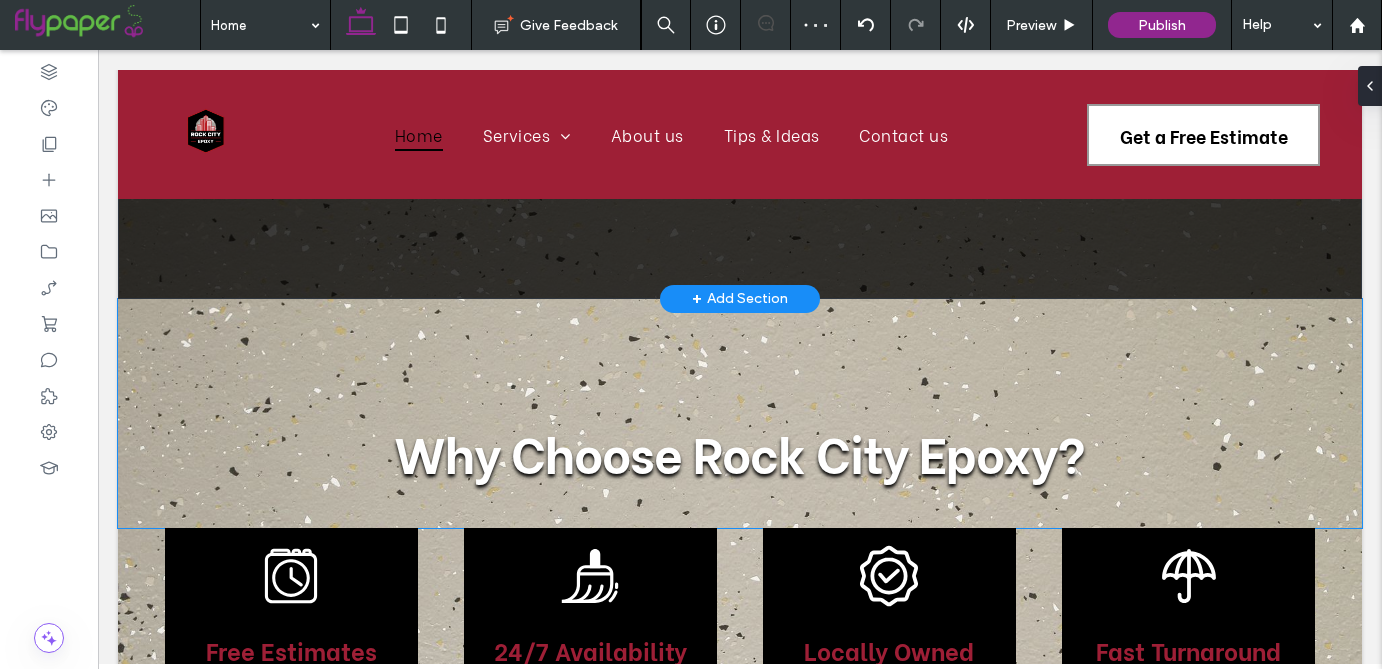 scroll, scrollTop: 1382, scrollLeft: 0, axis: vertical 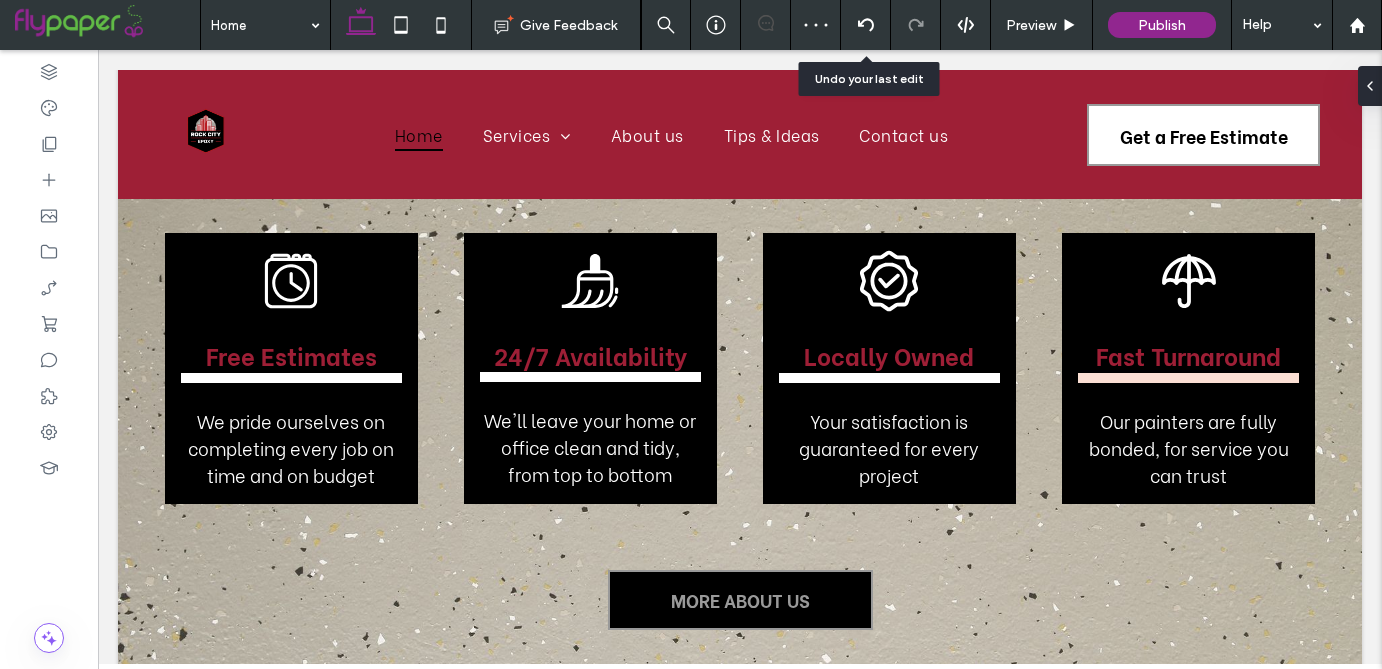 click 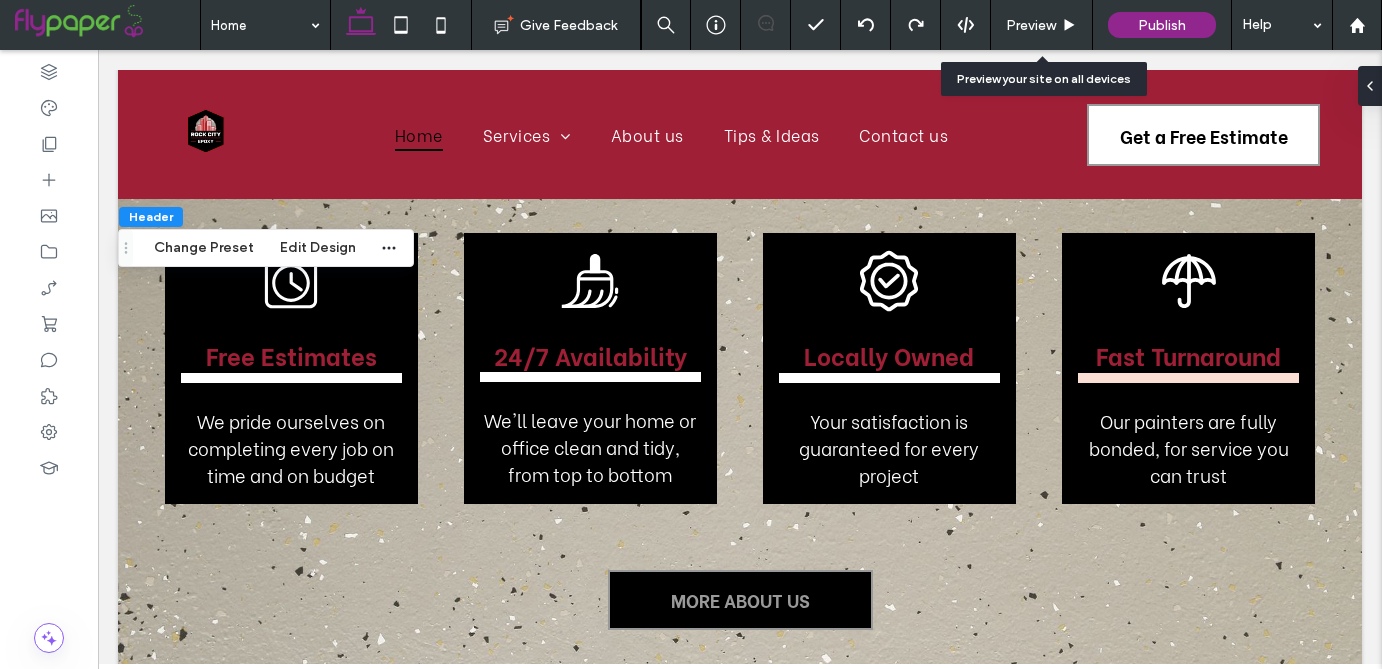 click on "Preview" at bounding box center [1031, 25] 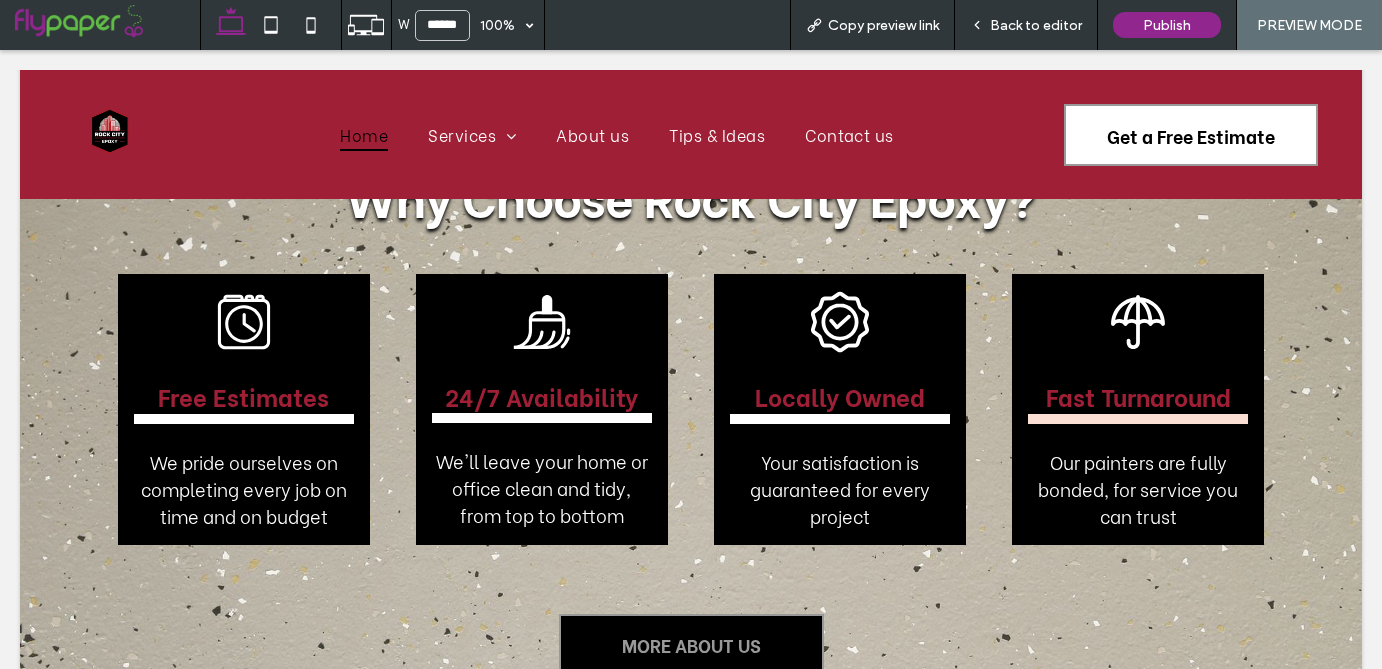 click on "Back to editor" at bounding box center (1026, 25) 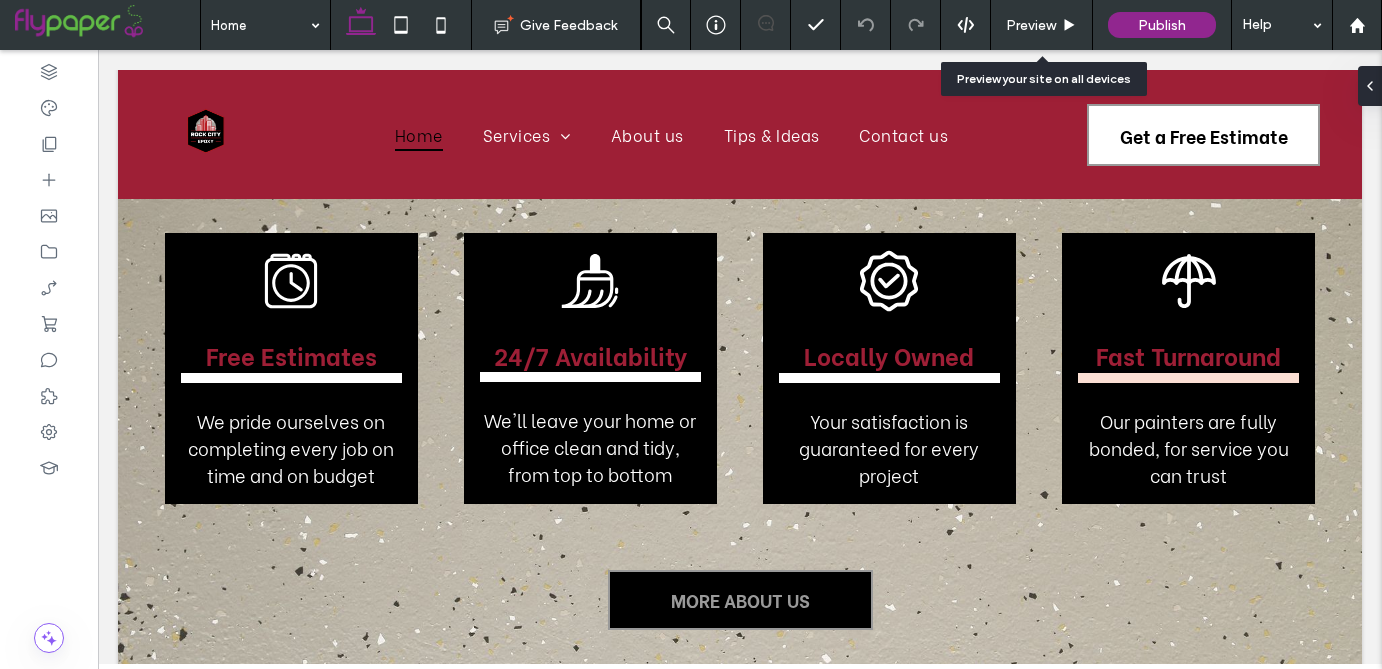 click on "Preview" at bounding box center [1031, 25] 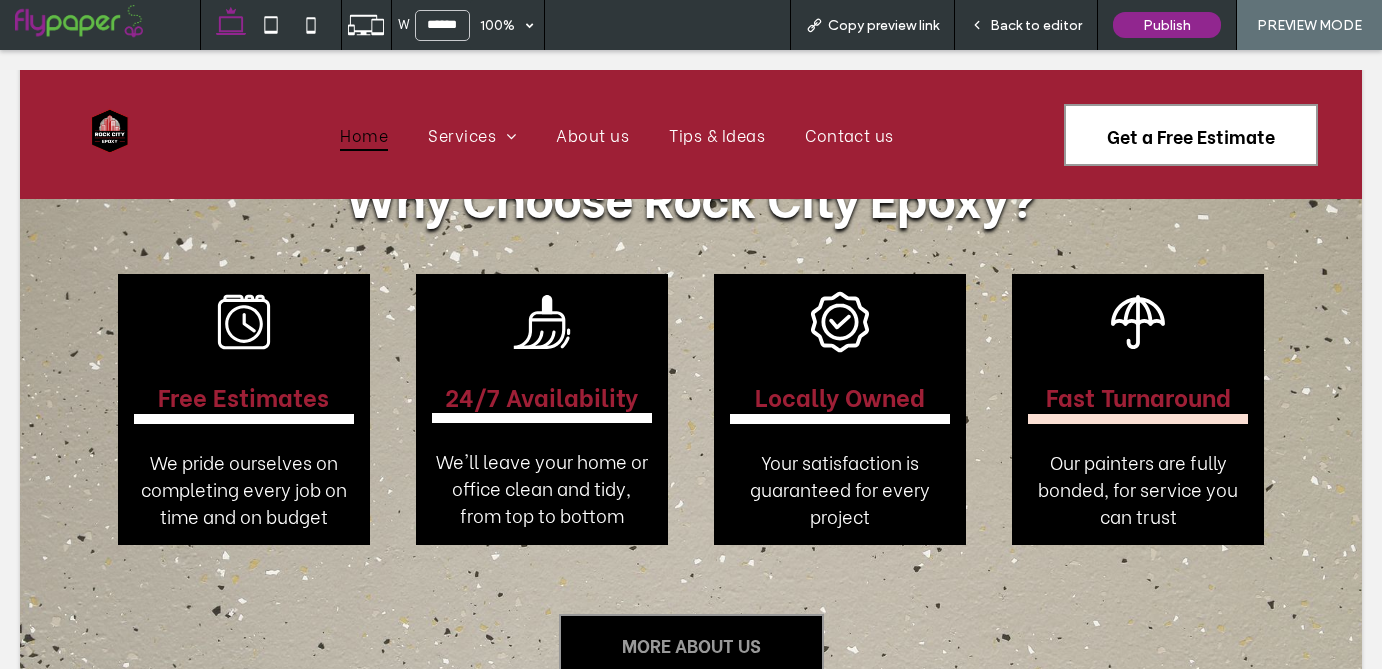 click on "Back to editor" at bounding box center [1036, 25] 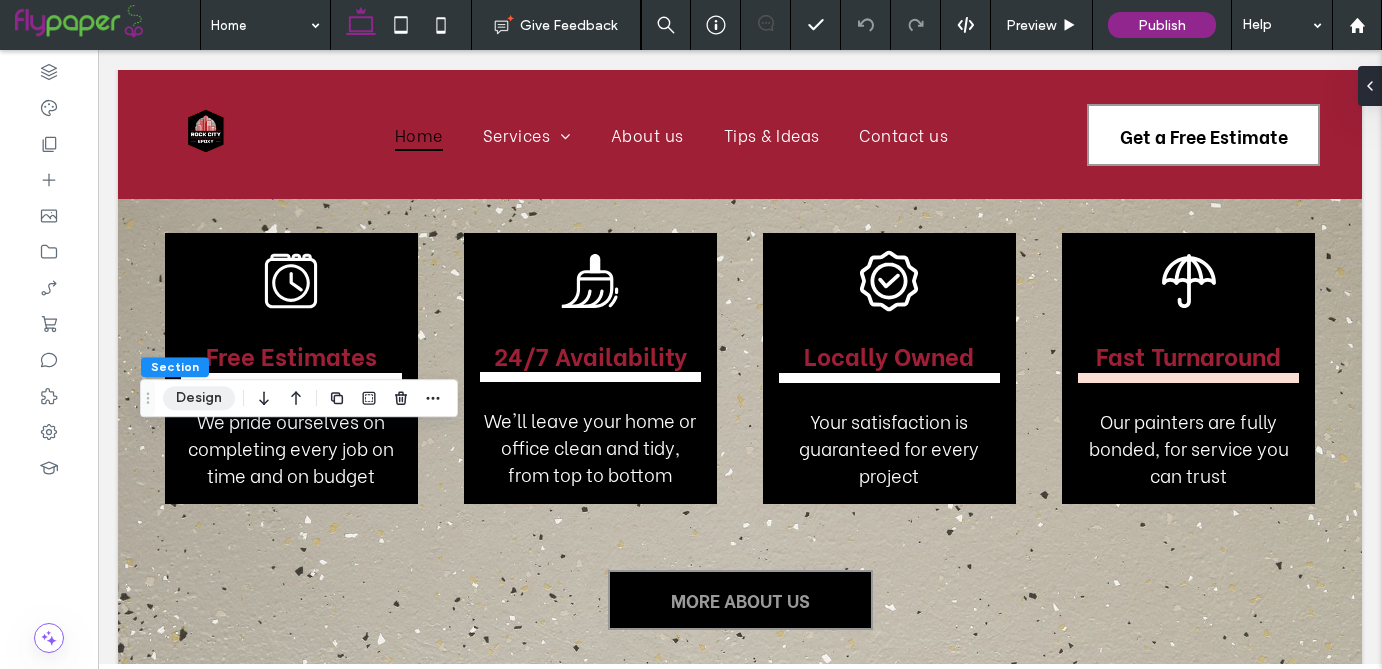 click on "Design" at bounding box center (199, 398) 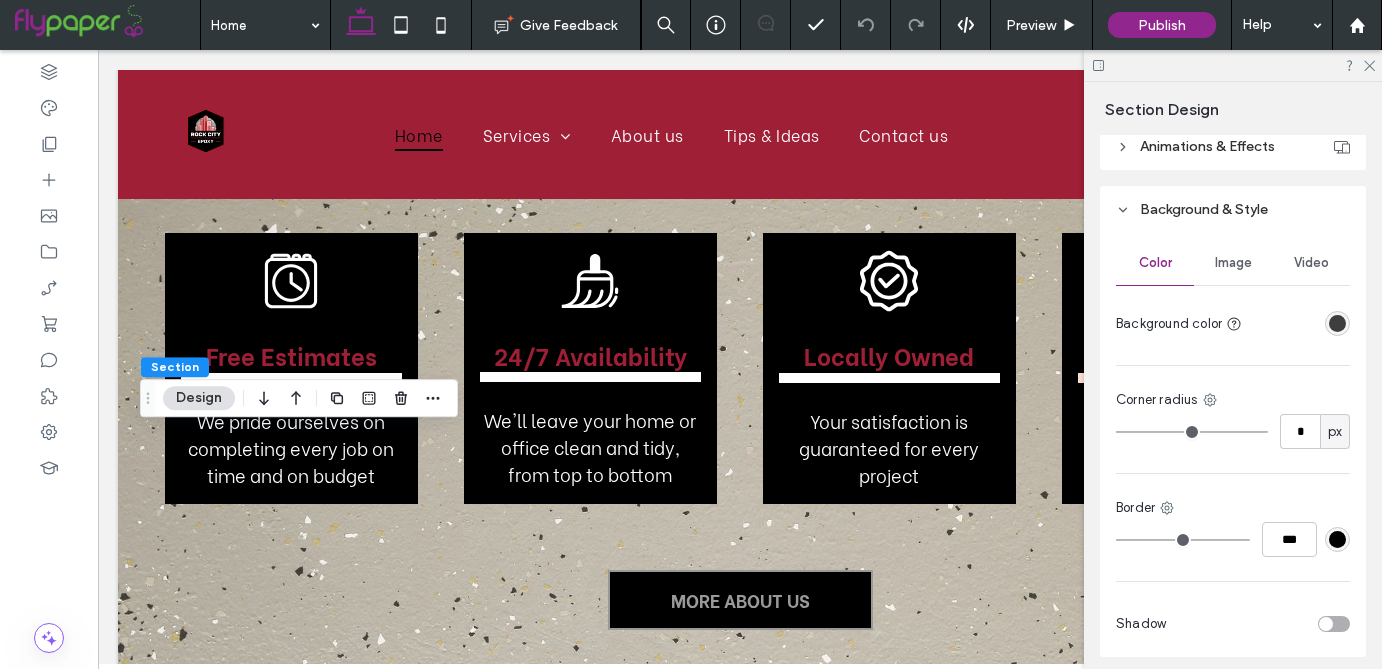scroll, scrollTop: 432, scrollLeft: 0, axis: vertical 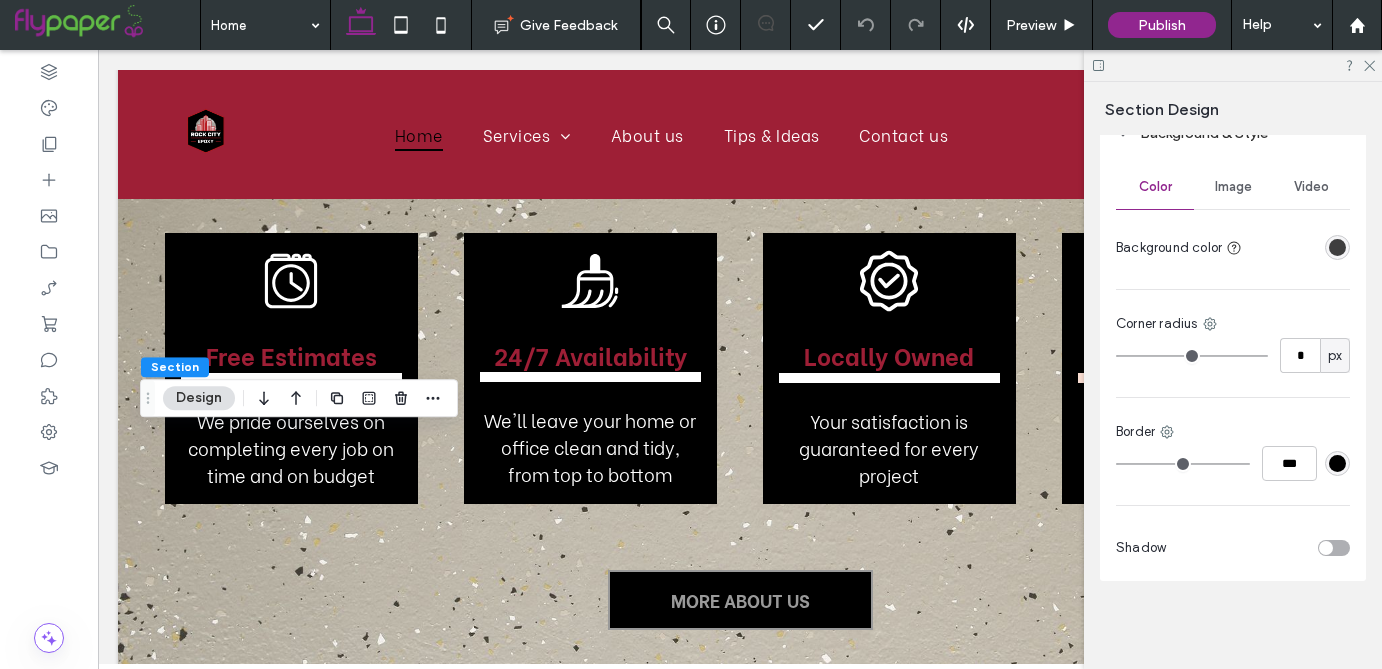 click at bounding box center (1337, 247) 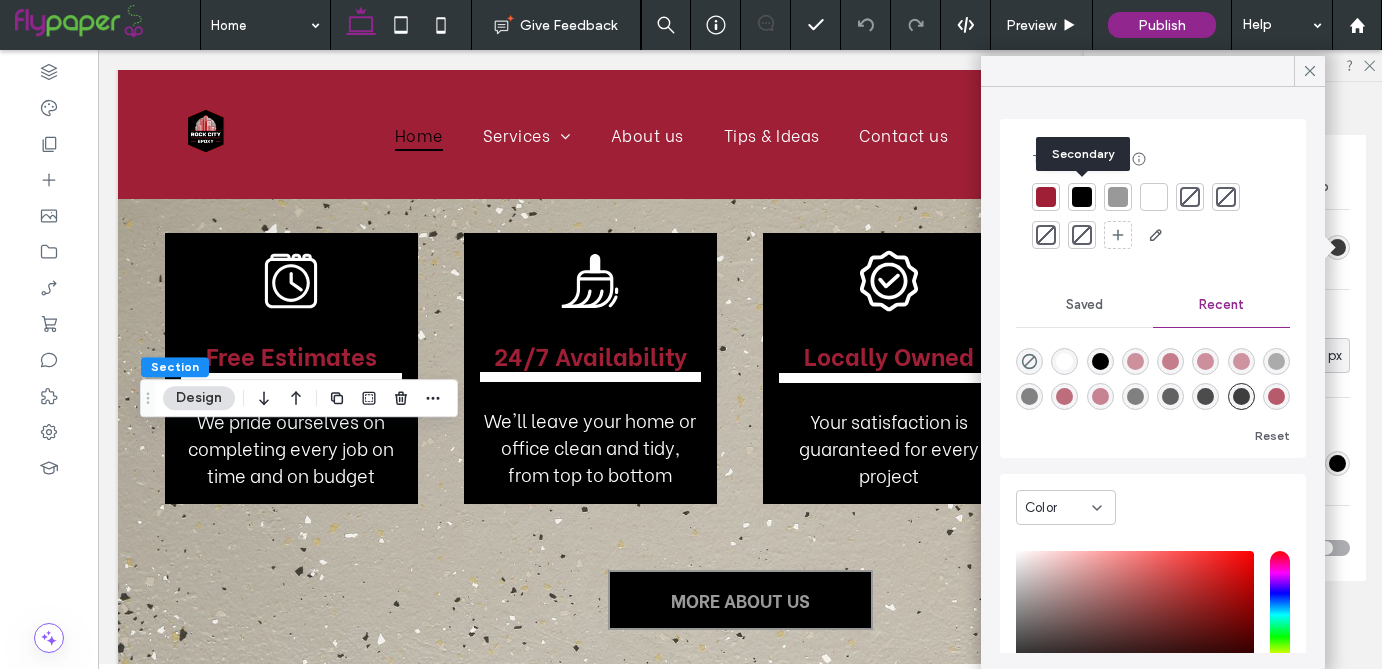 click at bounding box center (1082, 197) 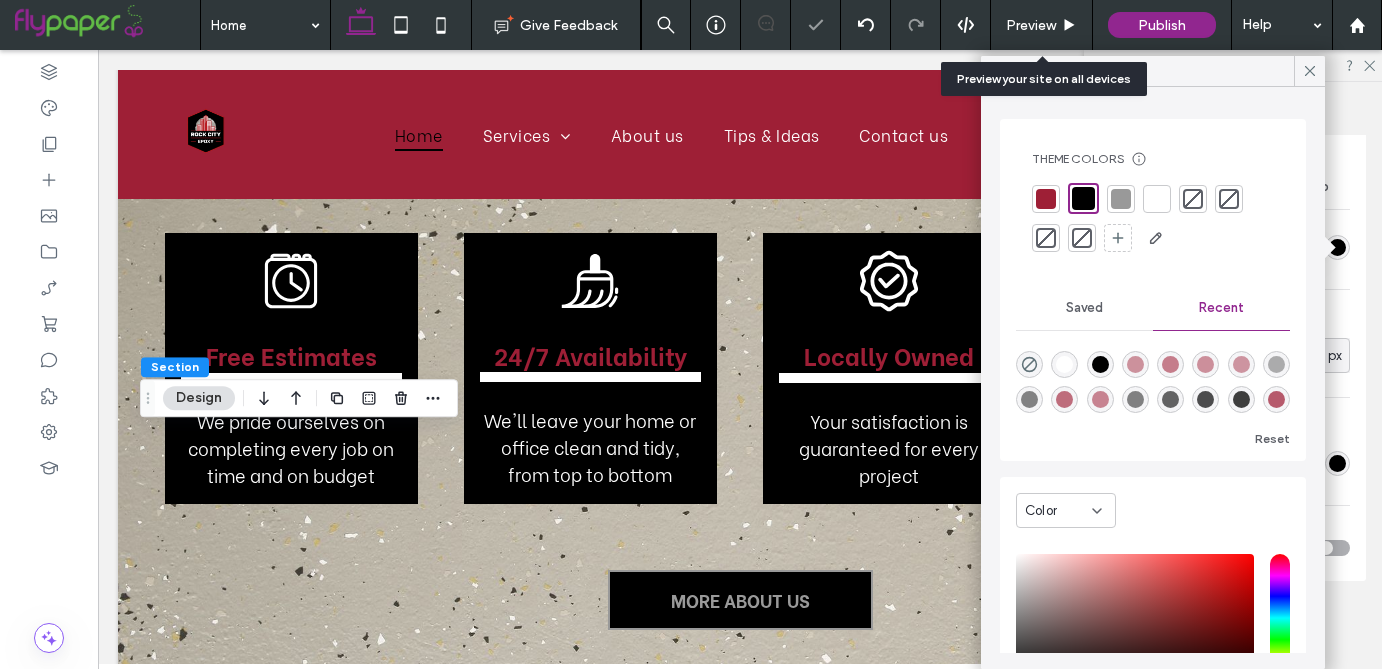 click on "Preview" at bounding box center [1042, 25] 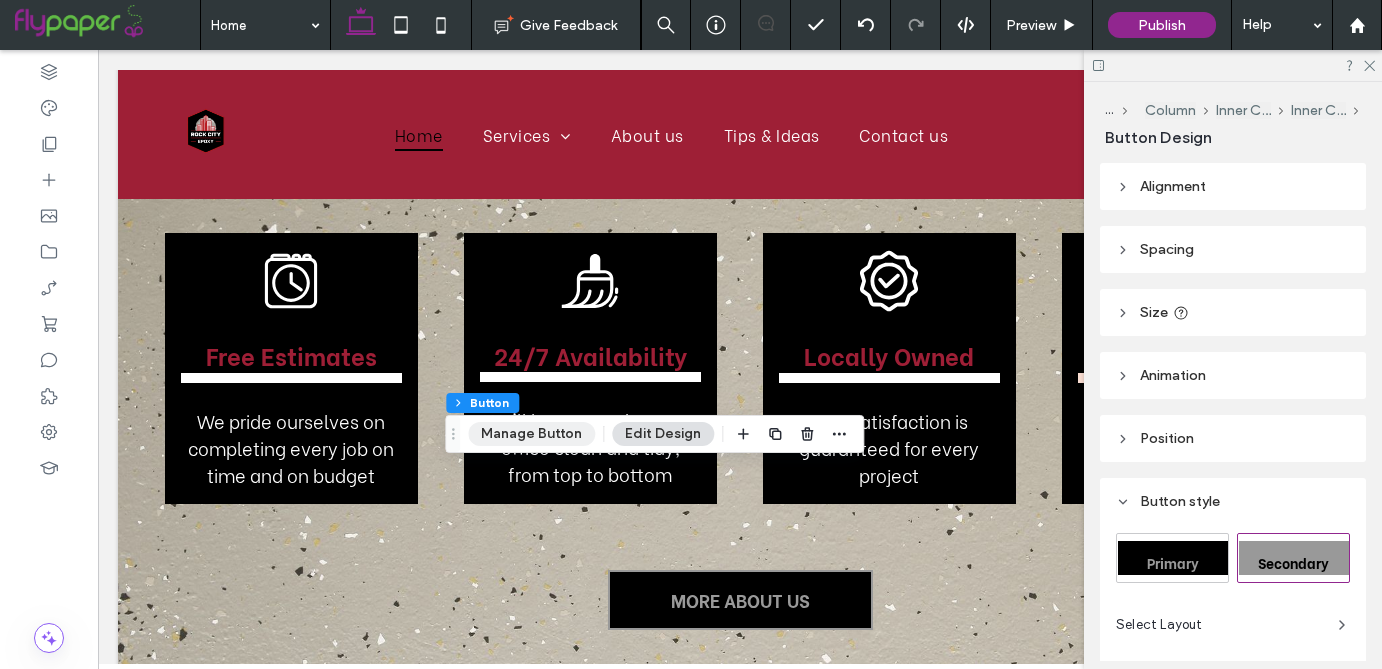 click on "Manage Button" at bounding box center [531, 434] 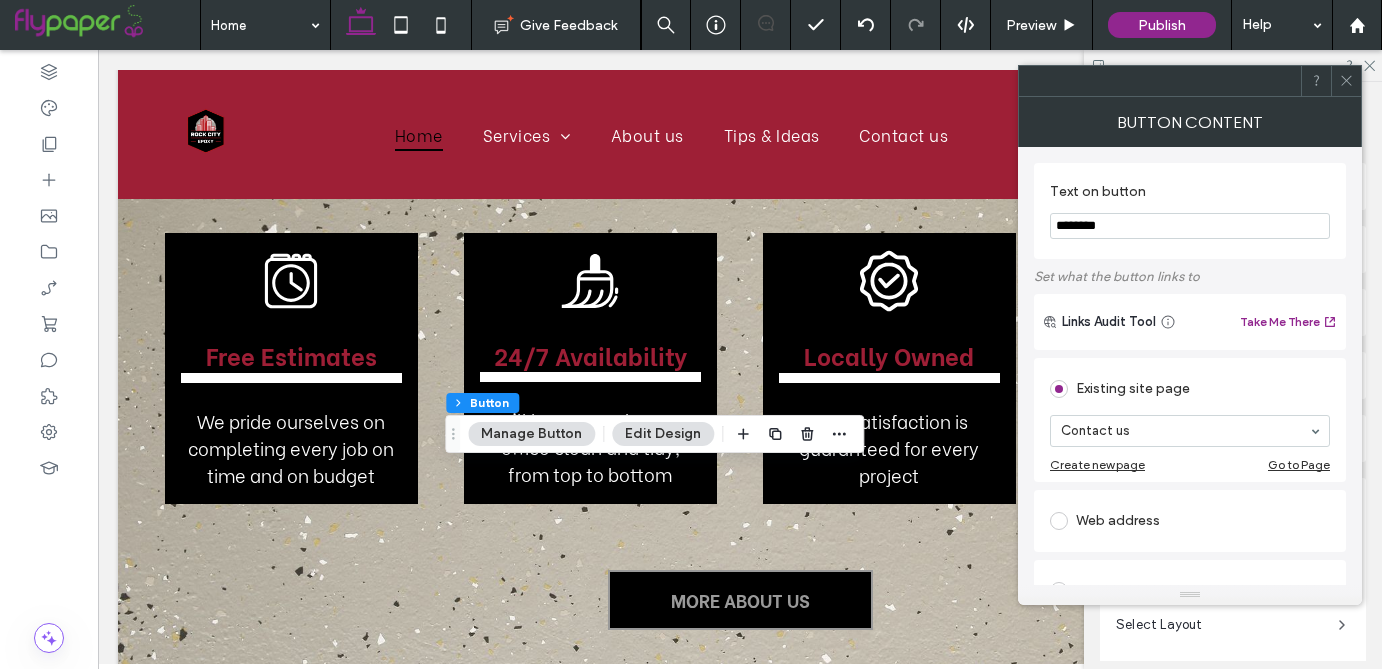 click on "Manage Button" at bounding box center (531, 434) 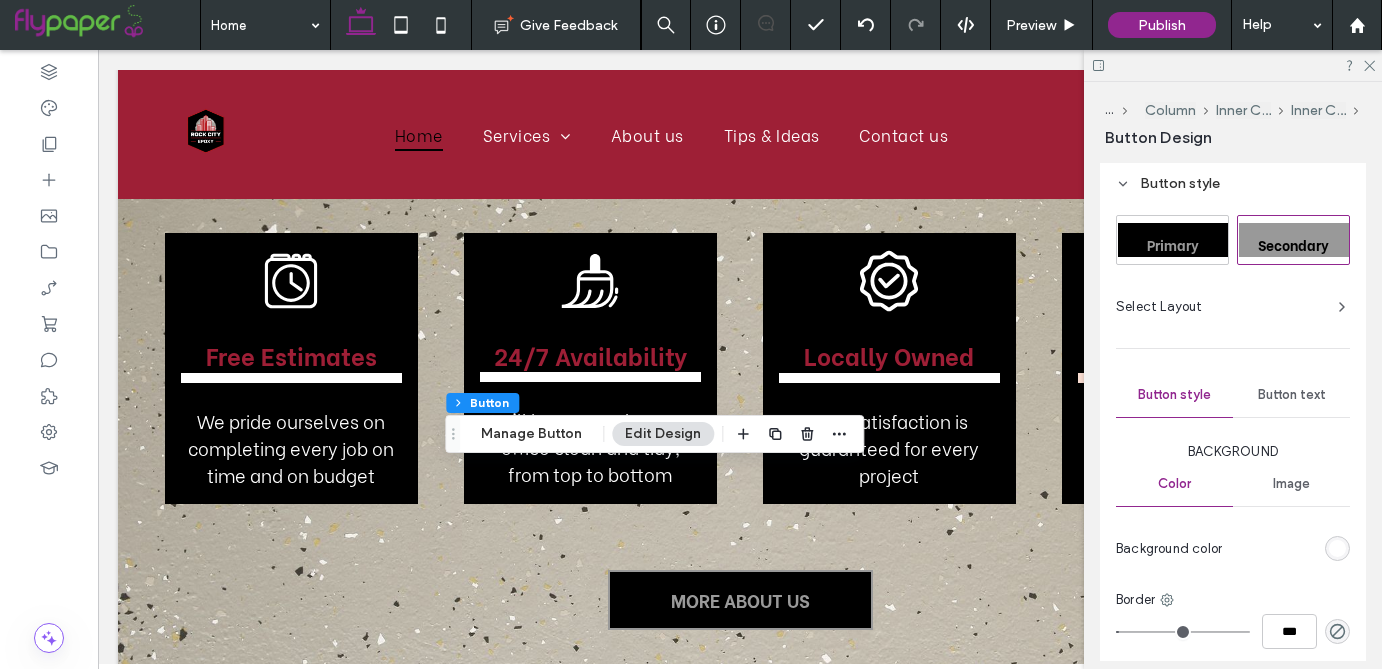 scroll, scrollTop: 407, scrollLeft: 0, axis: vertical 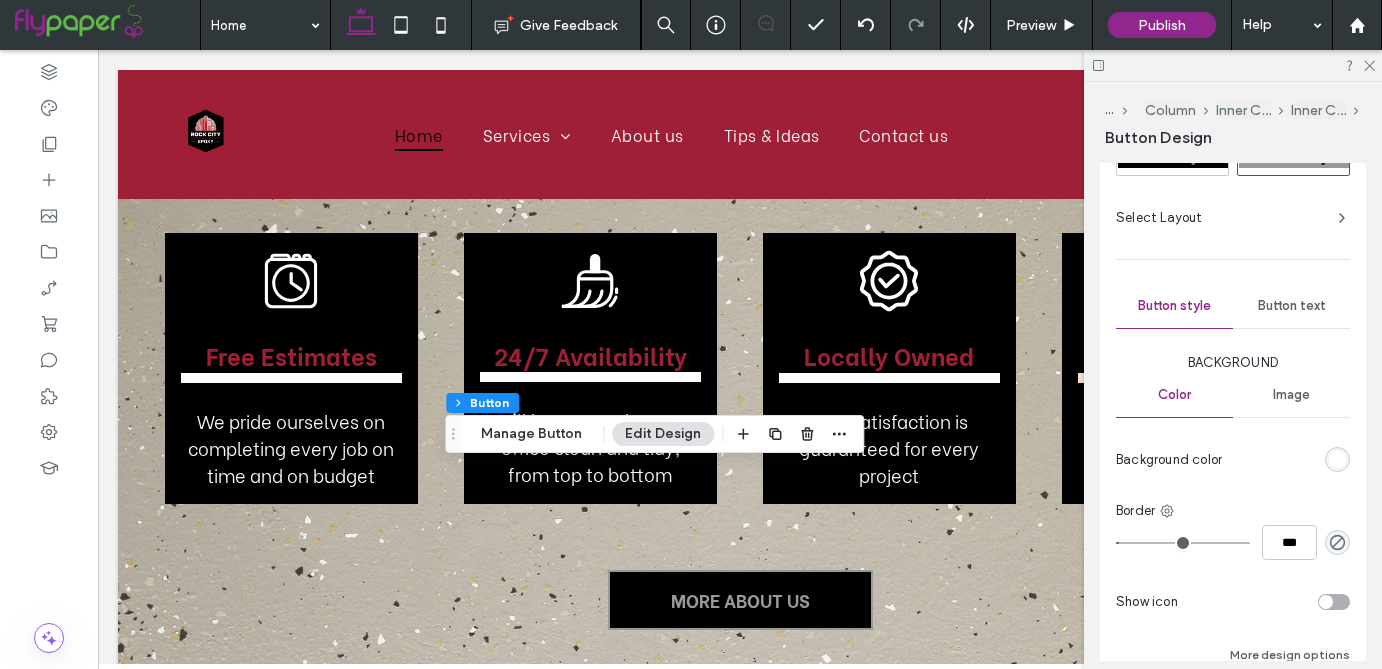 click at bounding box center [1337, 542] 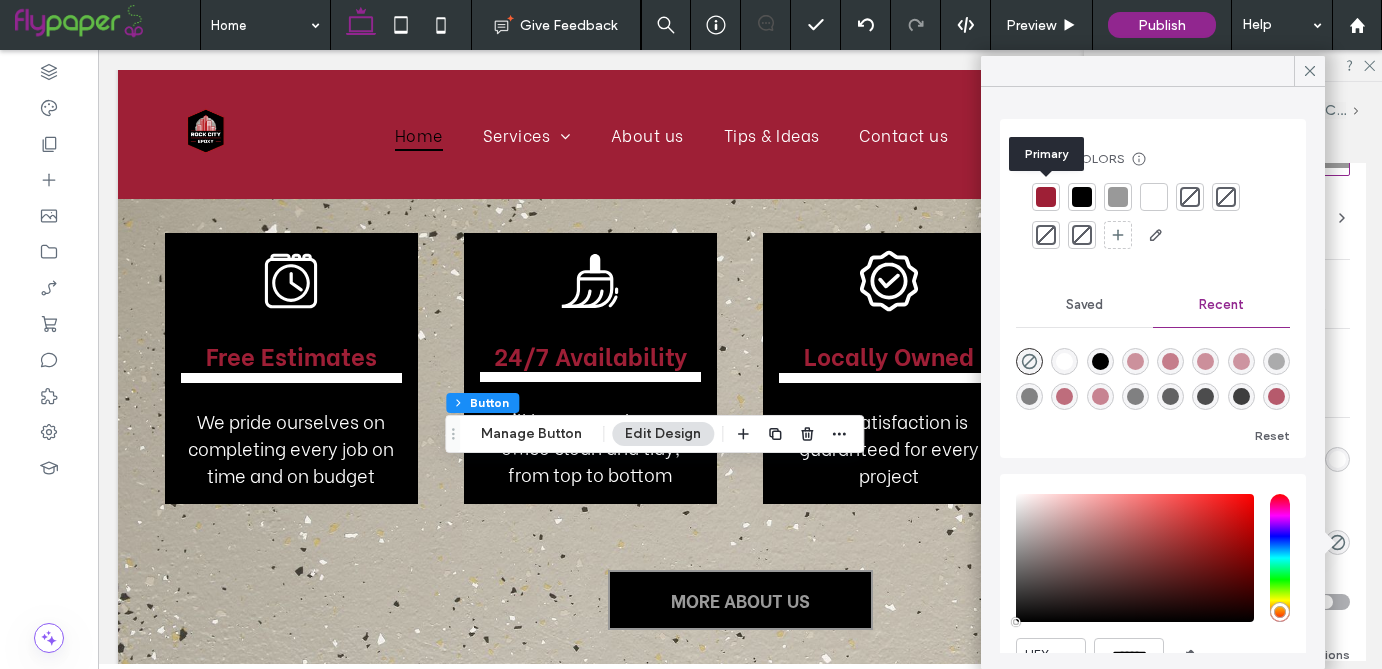 click at bounding box center (1046, 197) 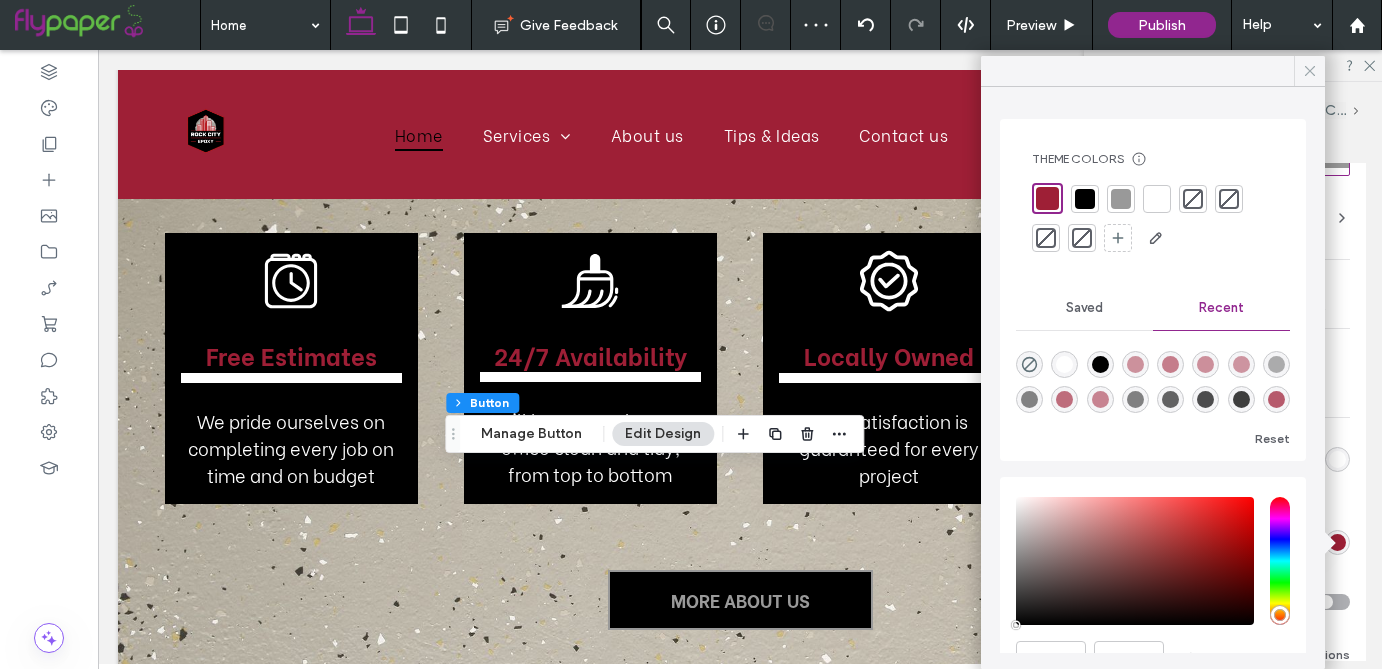 click 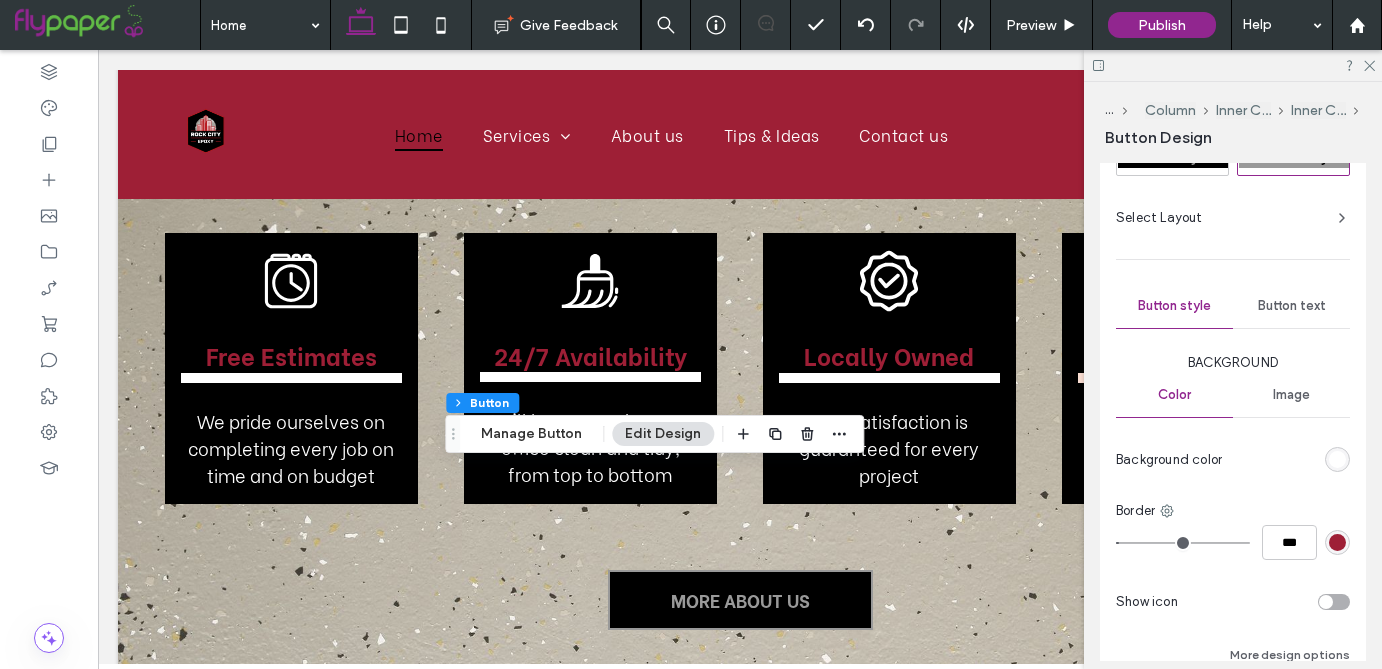 type on "*" 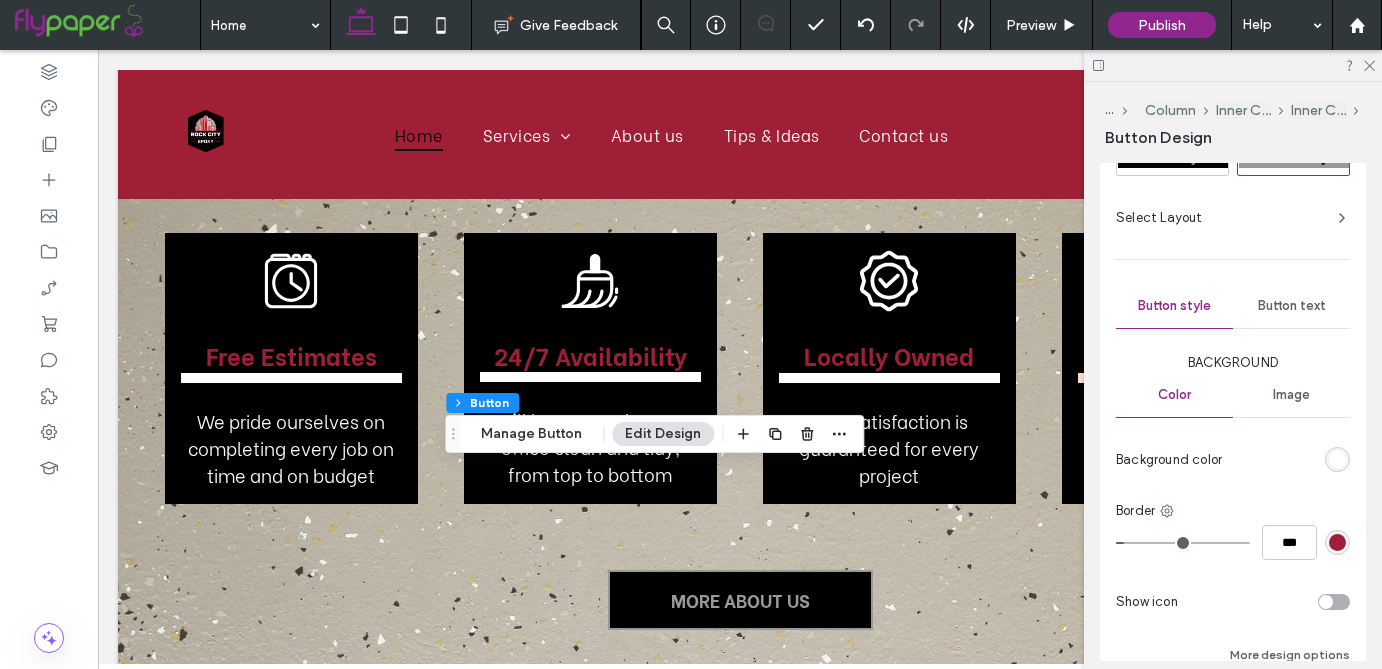 type on "*" 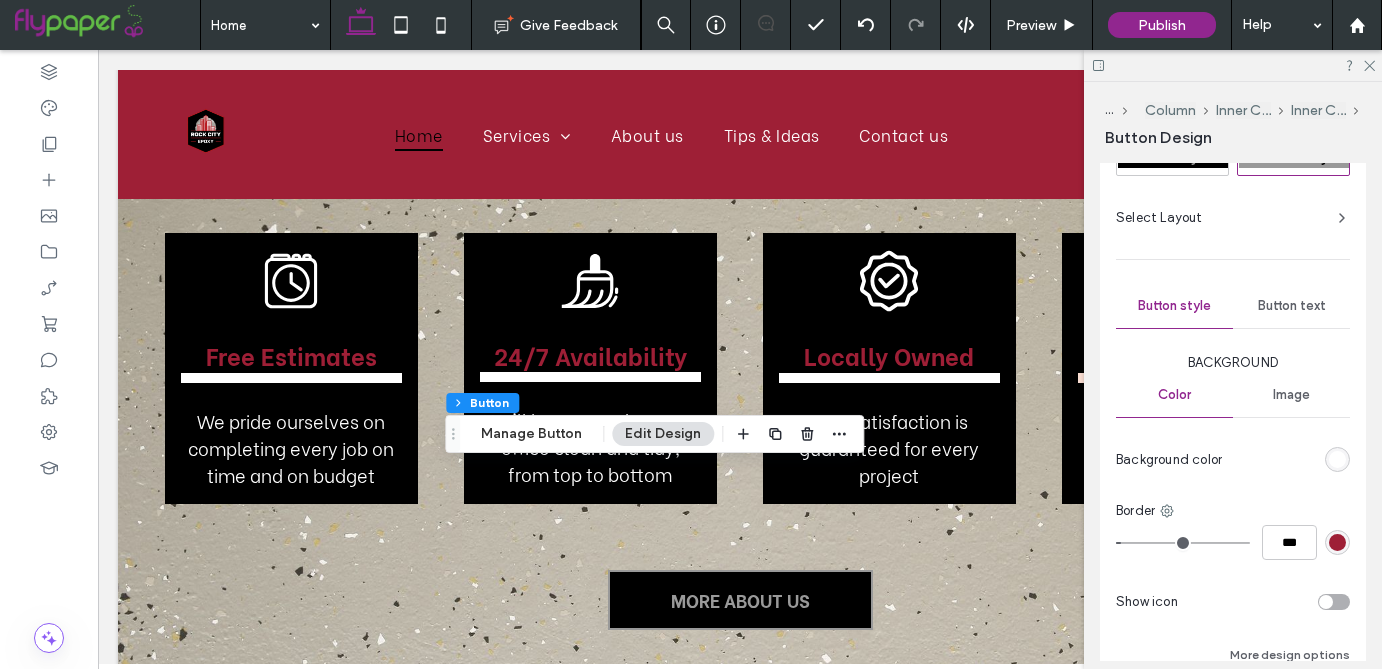 type on "*" 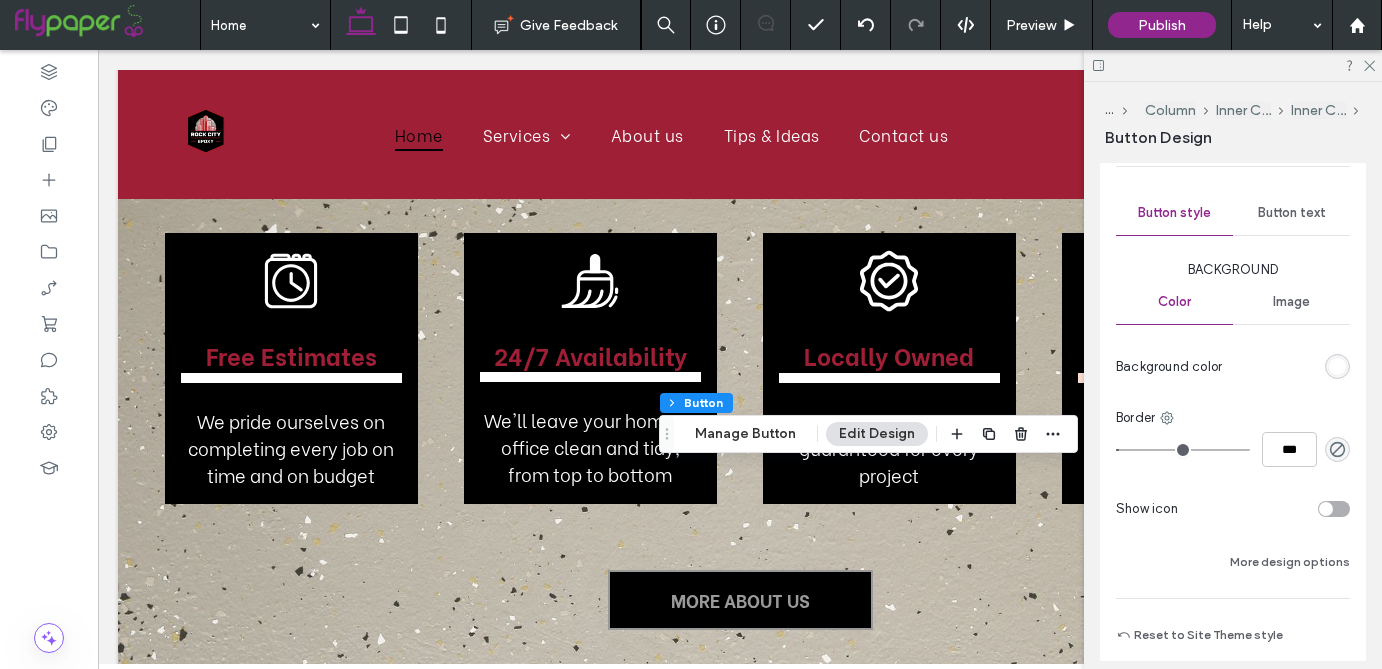 scroll, scrollTop: 520, scrollLeft: 0, axis: vertical 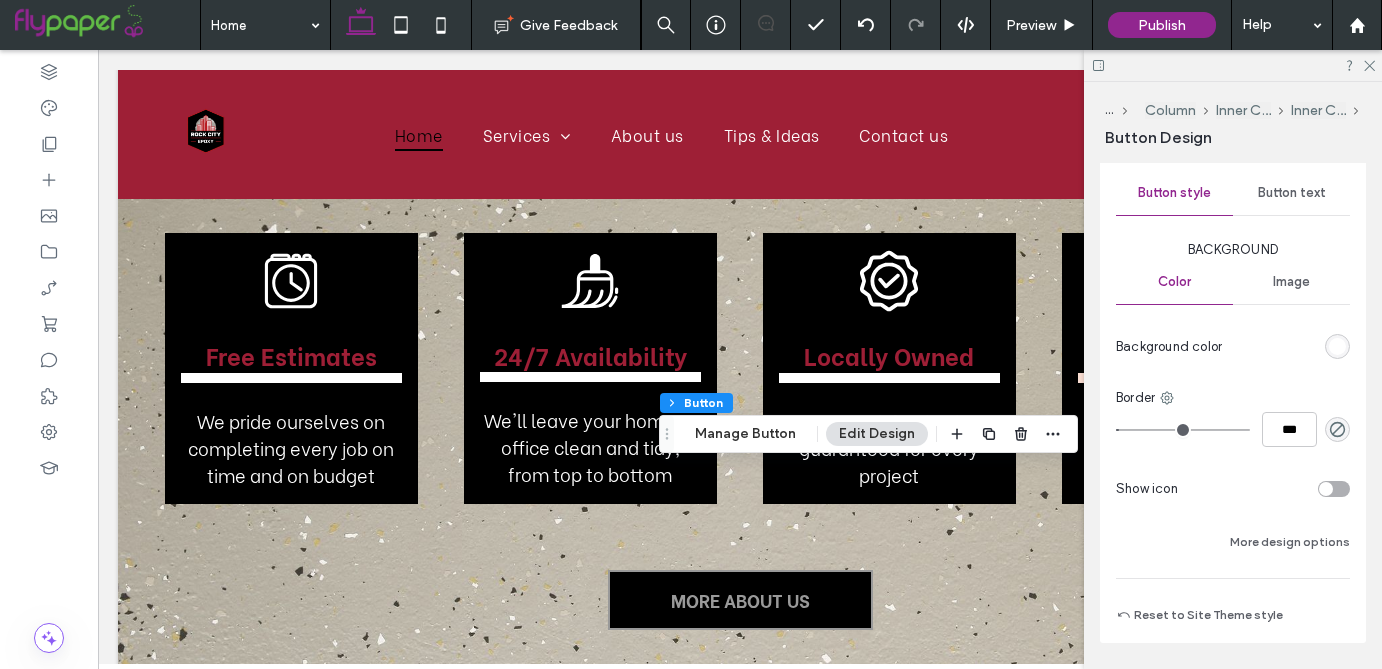 type on "*" 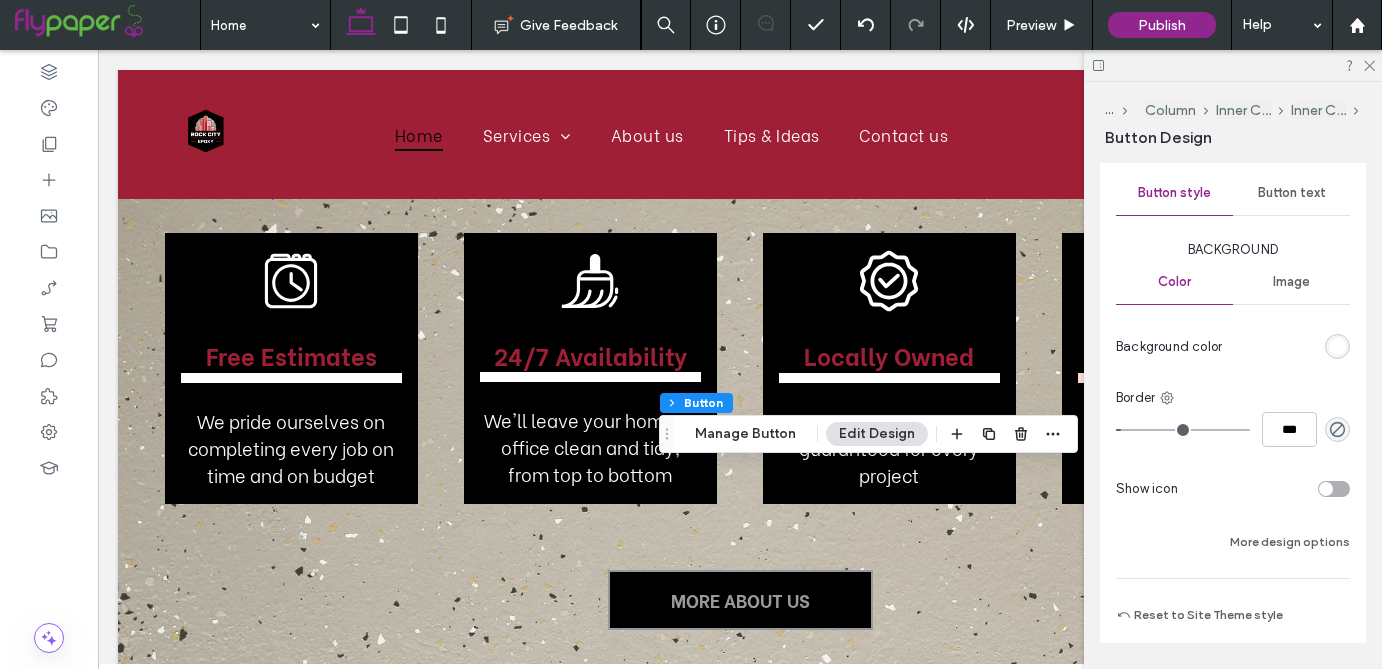 type on "*" 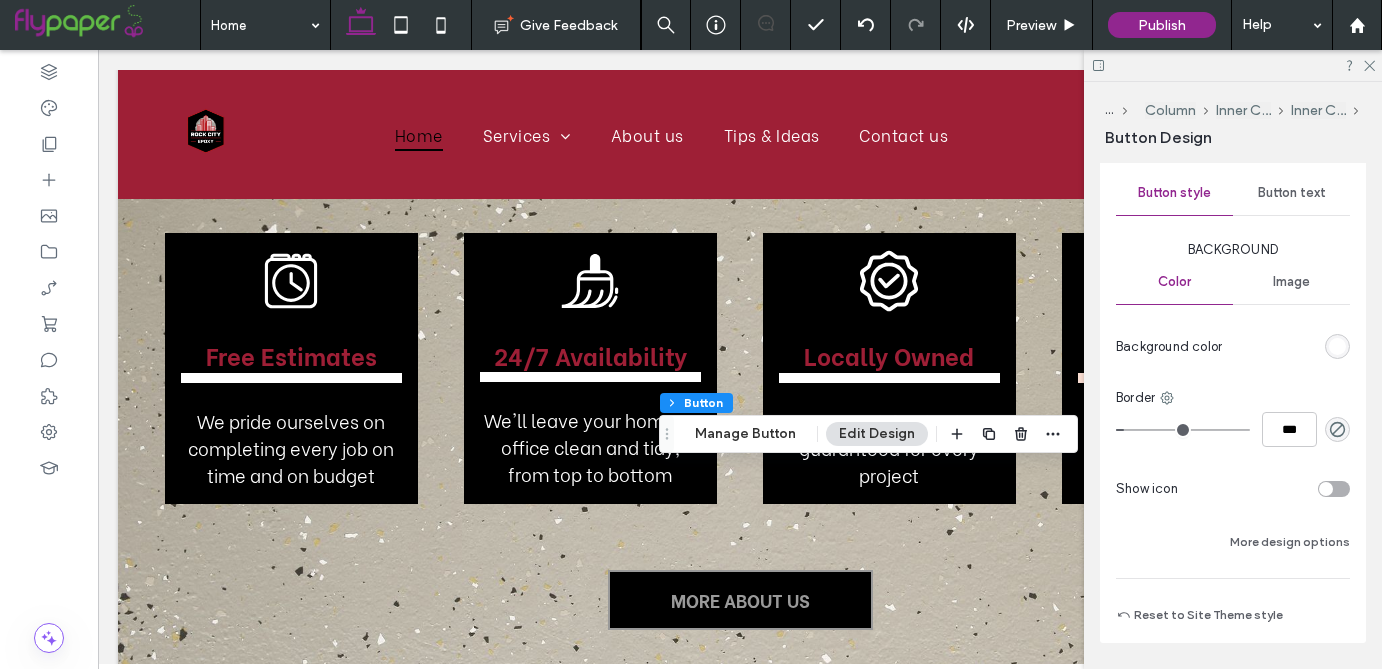 type on "*" 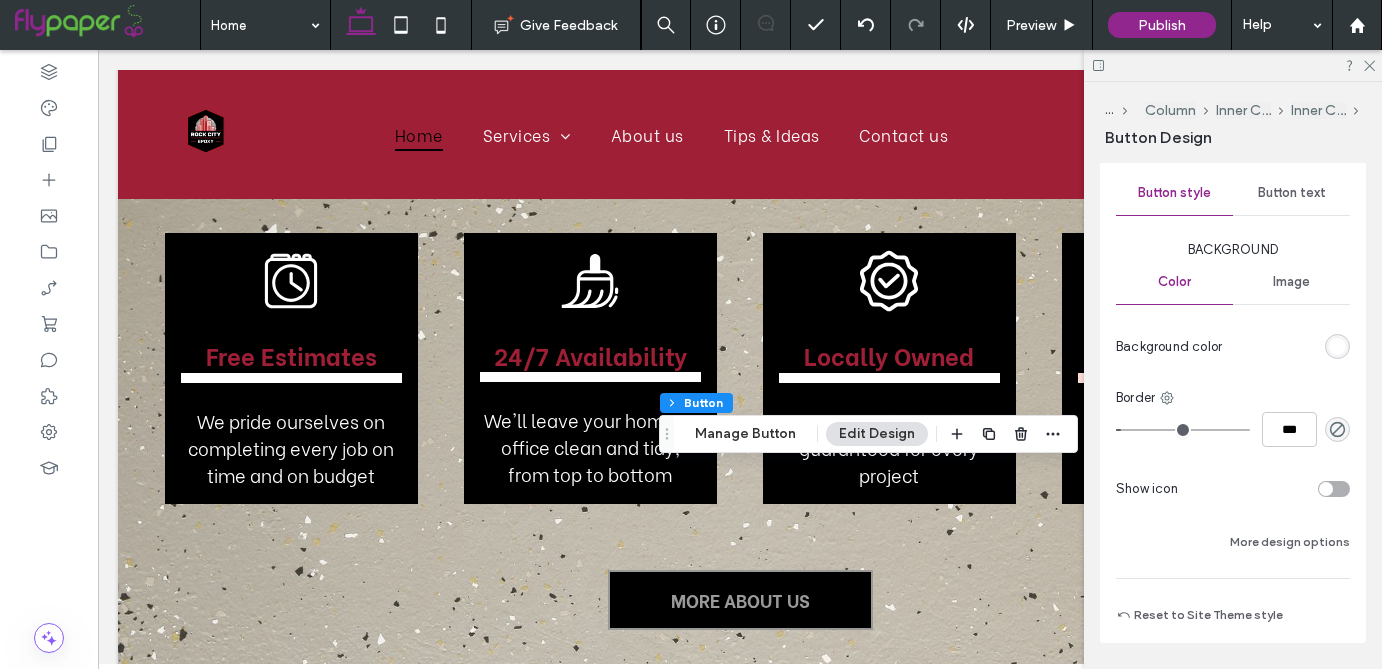 type on "*" 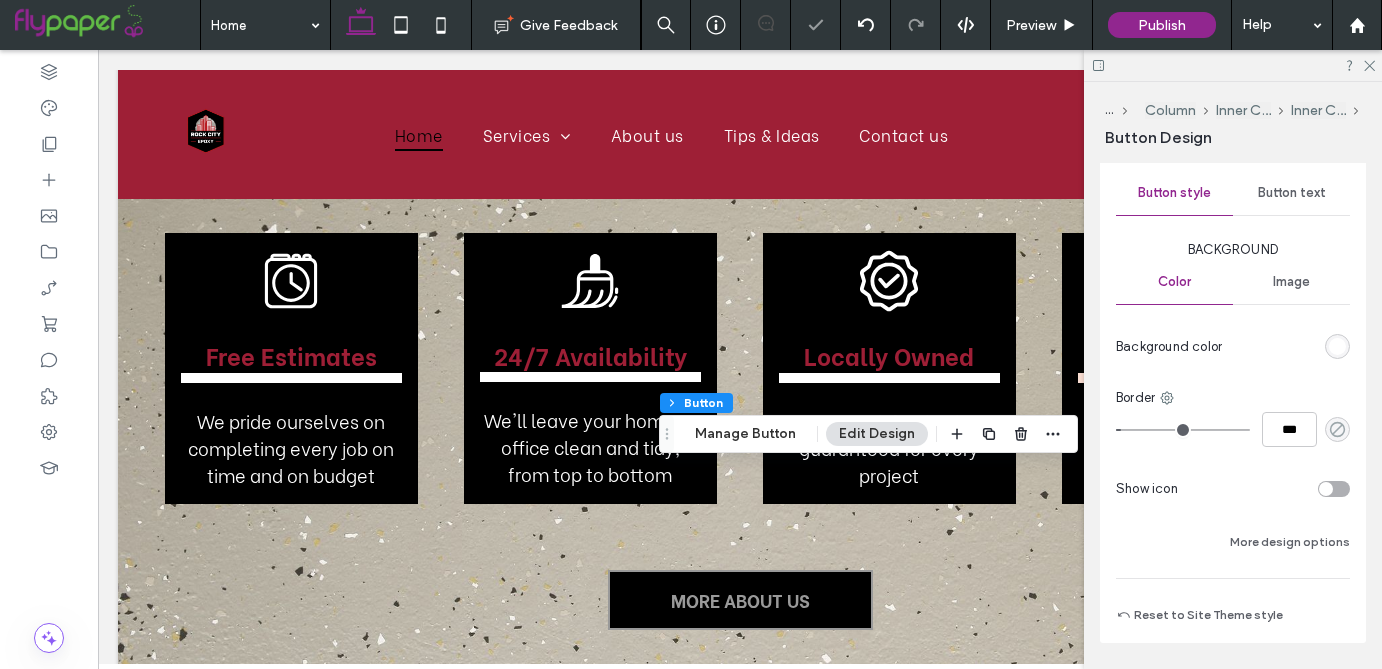 click 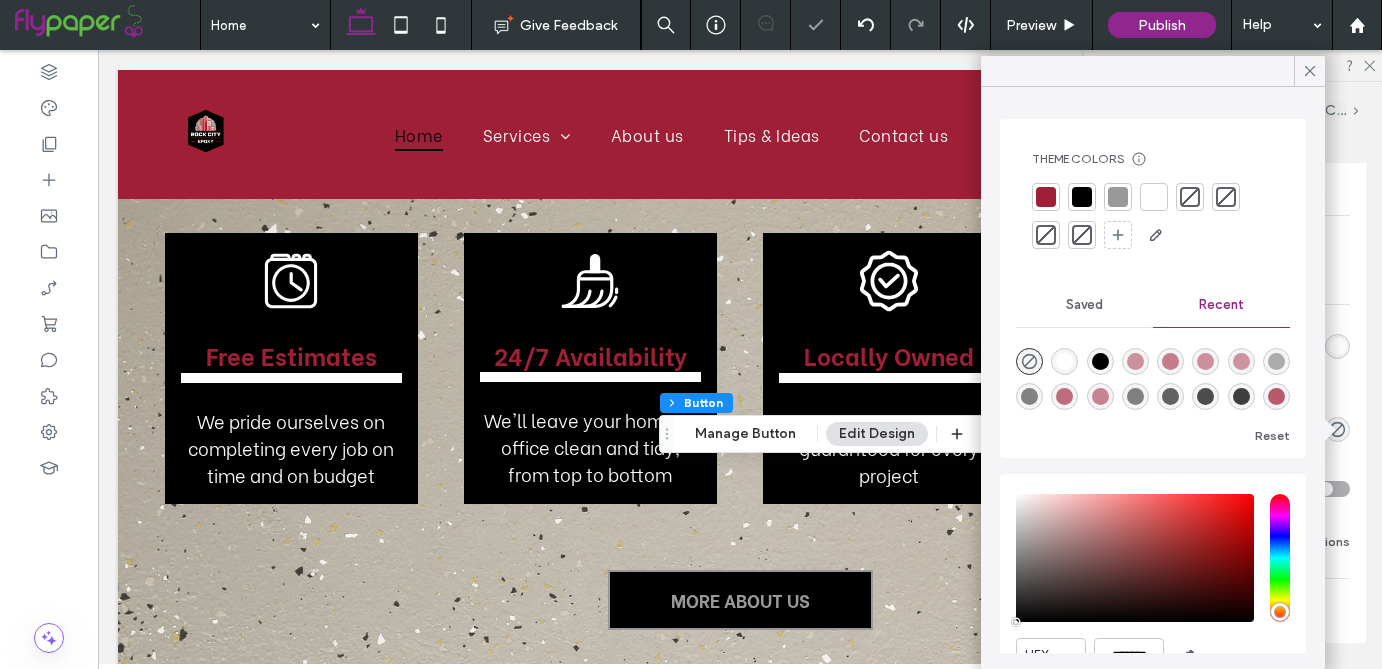 click at bounding box center (1046, 197) 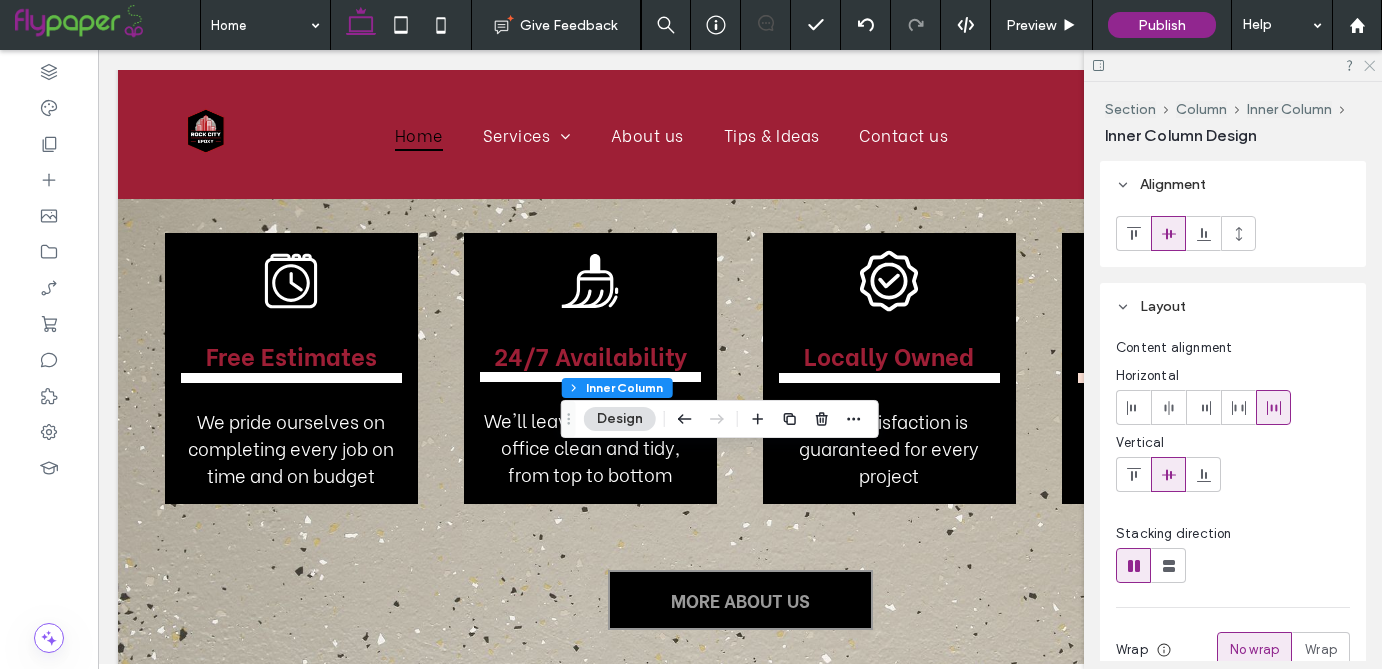click 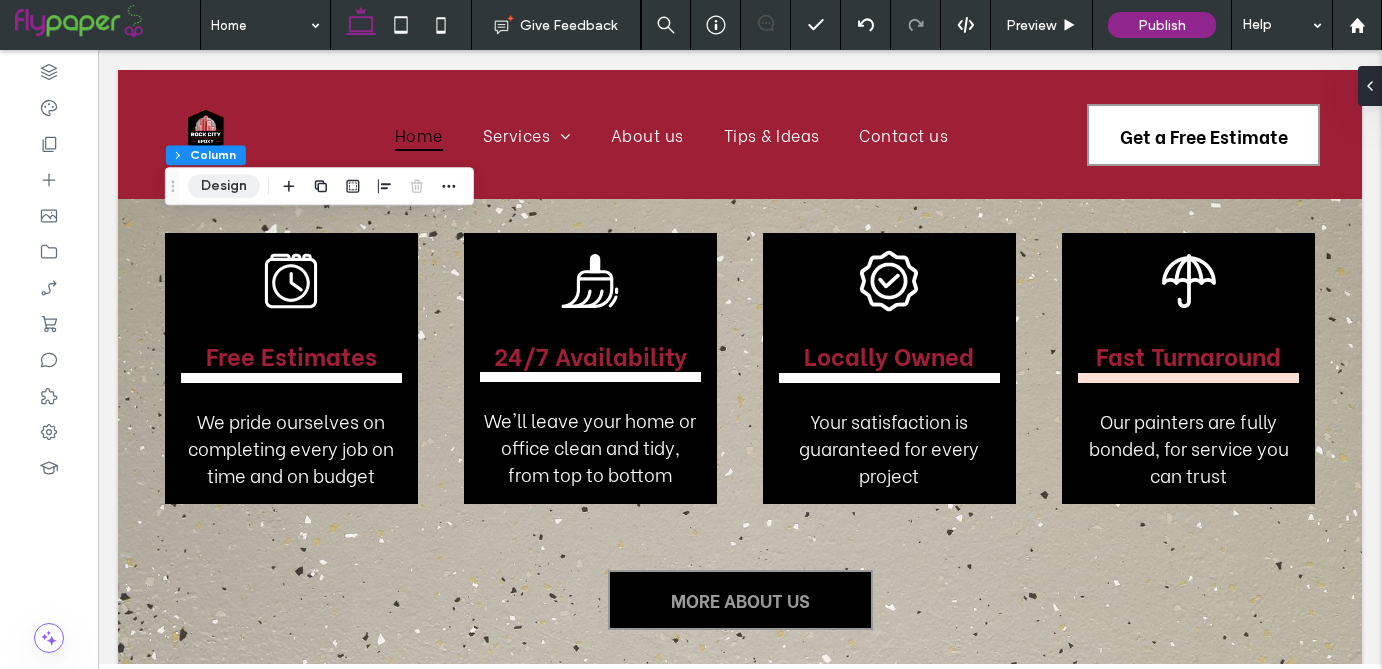 click on "Design" at bounding box center (224, 186) 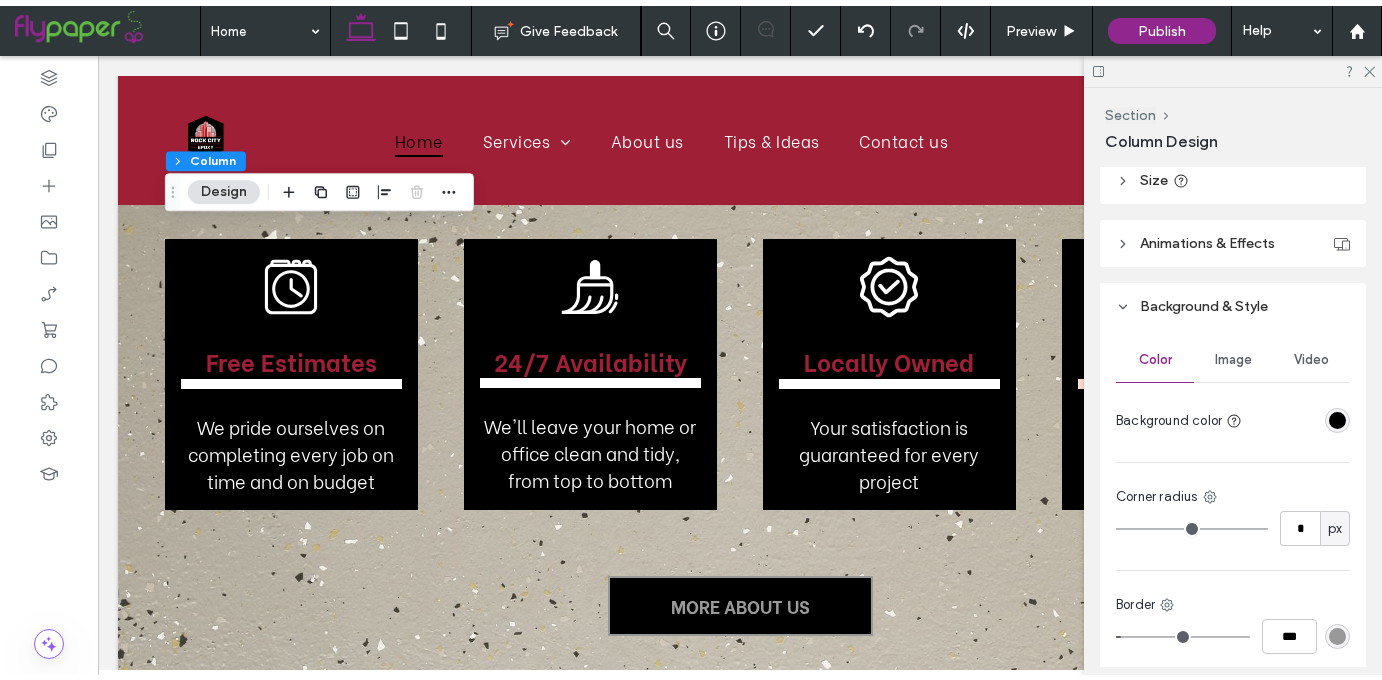 scroll, scrollTop: 421, scrollLeft: 0, axis: vertical 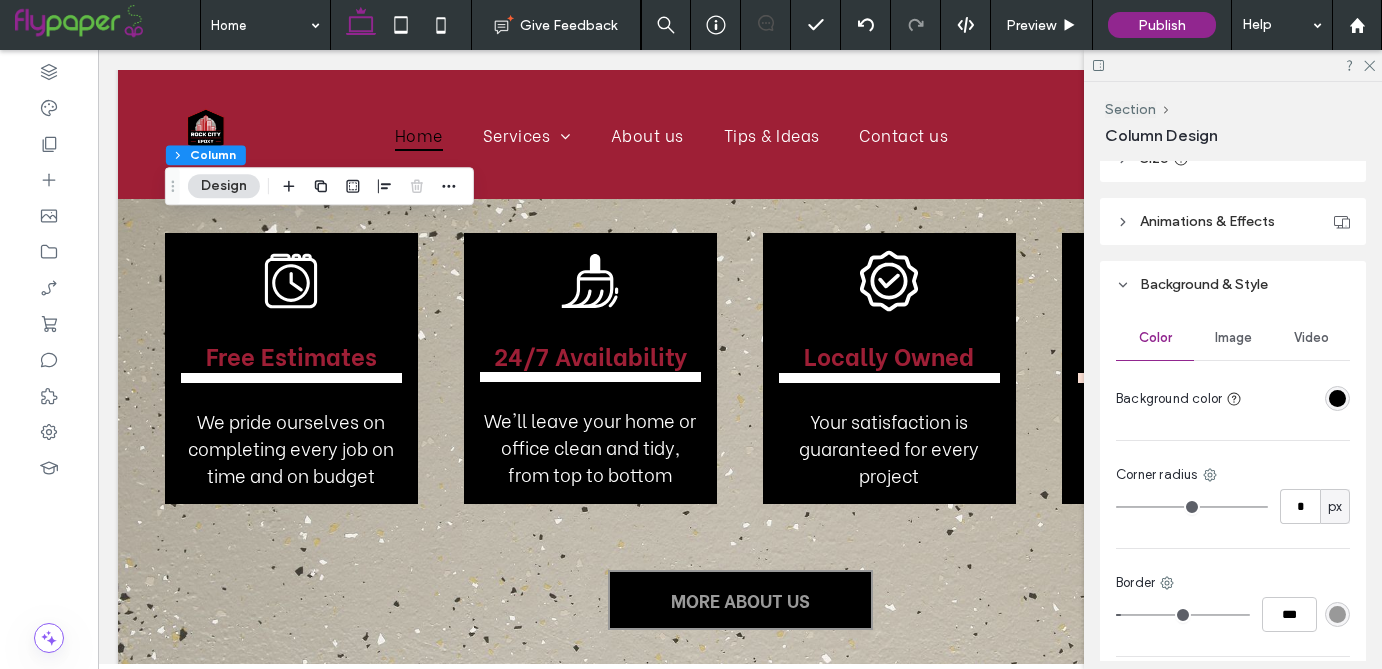 type on "*" 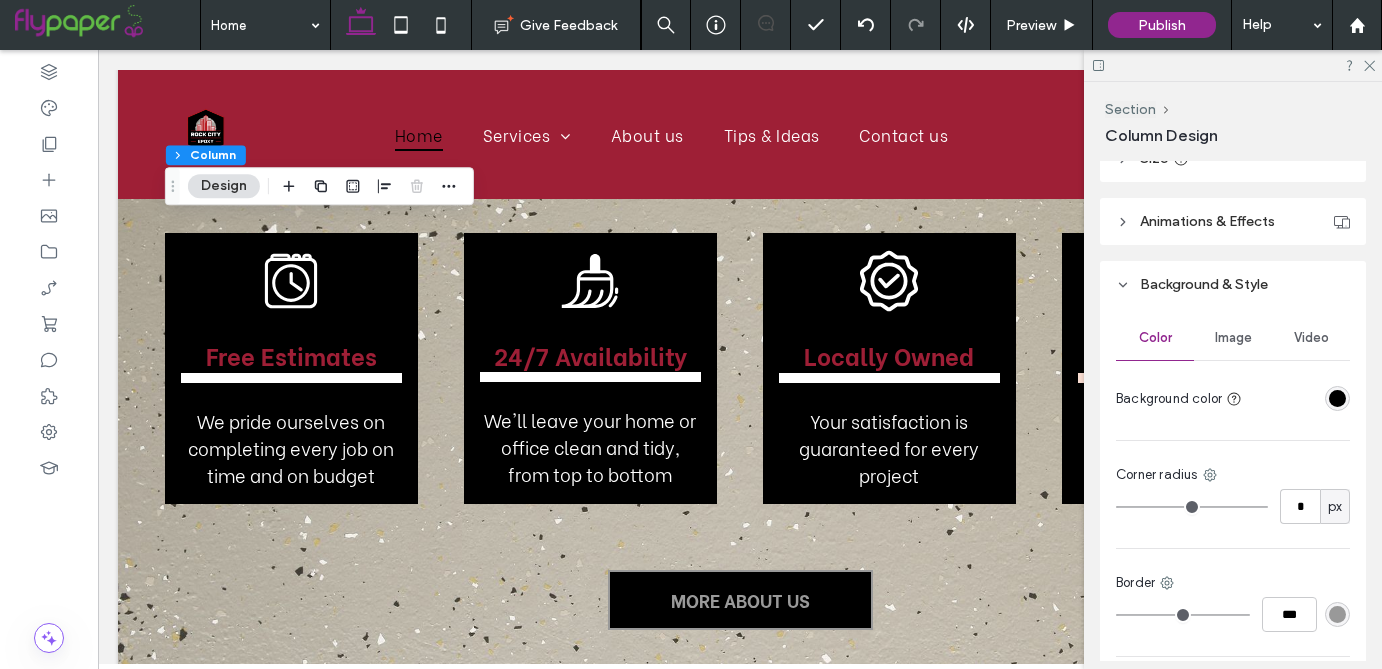 drag, startPoint x: 1131, startPoint y: 618, endPoint x: 1117, endPoint y: 618, distance: 14 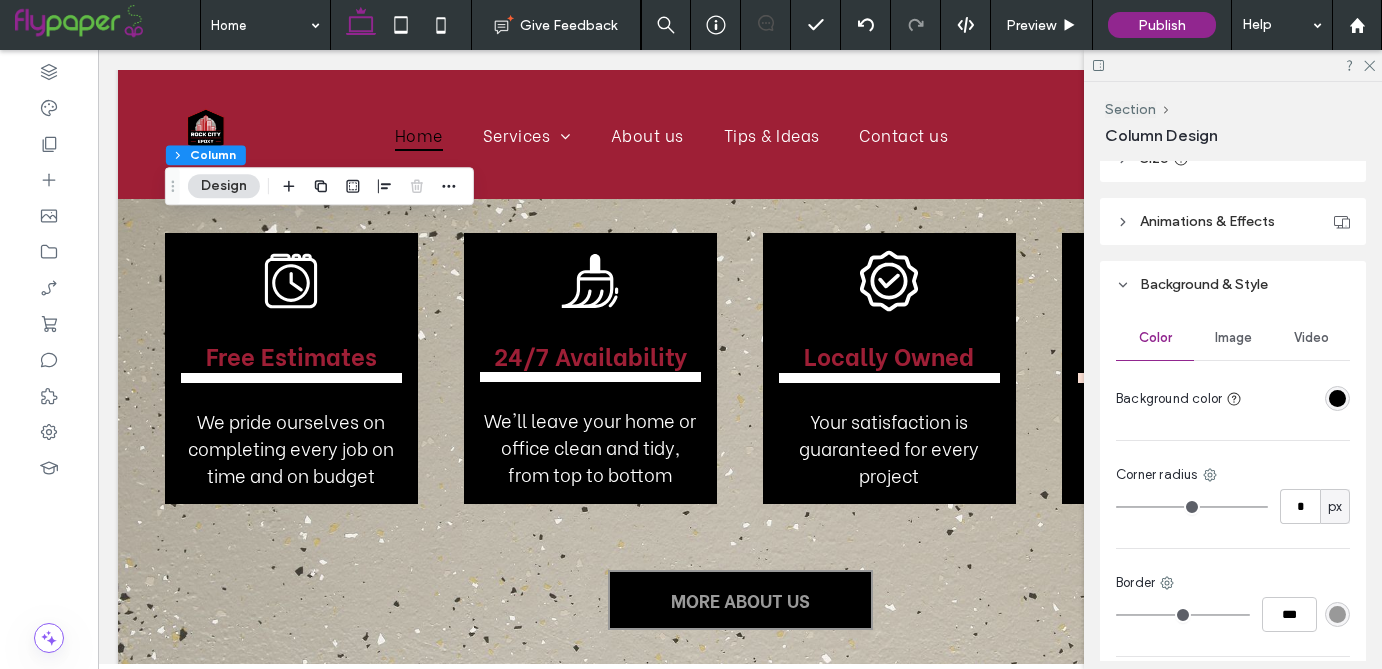 type on "*" 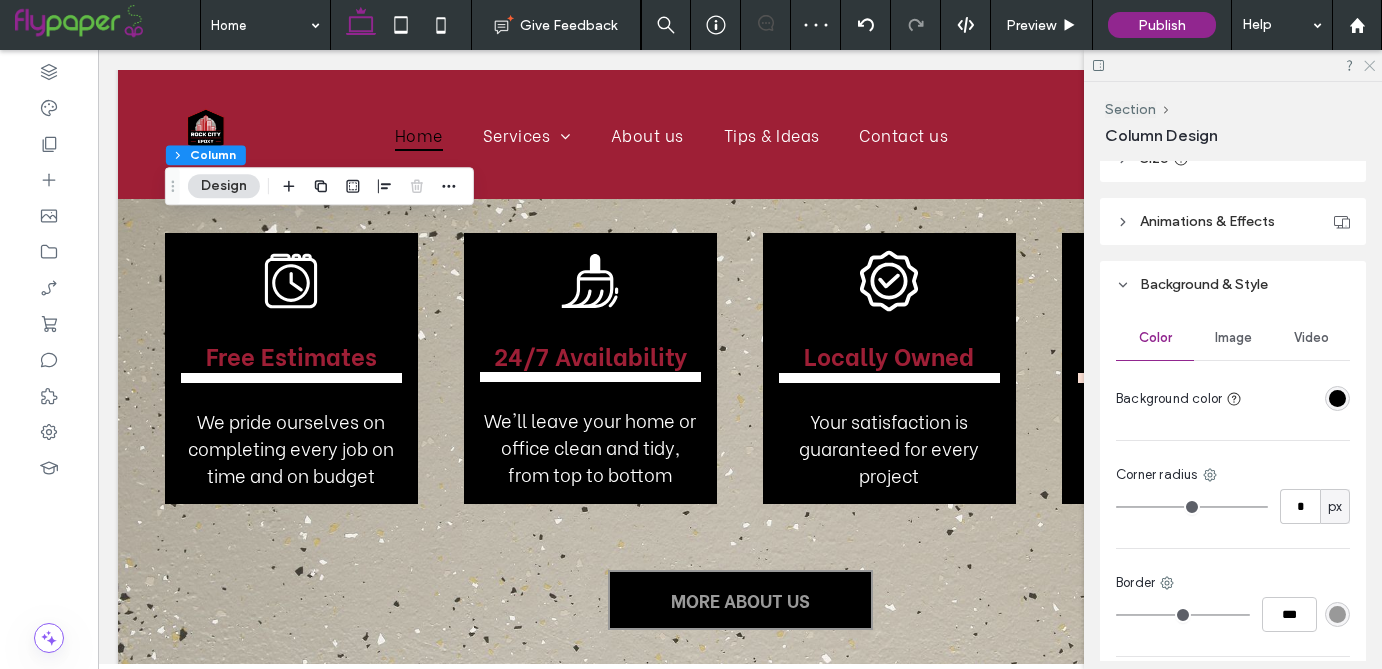 click 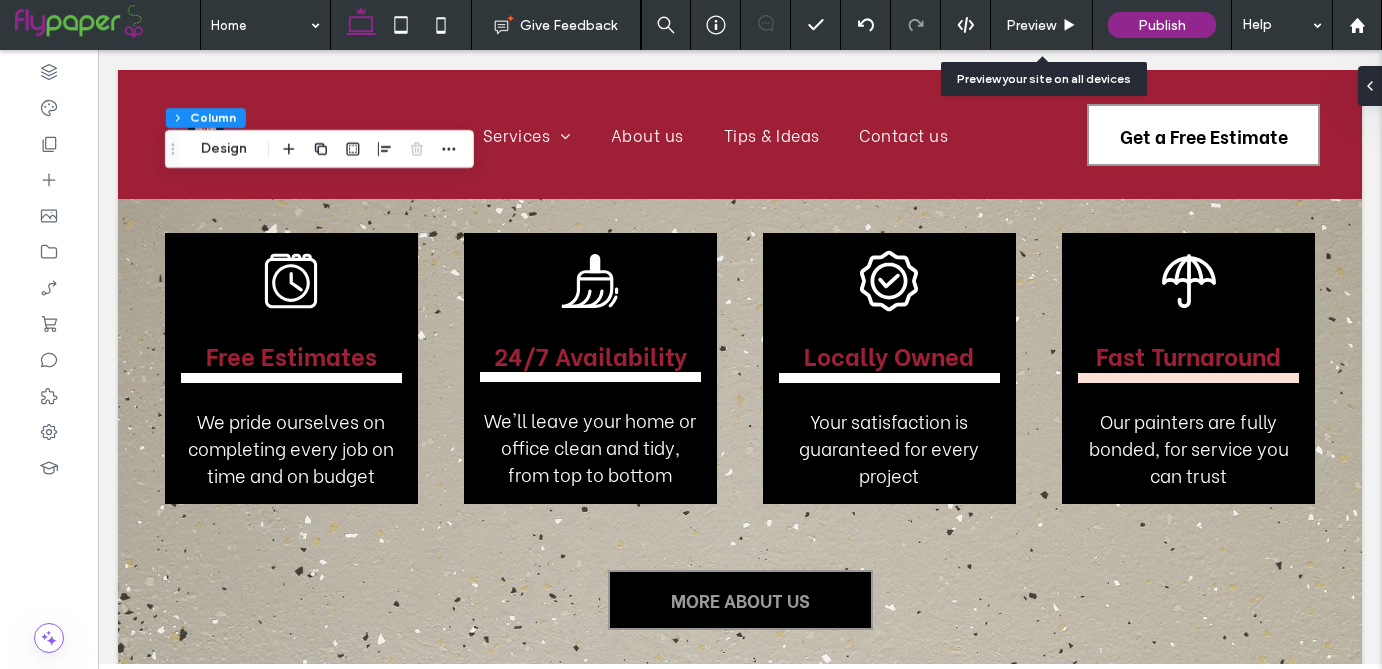 click on "Preview" at bounding box center (1031, 25) 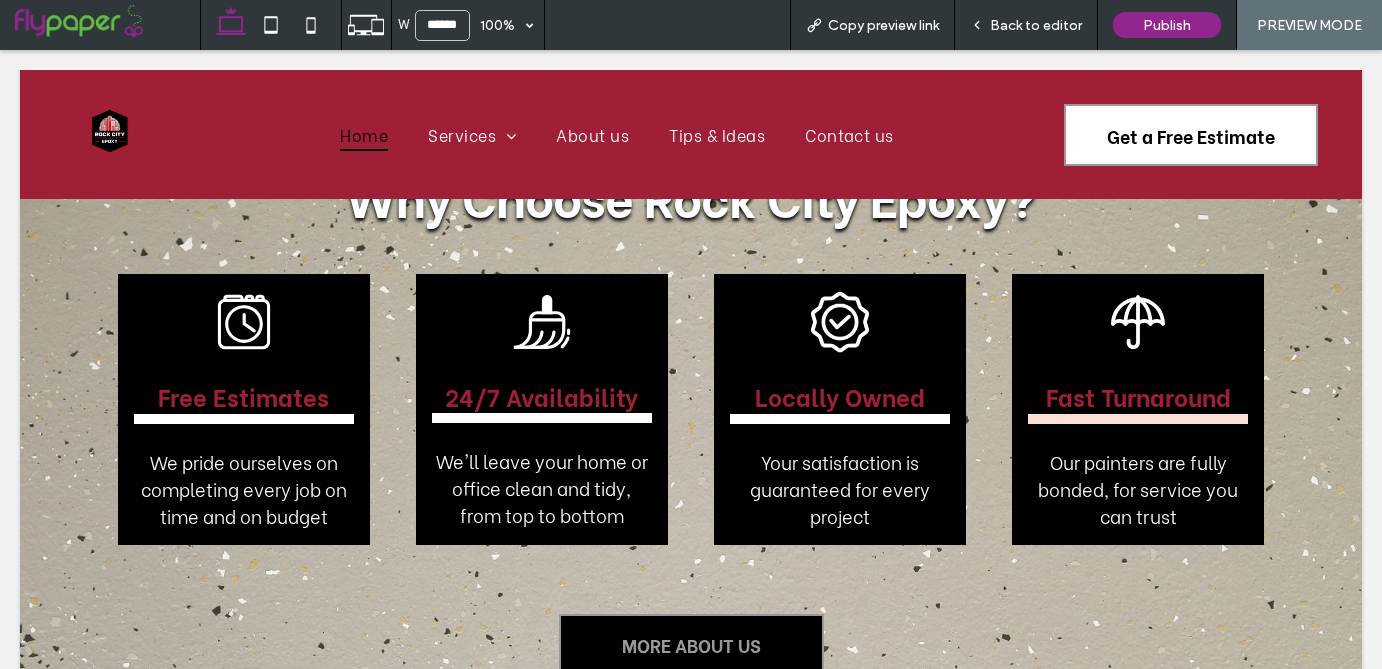 click on "Back to editor" at bounding box center (1036, 25) 